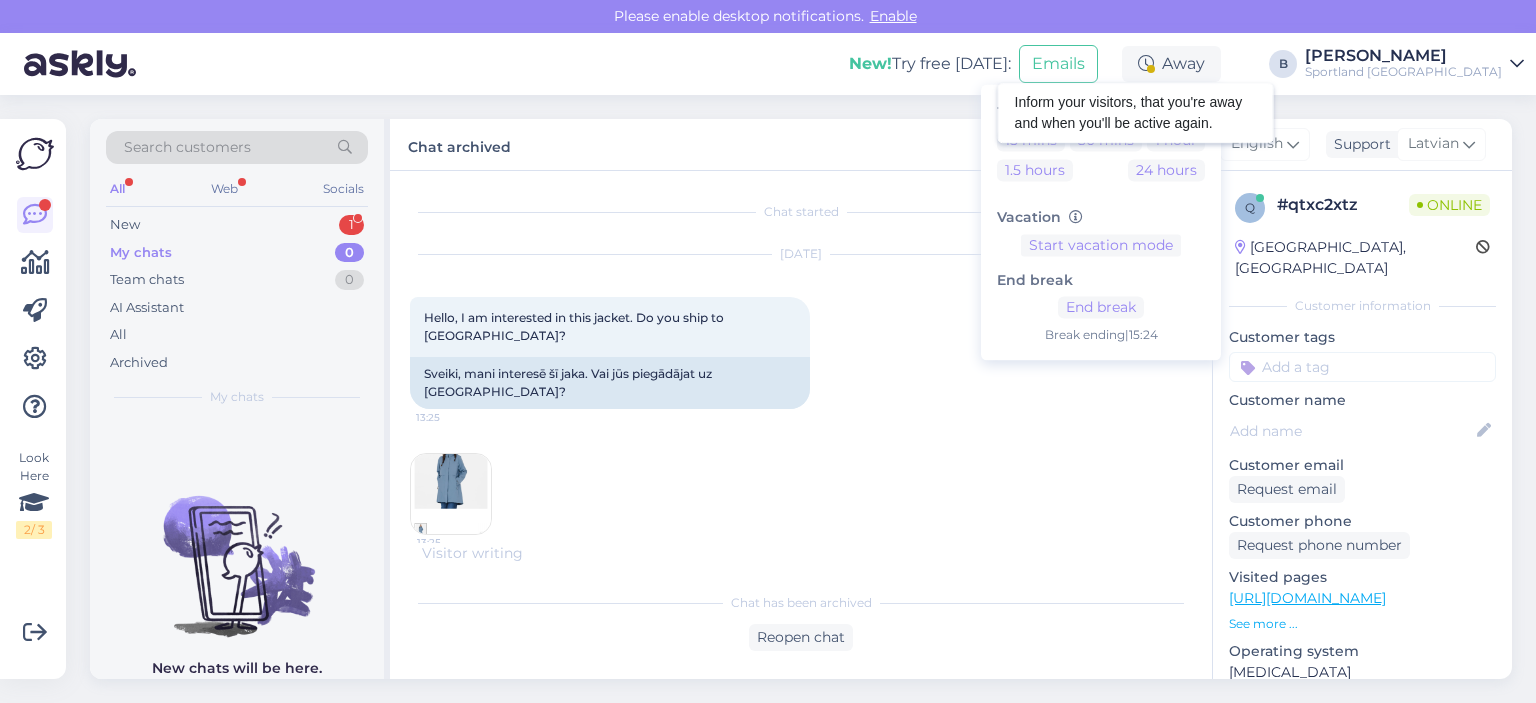 scroll, scrollTop: 0, scrollLeft: 0, axis: both 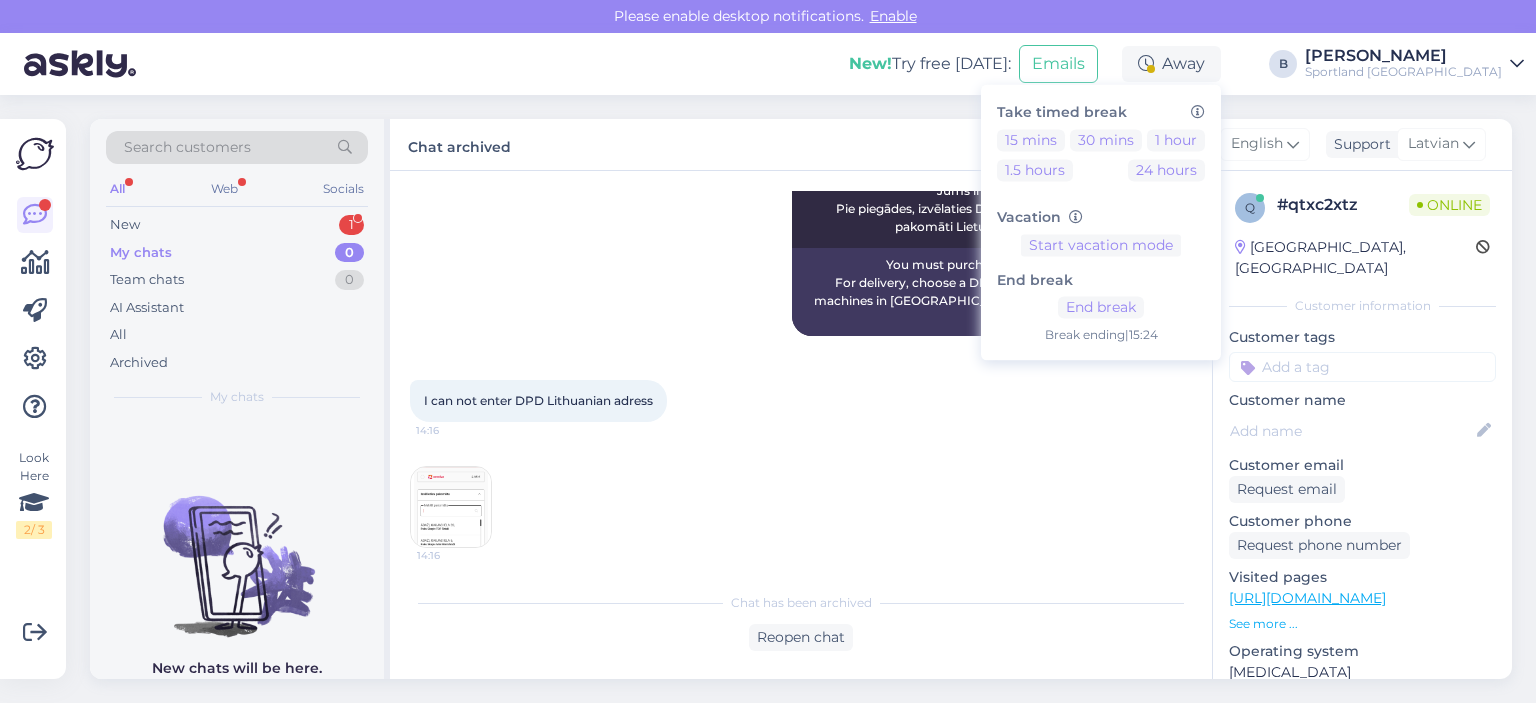 click at bounding box center [451, 507] 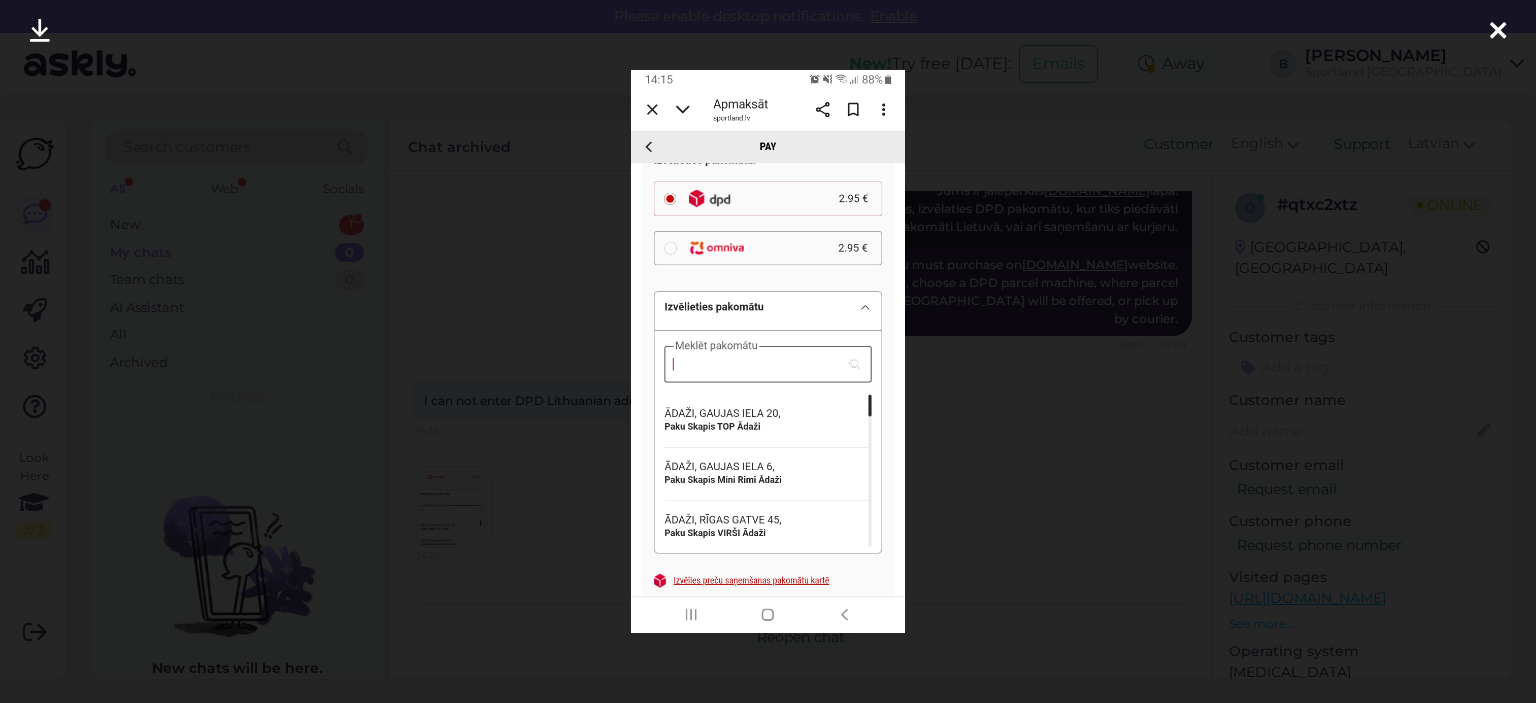 click at bounding box center (768, 351) 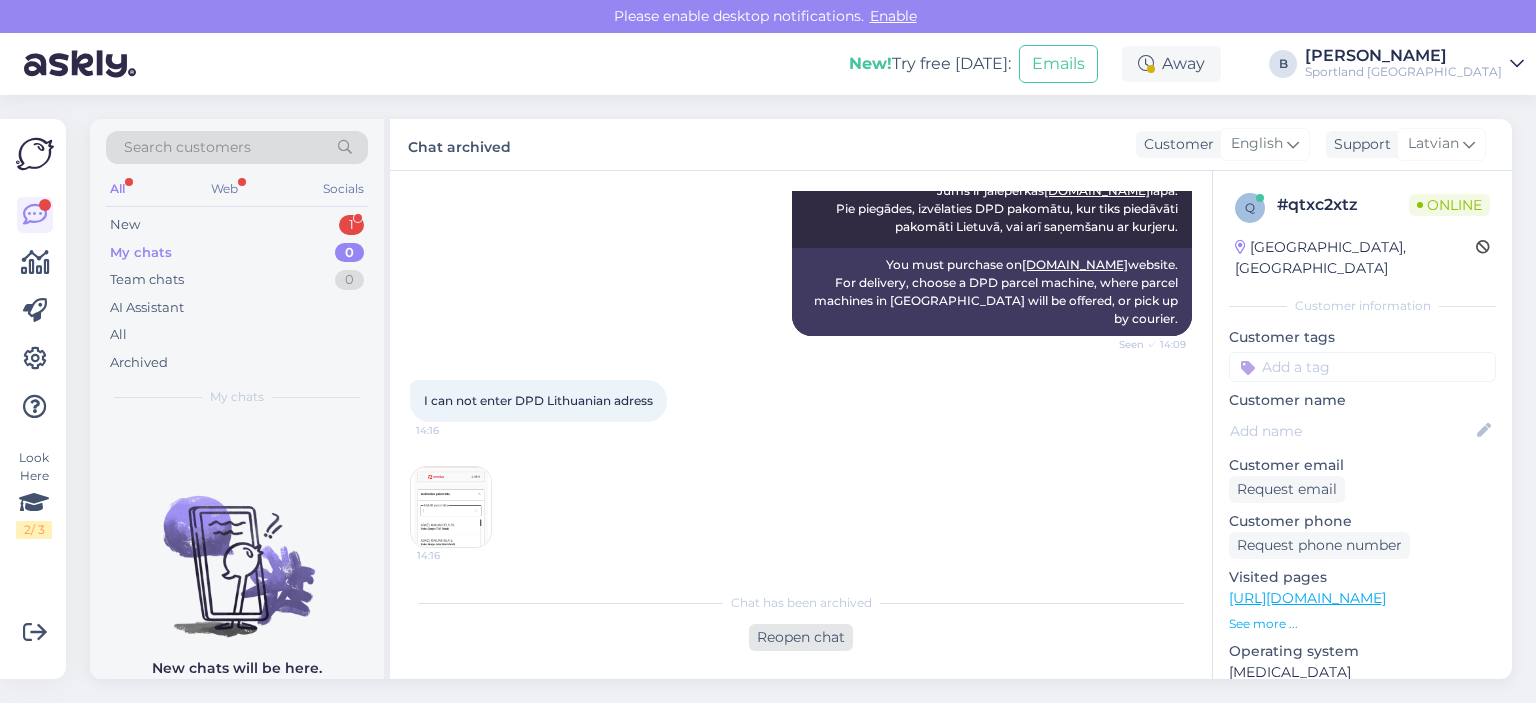 click on "Reopen chat" at bounding box center (801, 637) 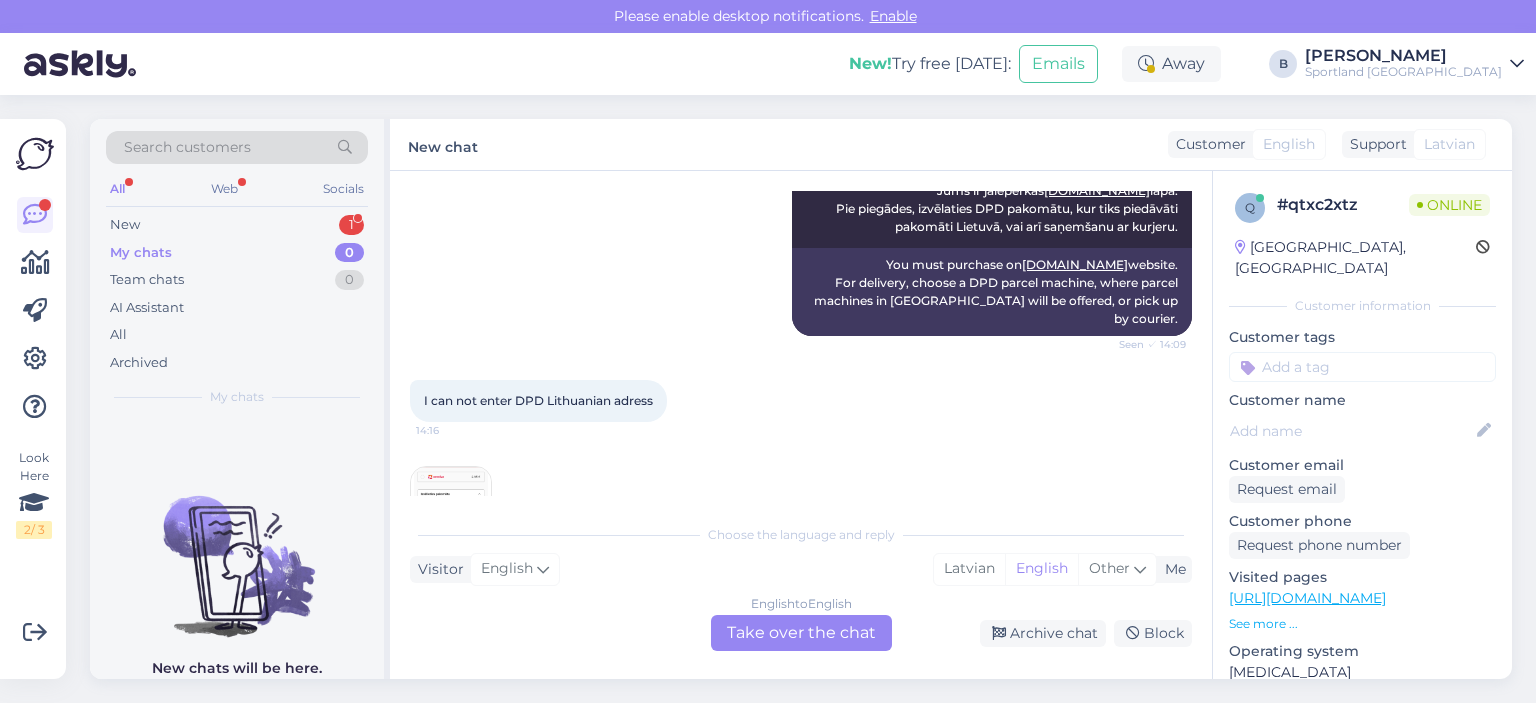 click on "English  to  English Take over the chat" at bounding box center [801, 633] 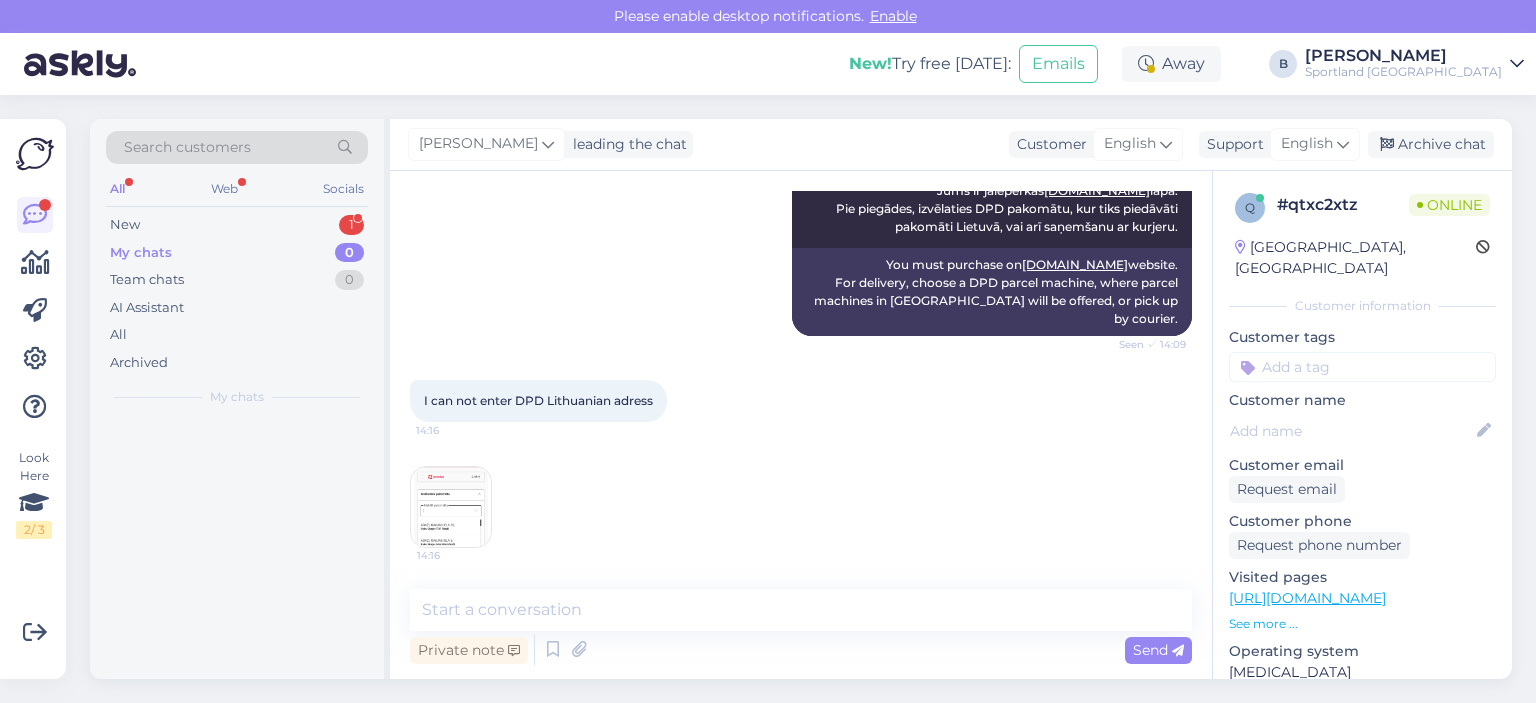 scroll, scrollTop: 984, scrollLeft: 0, axis: vertical 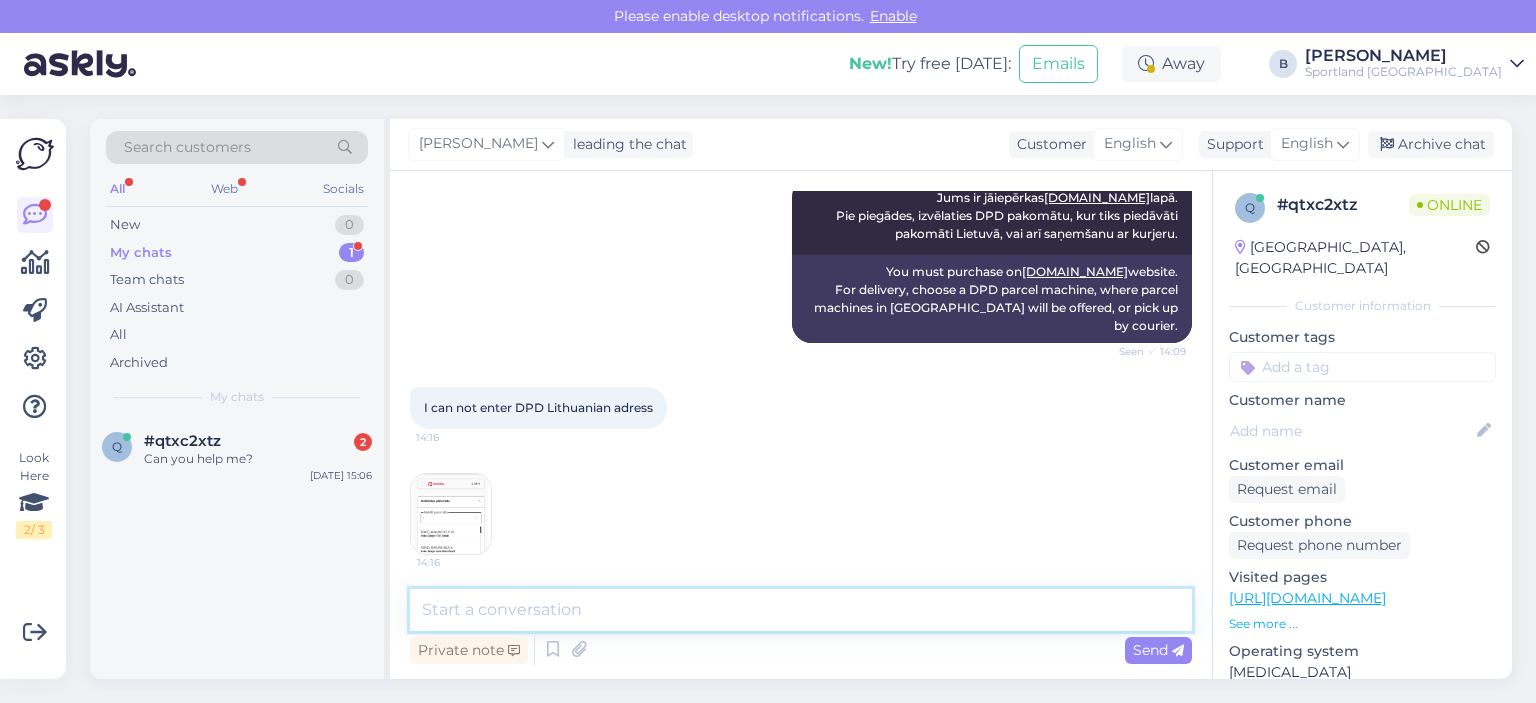 drag, startPoint x: 739, startPoint y: 627, endPoint x: 1414, endPoint y: 205, distance: 796.0584 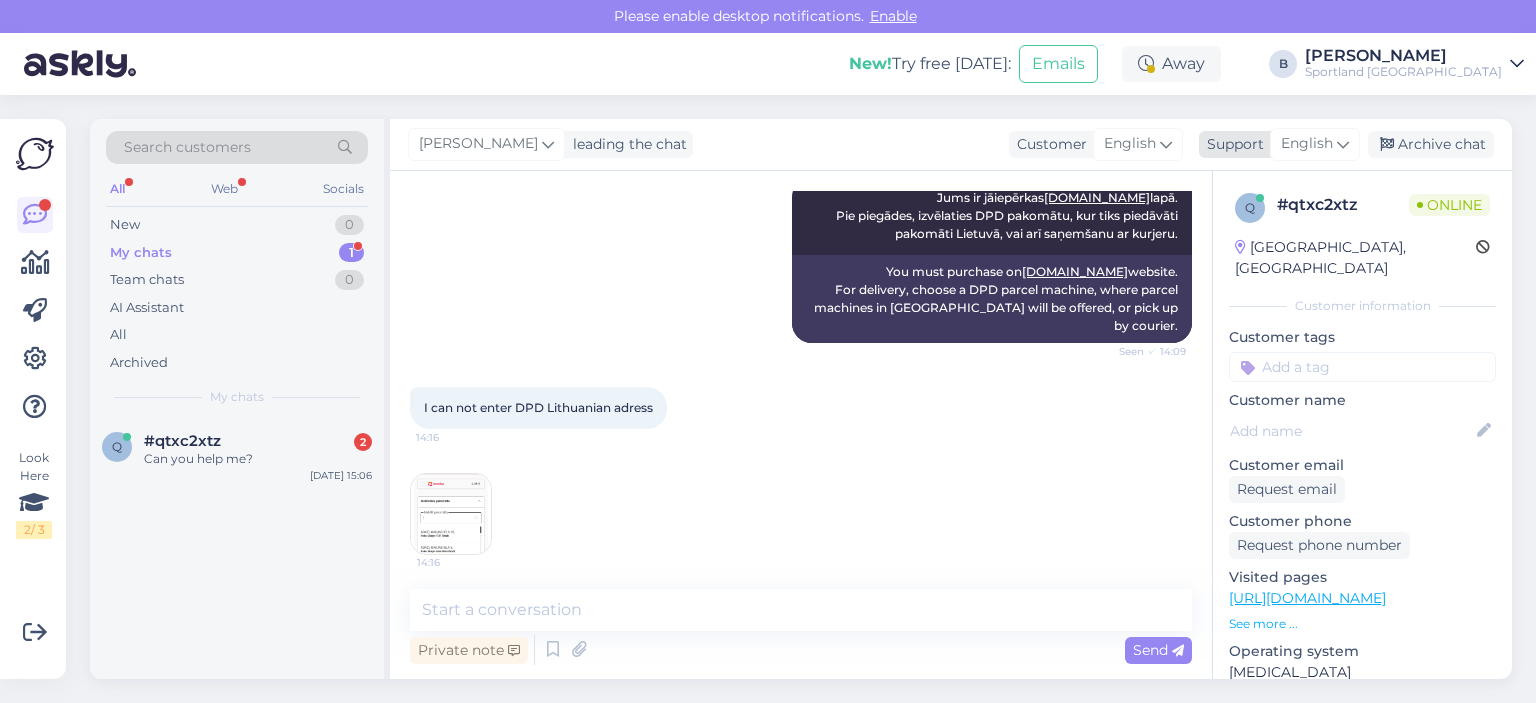 click on "Support English" at bounding box center [1279, 144] 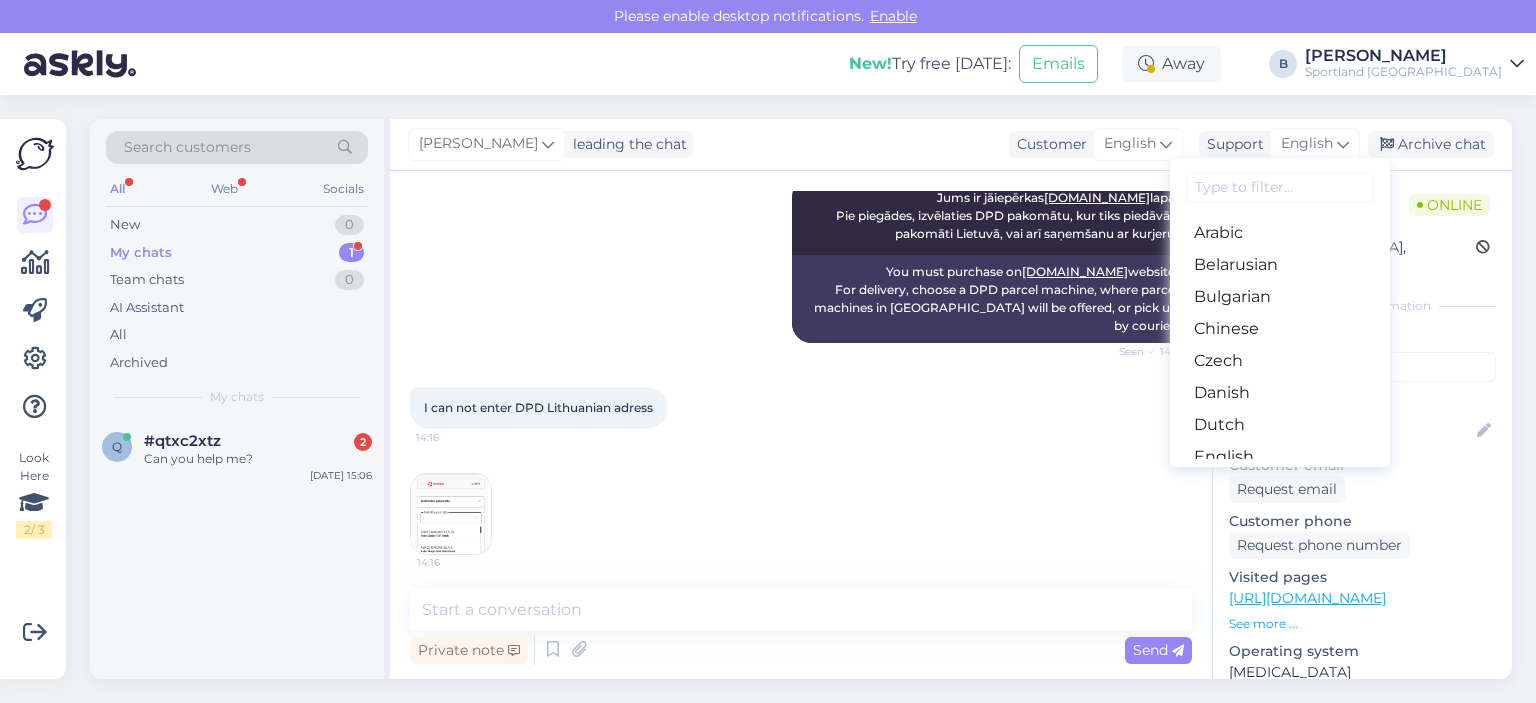 click on "Latvian" at bounding box center [1280, 809] 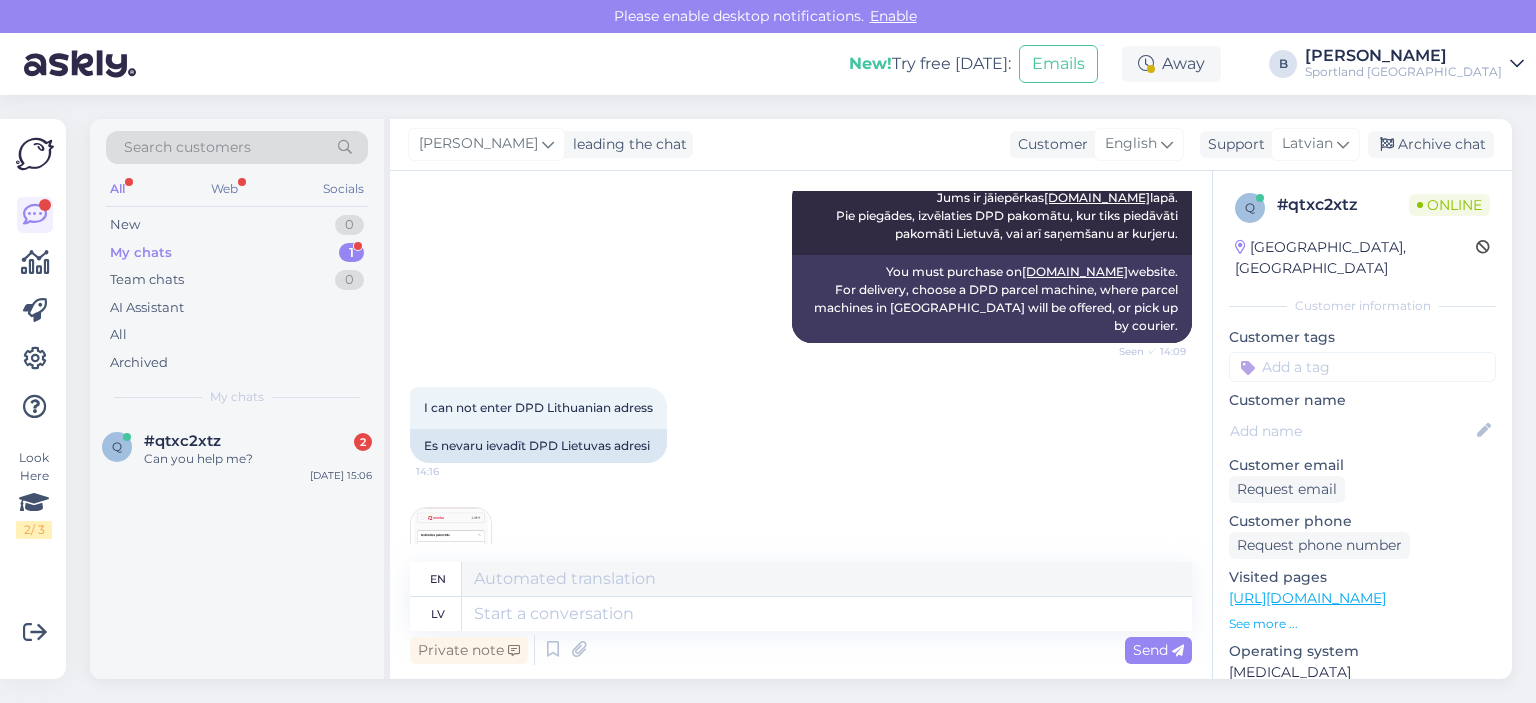scroll, scrollTop: 991, scrollLeft: 0, axis: vertical 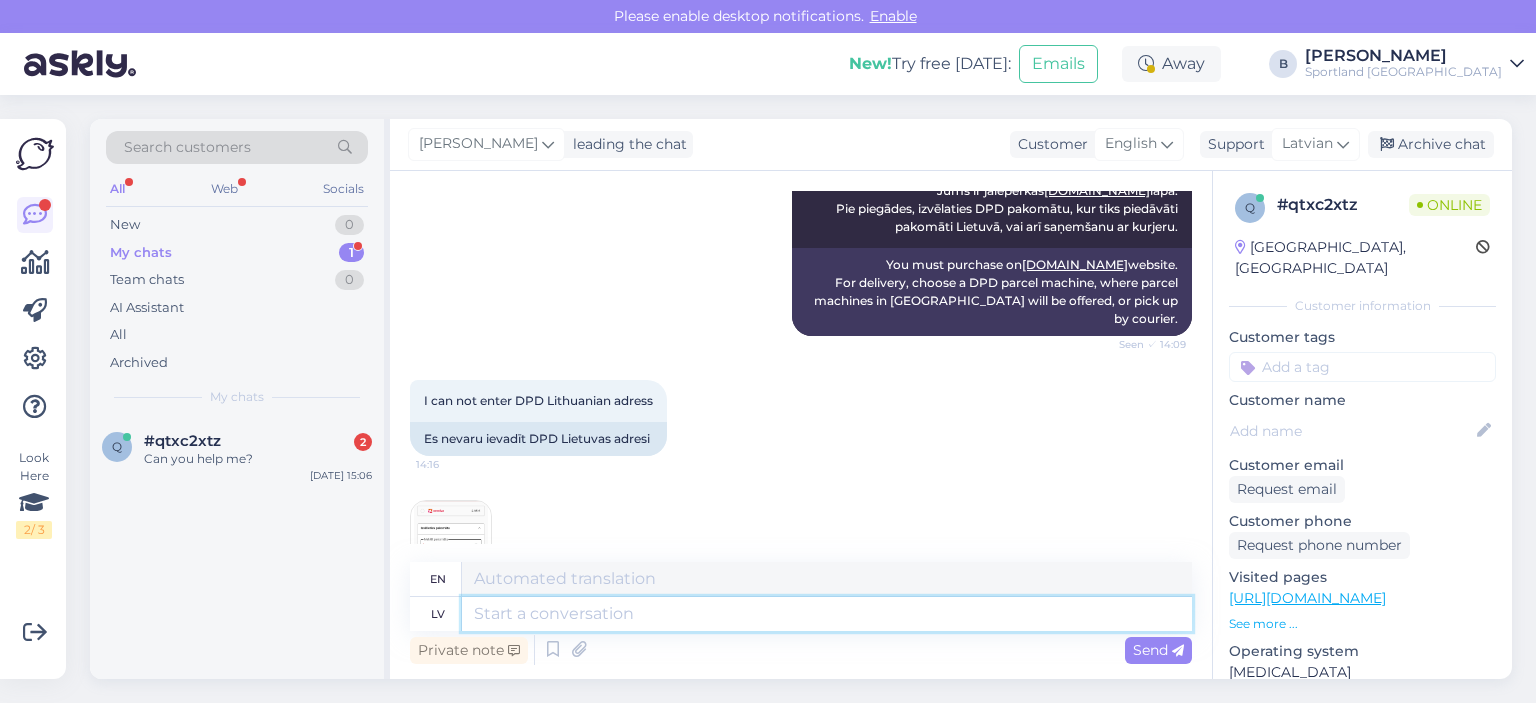 click at bounding box center (827, 614) 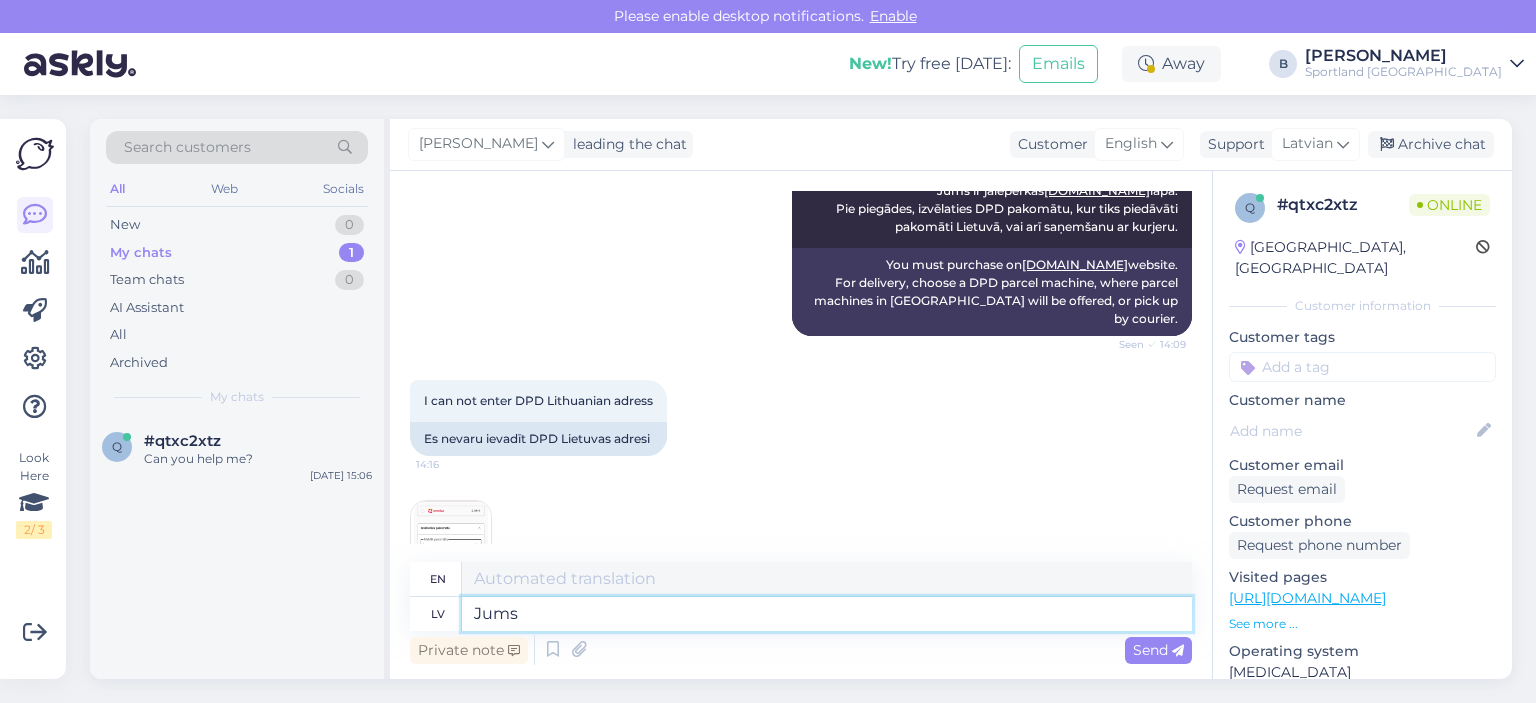 type on "Jums j" 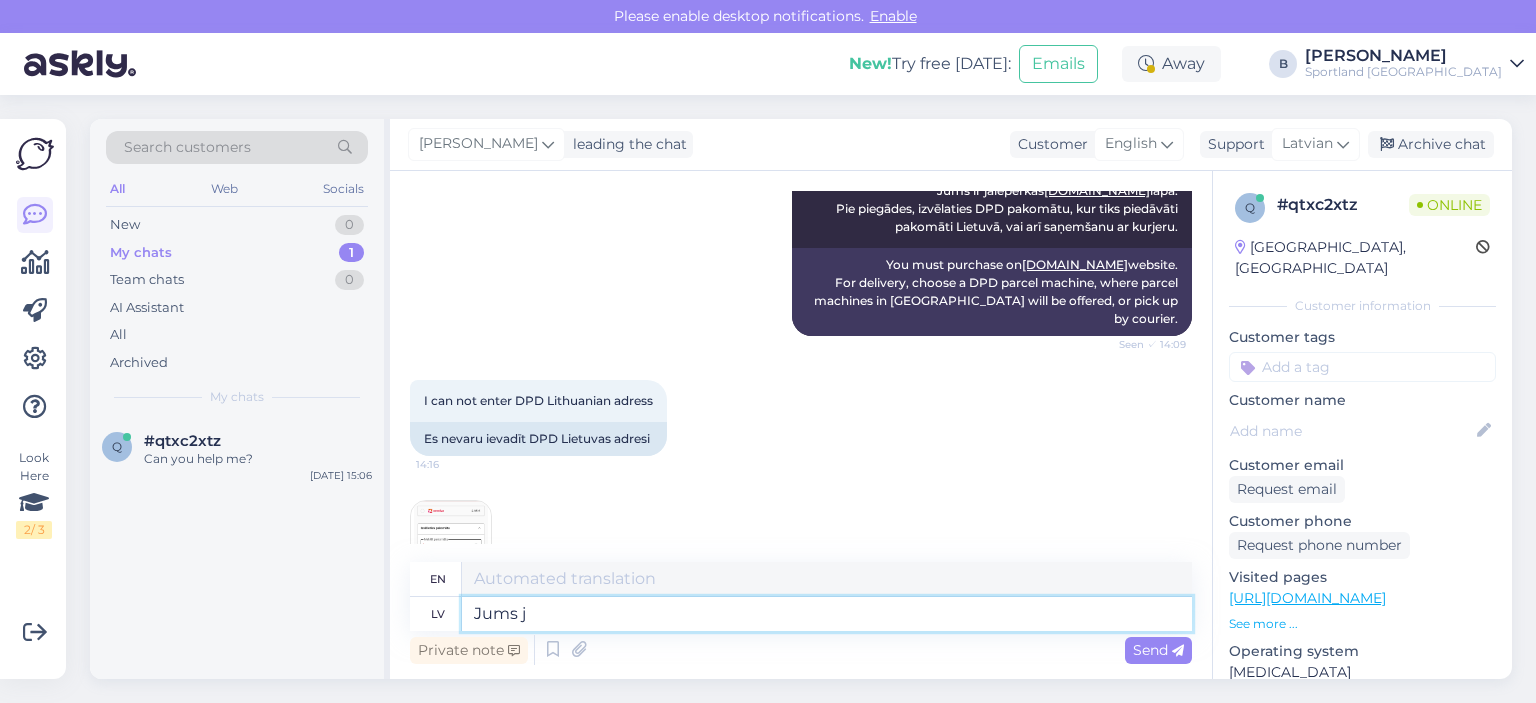 type on "For you" 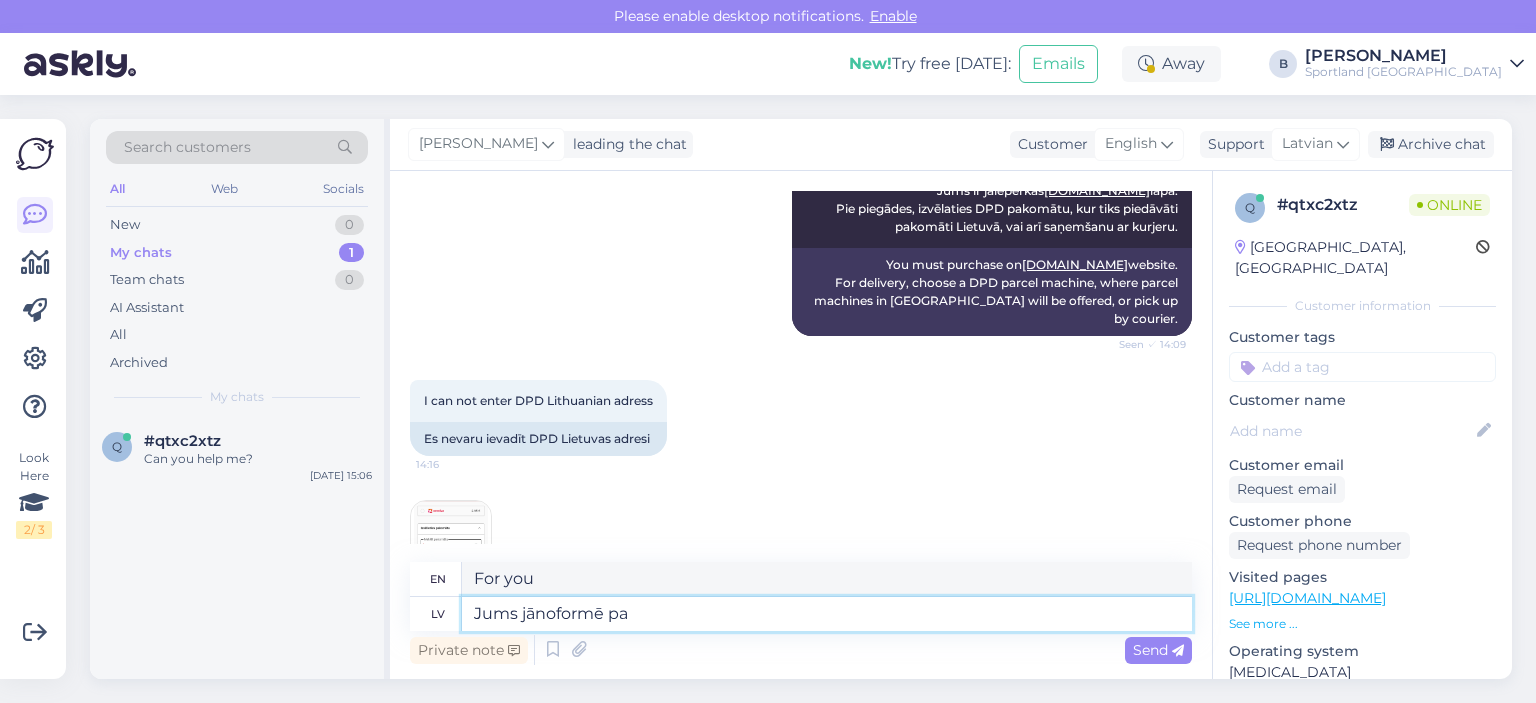 type on "Jums jānoformē pas" 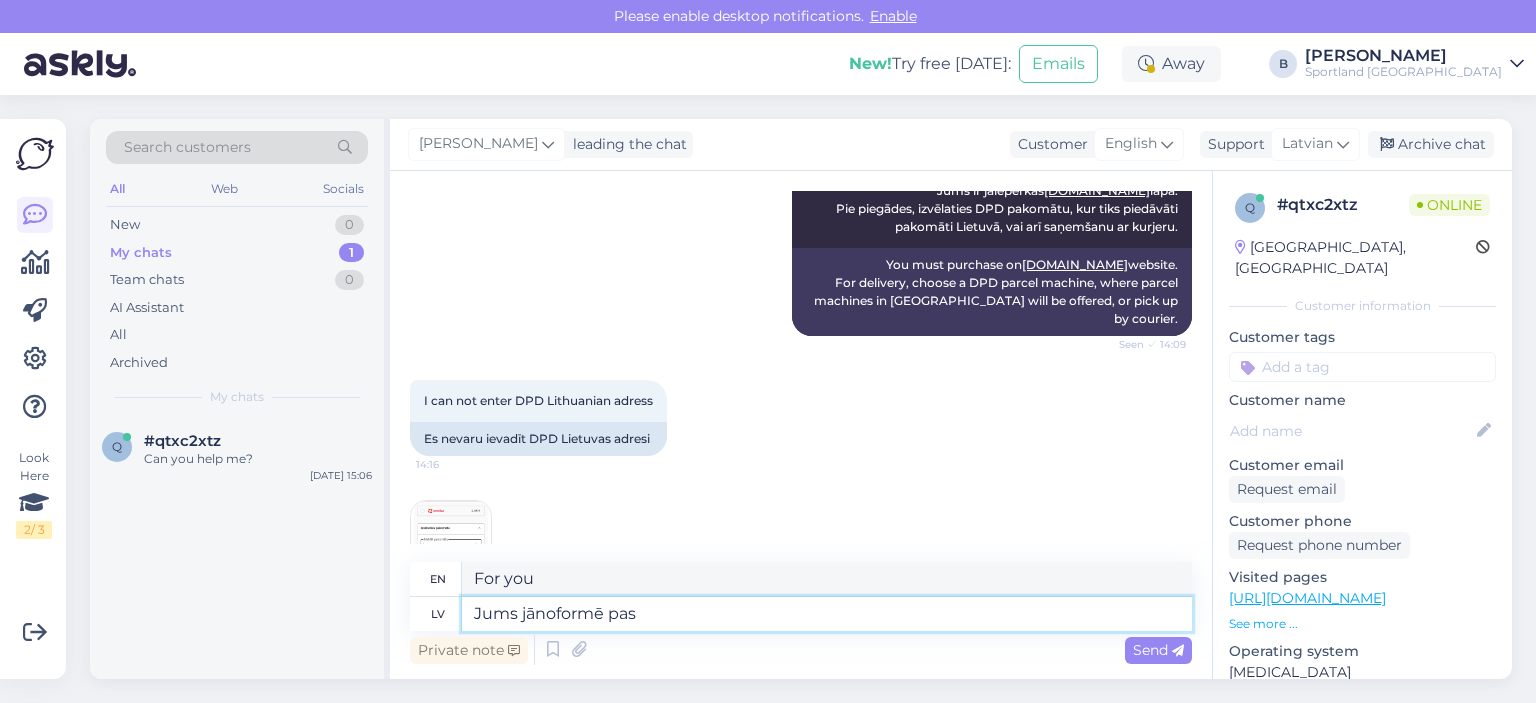 type on "You need to design" 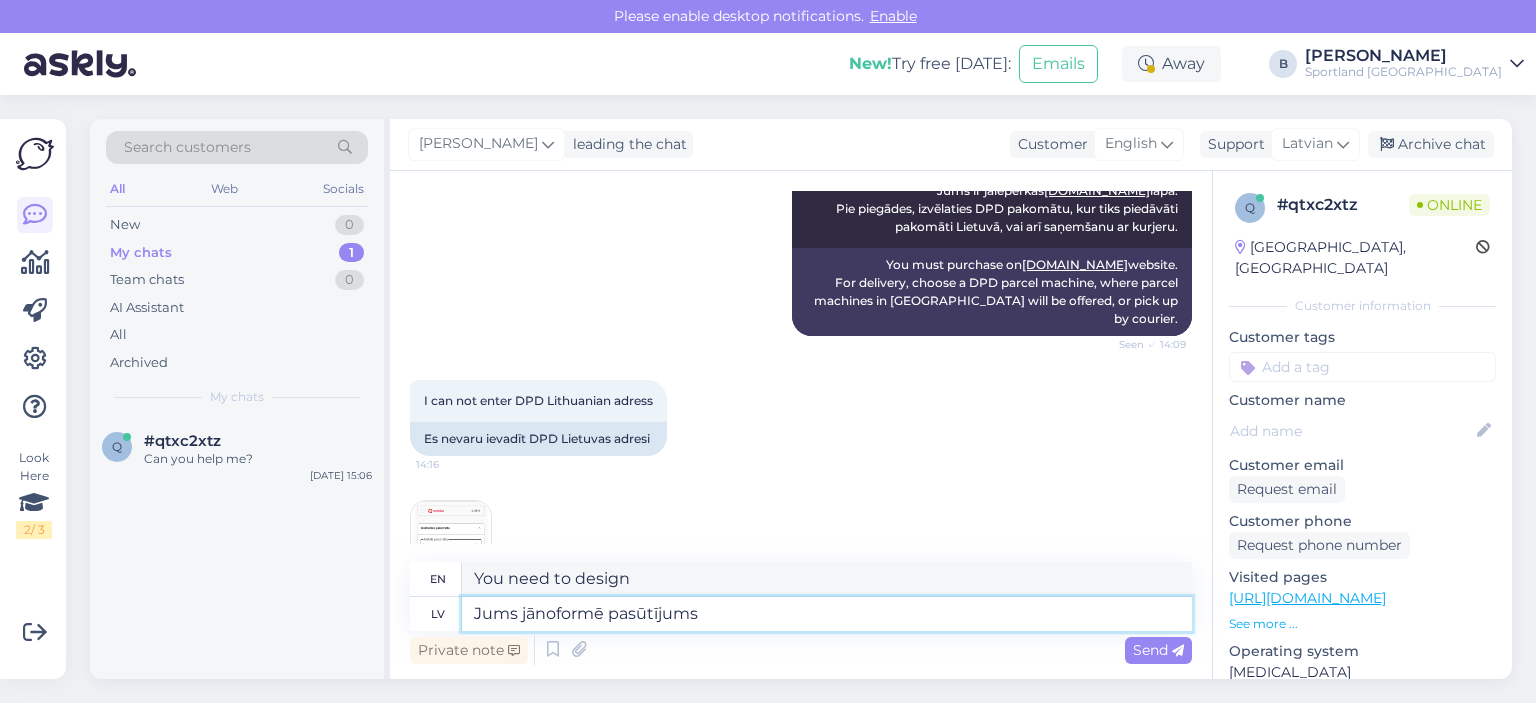 type on "Jums jānoformē pasūtījums S" 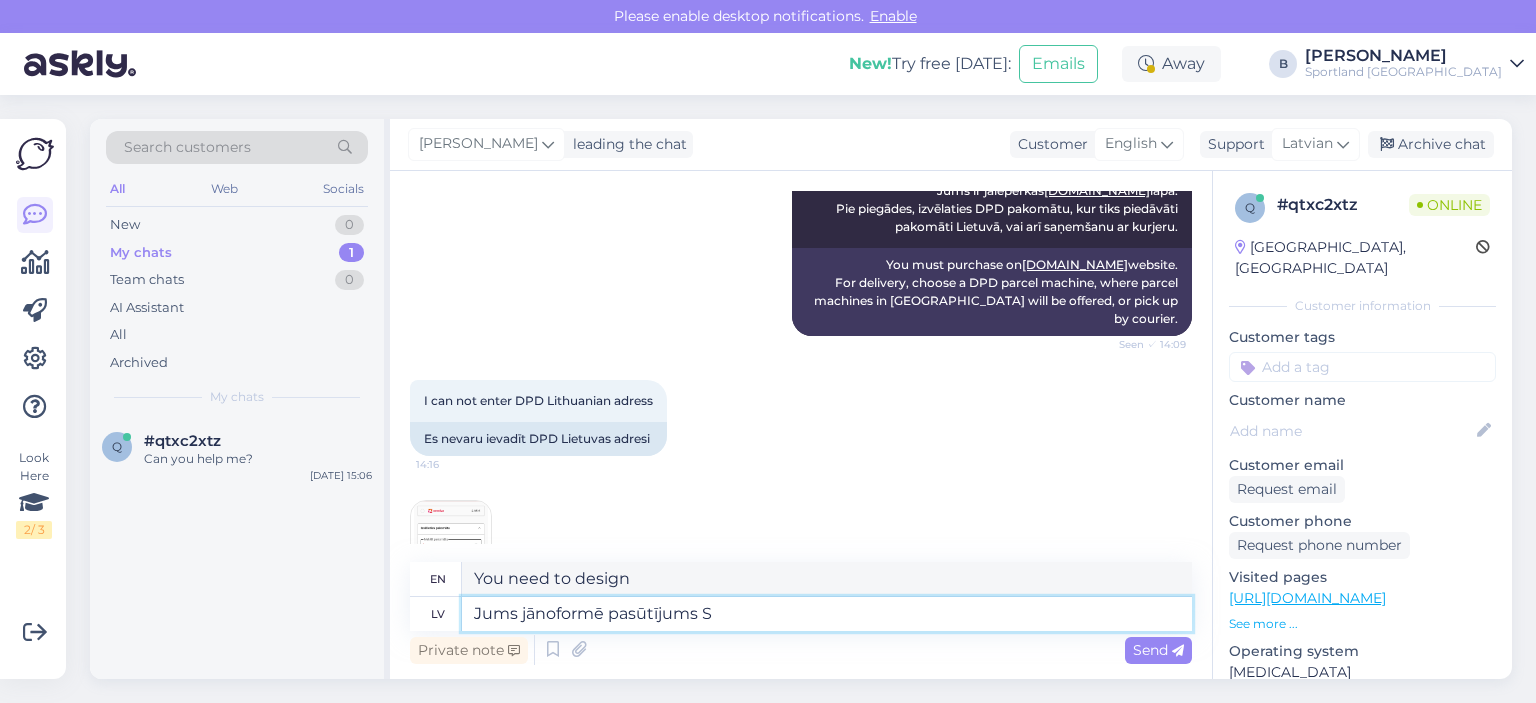 type on "You need to place an order." 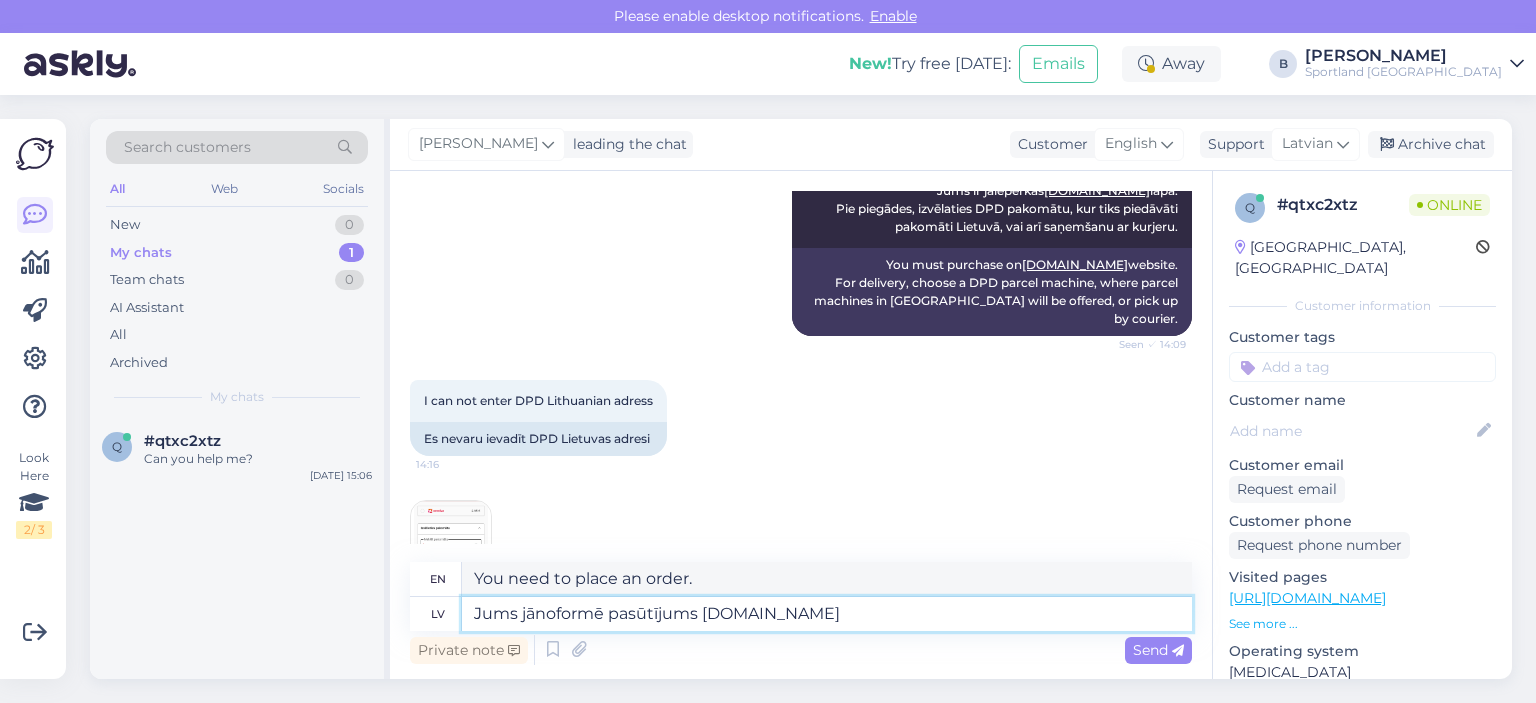 type on "Jums jānoformē pasūtījums [DOMAIN_NAME]" 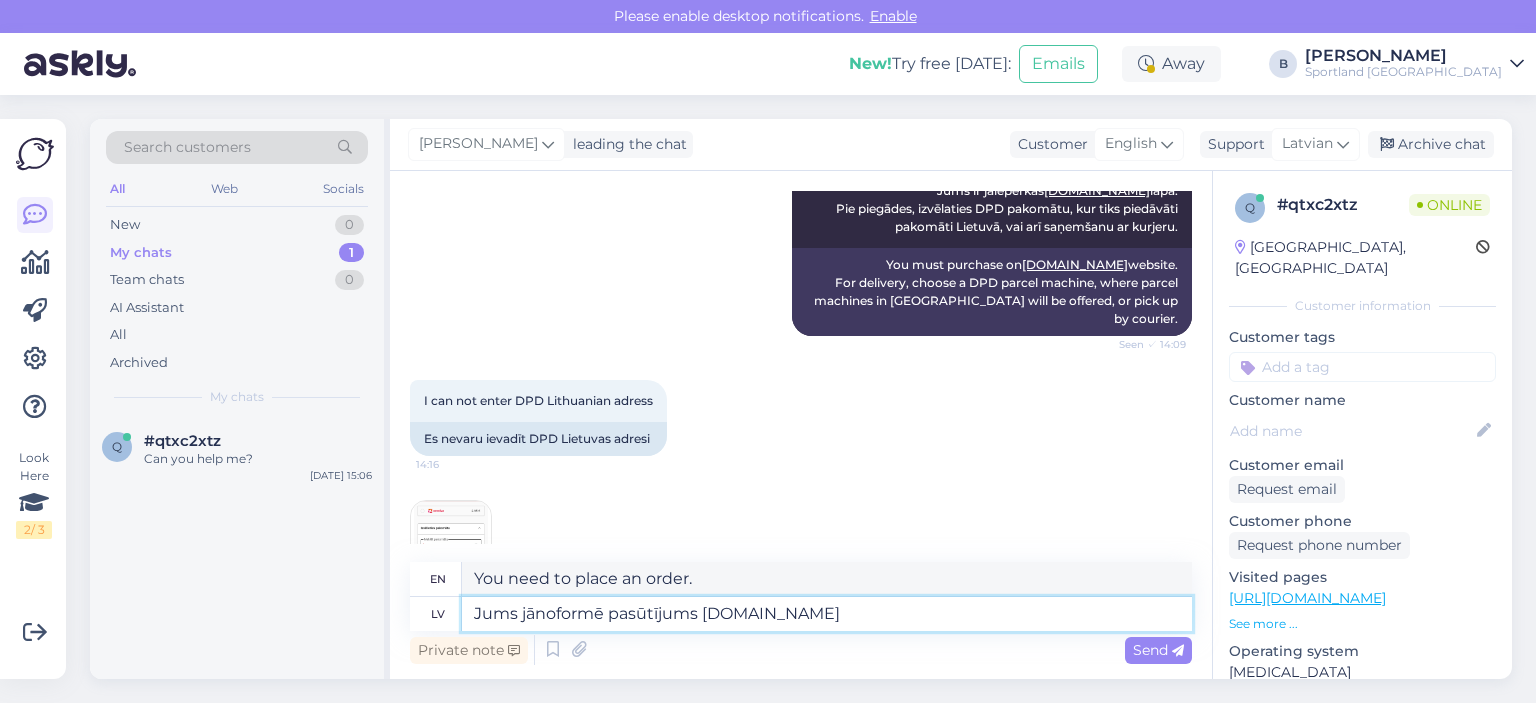 type on "You must place an order [DOMAIN_NAME]" 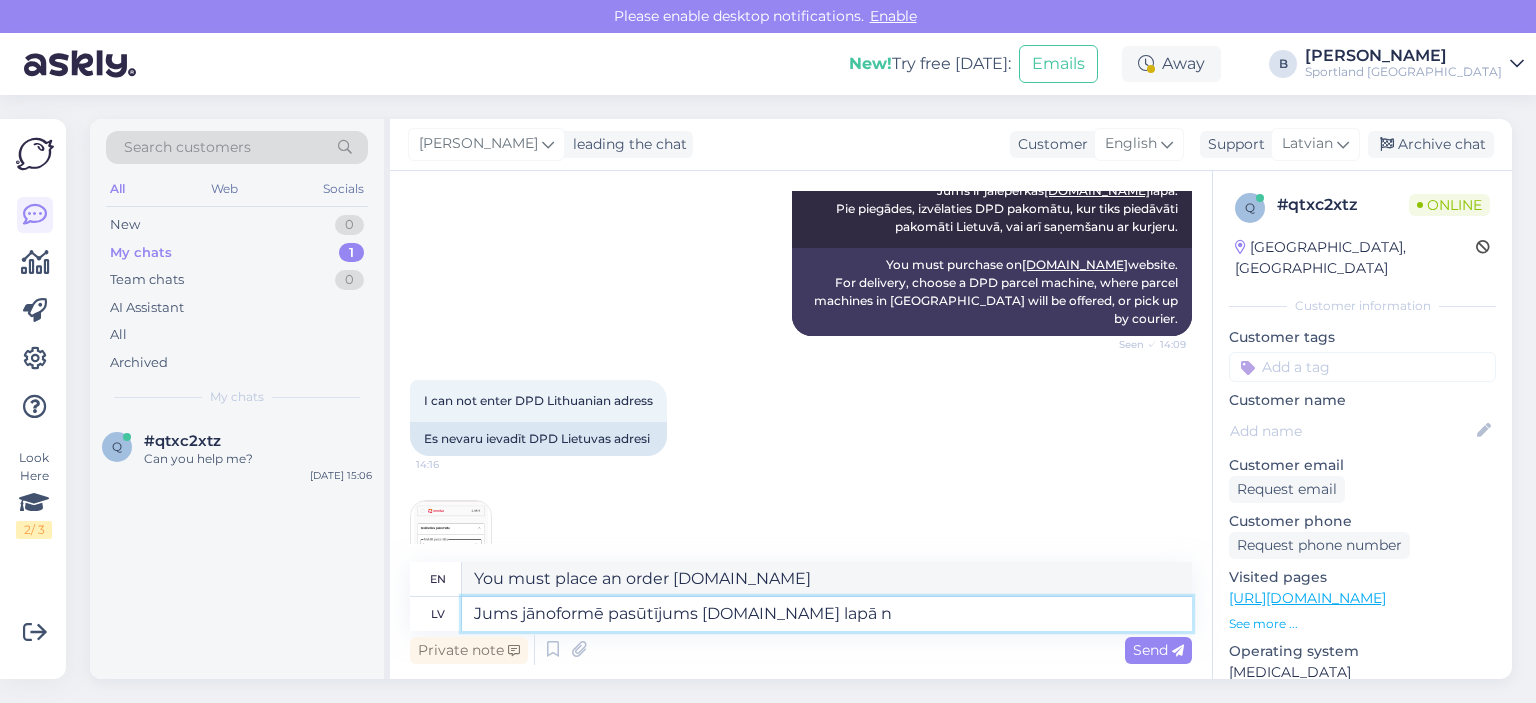 type on "Jums jānoformē pasūtījums [DOMAIN_NAME] lapā ne" 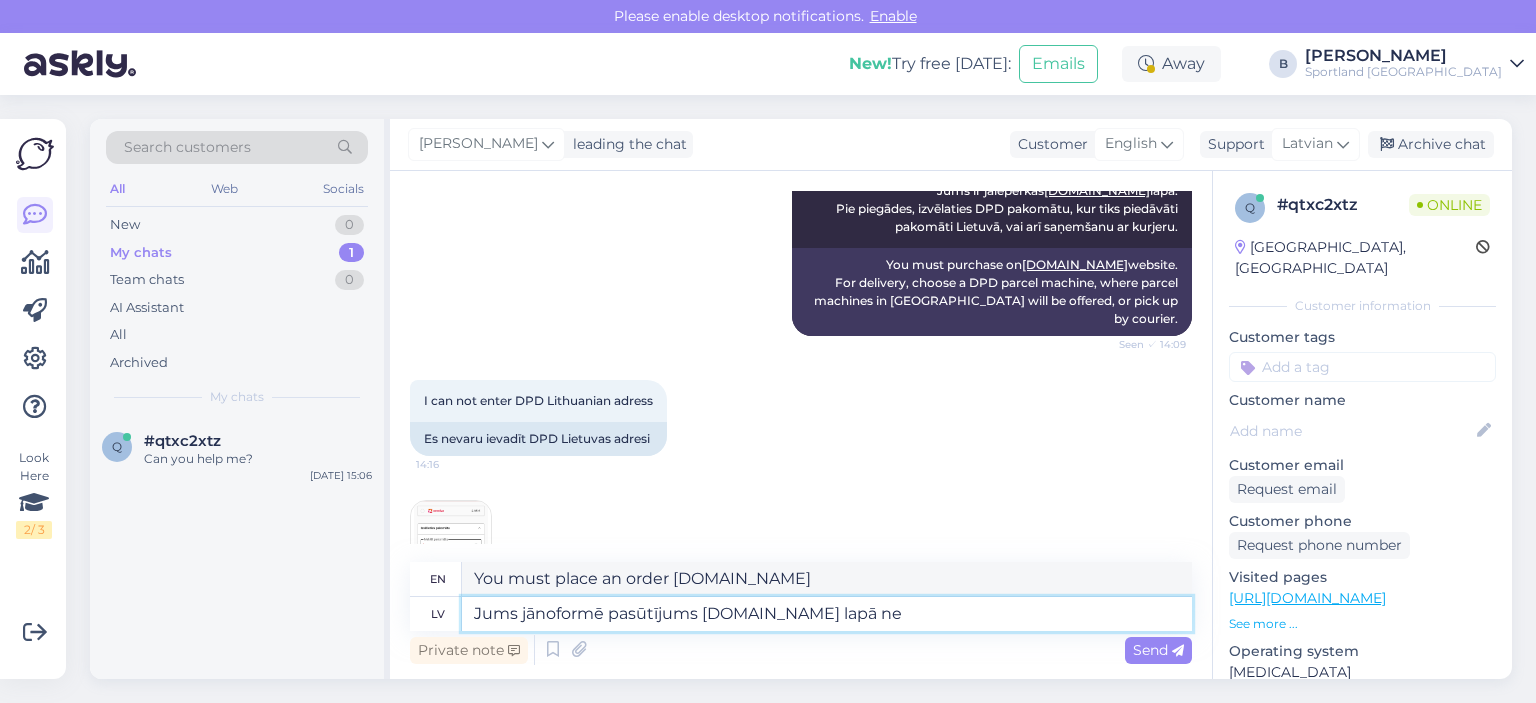 type on "You must place an order on [DOMAIN_NAME]" 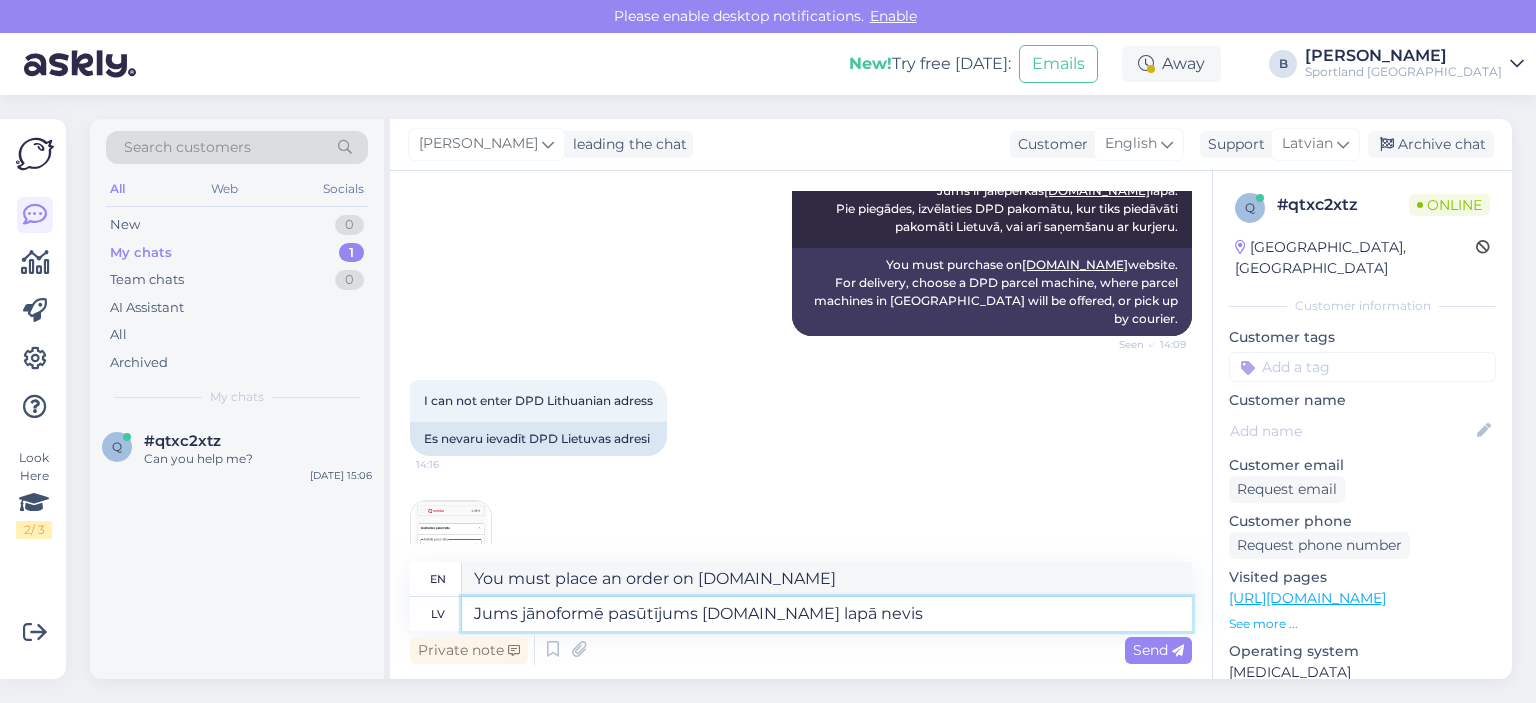 type on "Jums jānoformē pasūtījums [DOMAIN_NAME] lapā nevis" 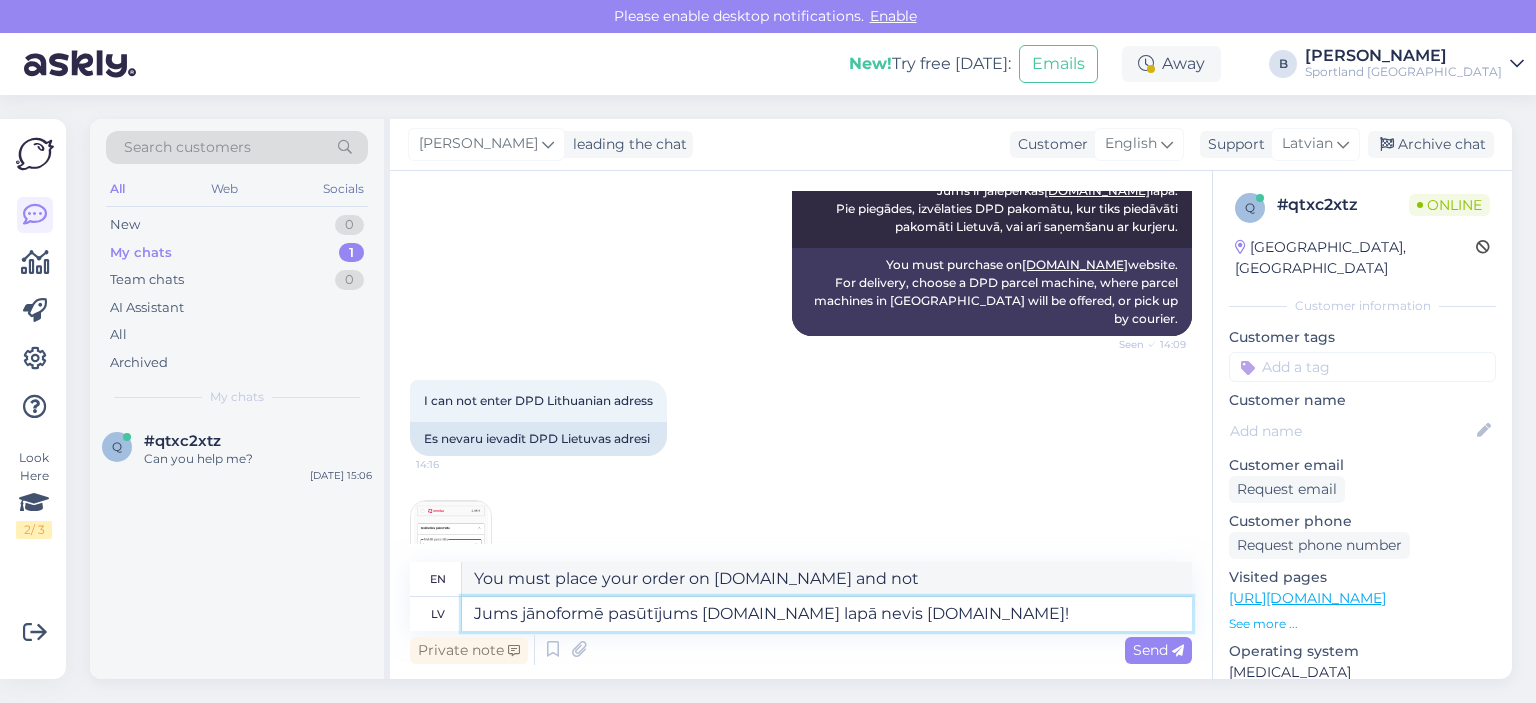 type on "Jums jānoformē pasūtījums [DOMAIN_NAME] lapā nevis [DOMAIN_NAME]!" 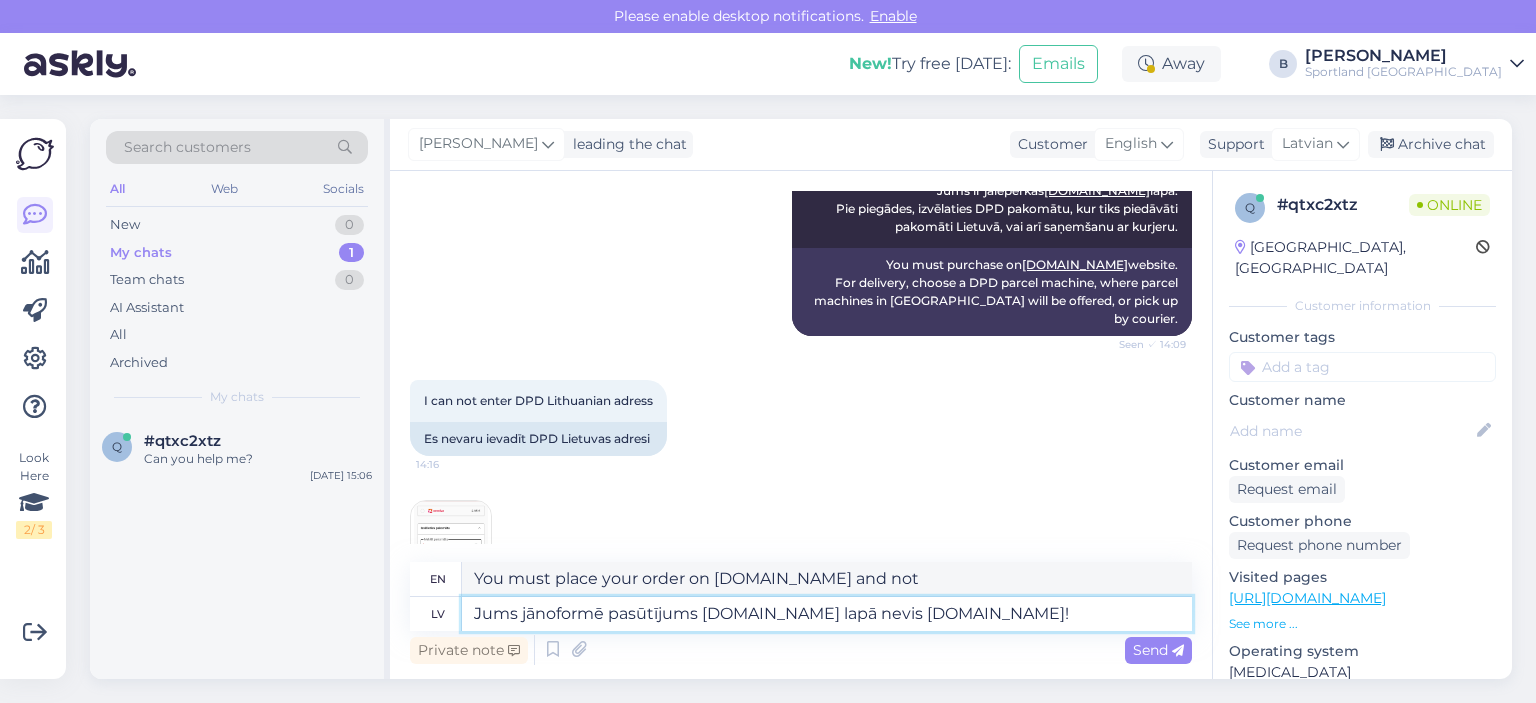 type on "You must place your order on [DOMAIN_NAME] , not [DOMAIN_NAME] !" 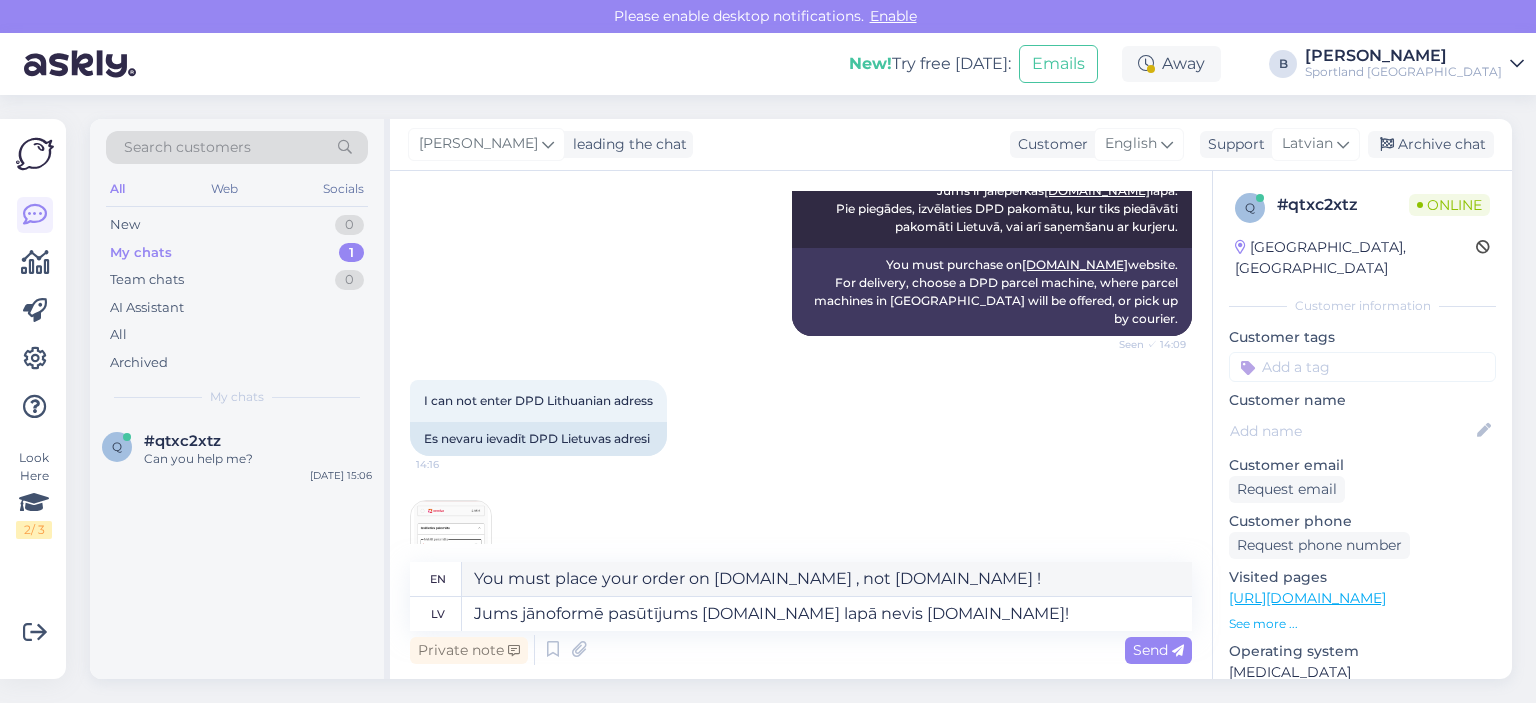 click at bounding box center [451, 541] 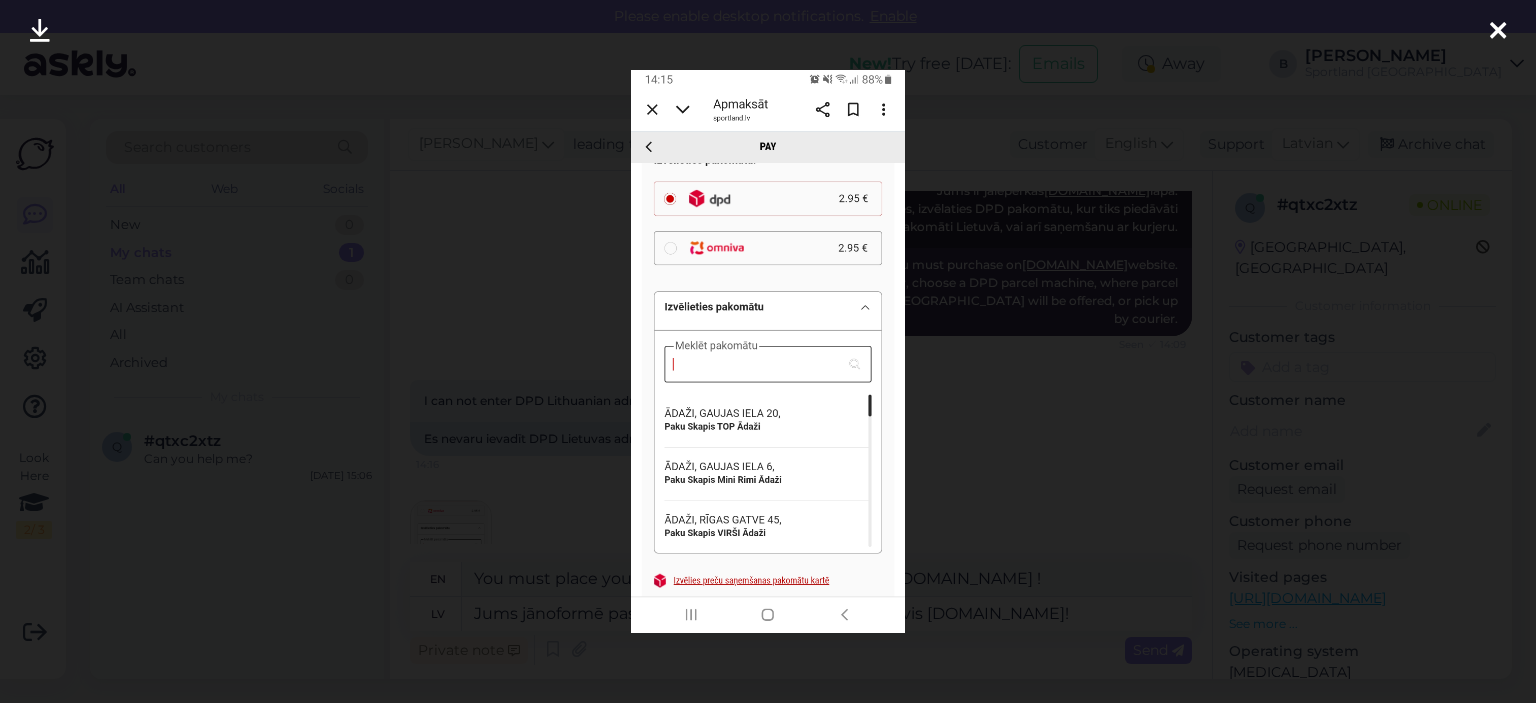 click at bounding box center [768, 351] 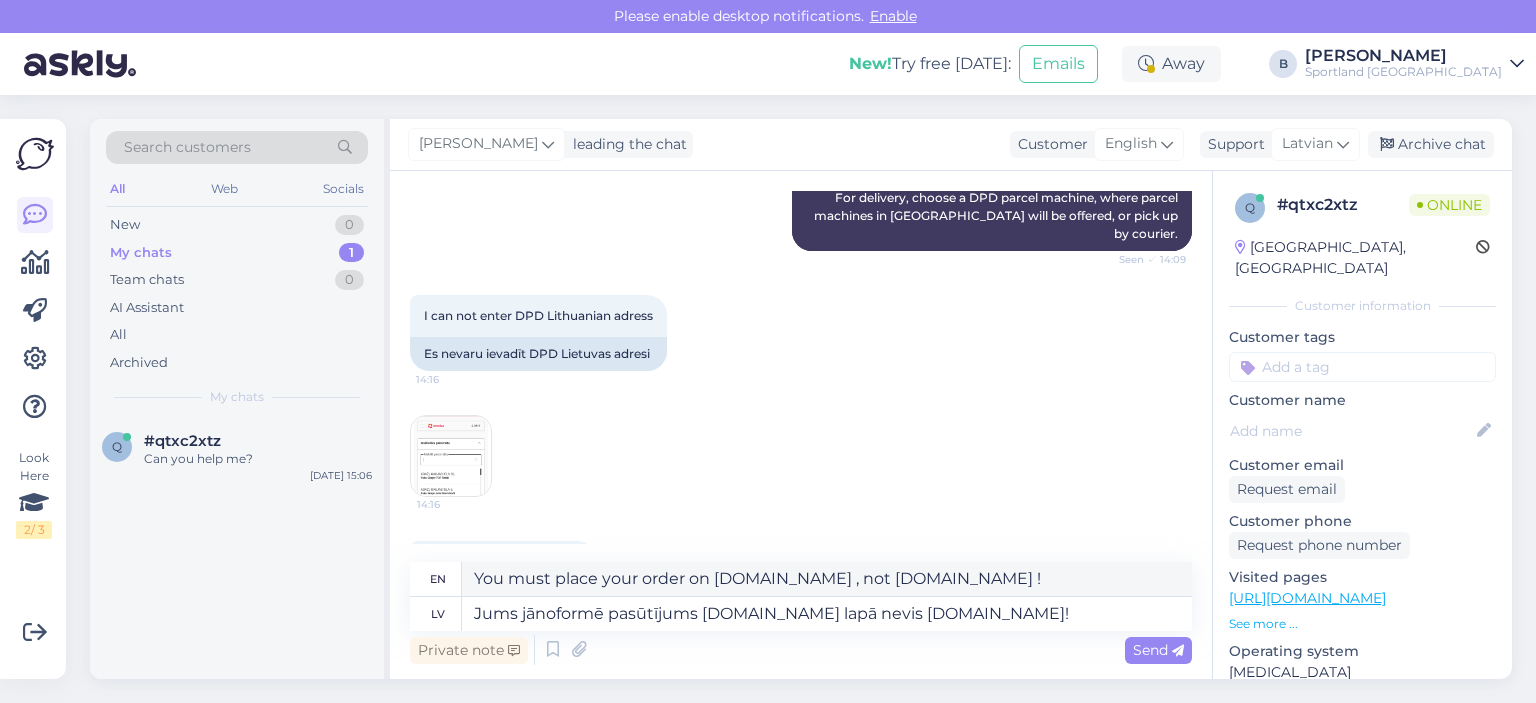 scroll, scrollTop: 1078, scrollLeft: 0, axis: vertical 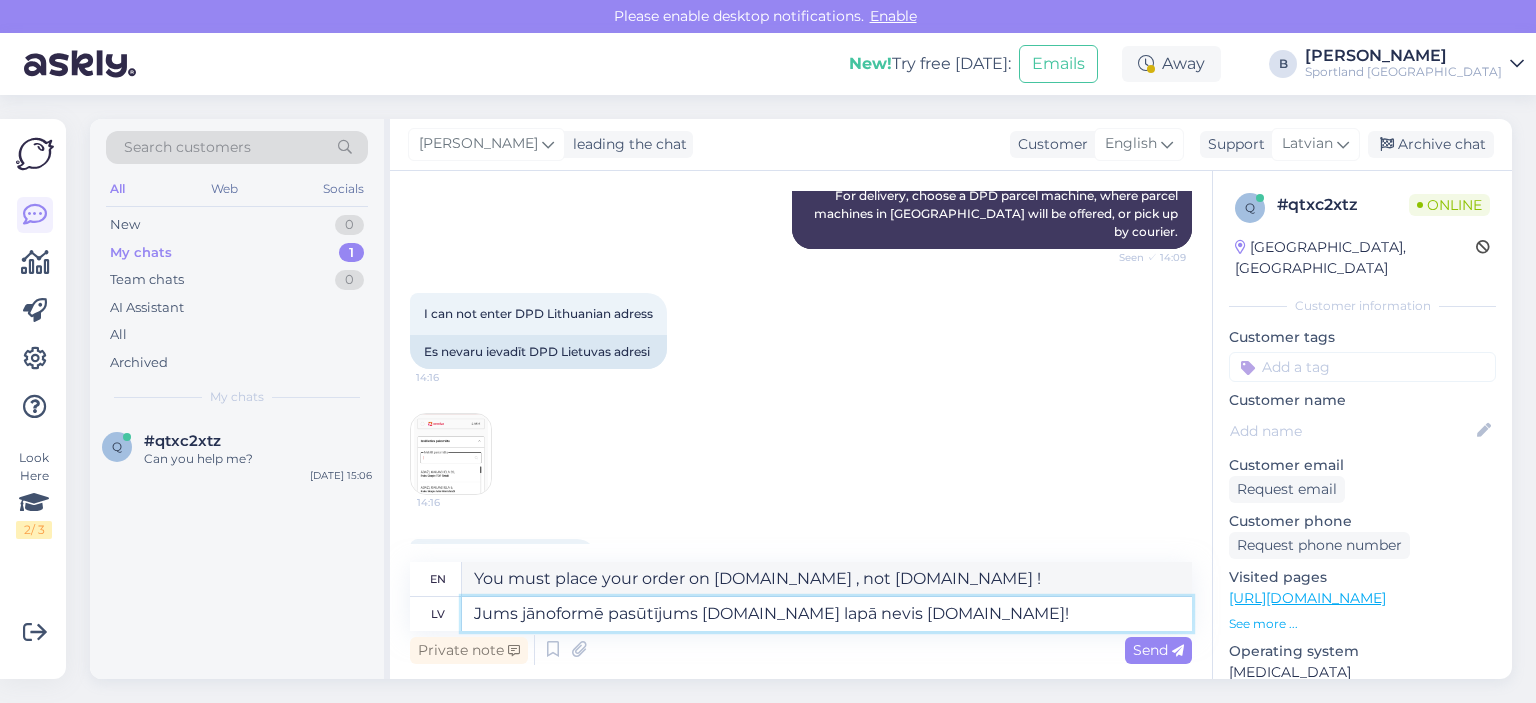 click on "Jums jānoformē pasūtījums [DOMAIN_NAME] lapā nevis [DOMAIN_NAME]!" at bounding box center [827, 614] 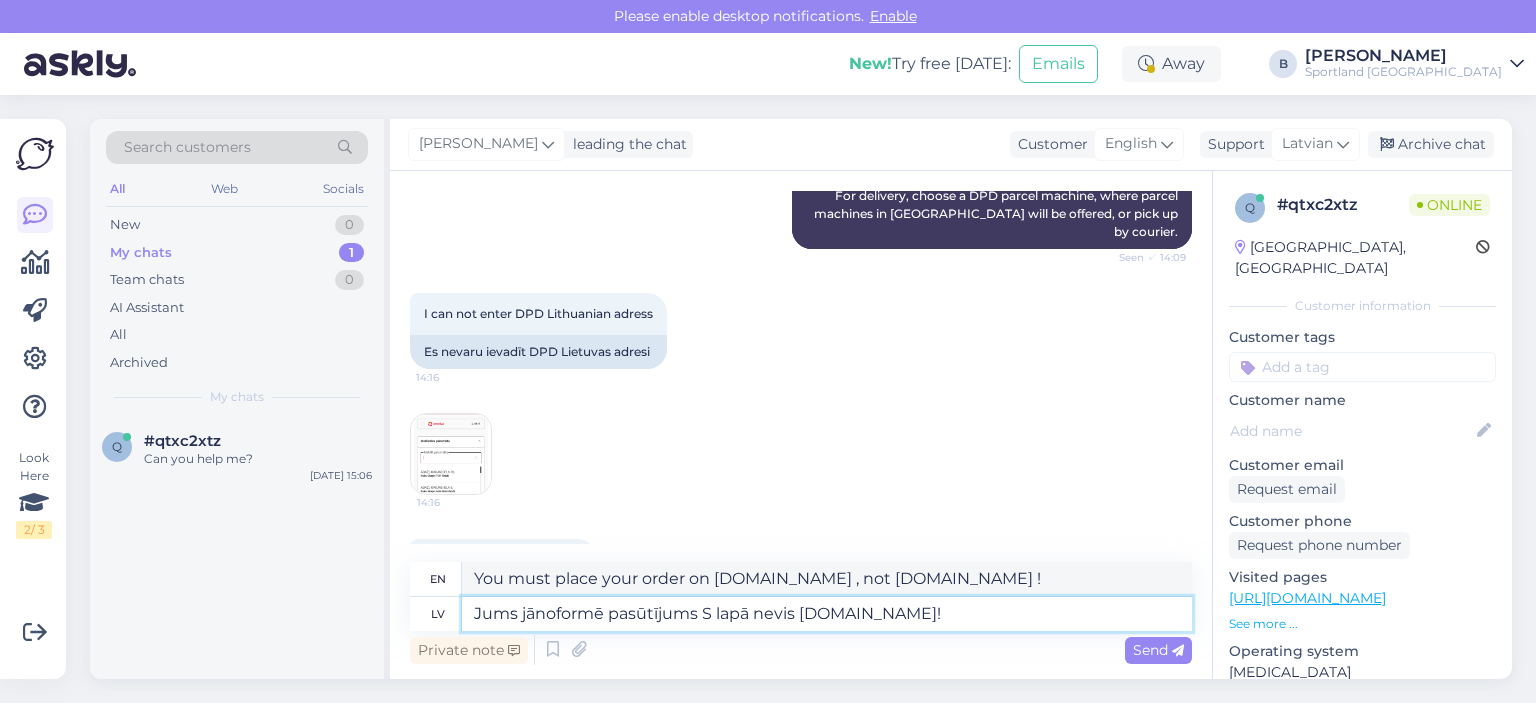 type on "Jums jānoformē pasūtījums  lapā nevis [DOMAIN_NAME]!" 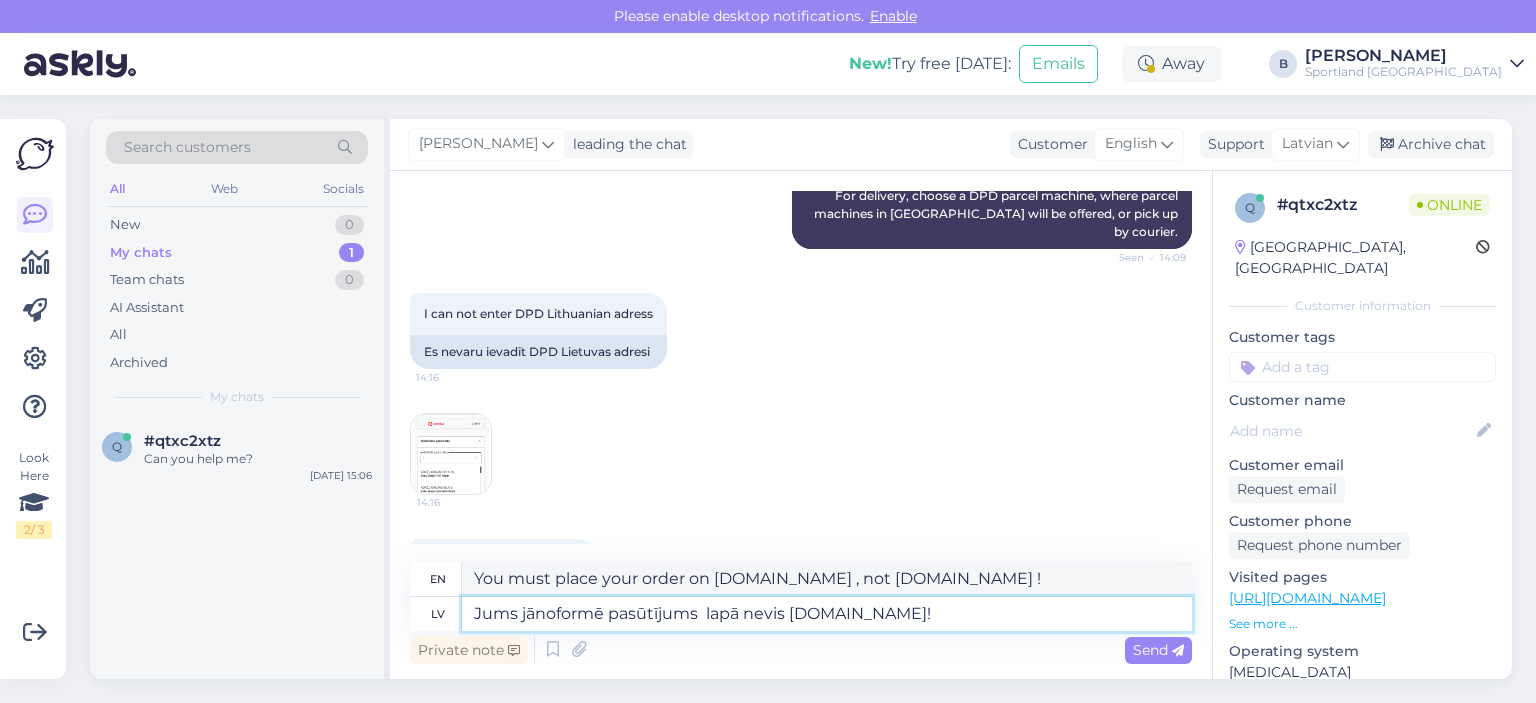 type on "You must place your order on the S page, not [DOMAIN_NAME] !" 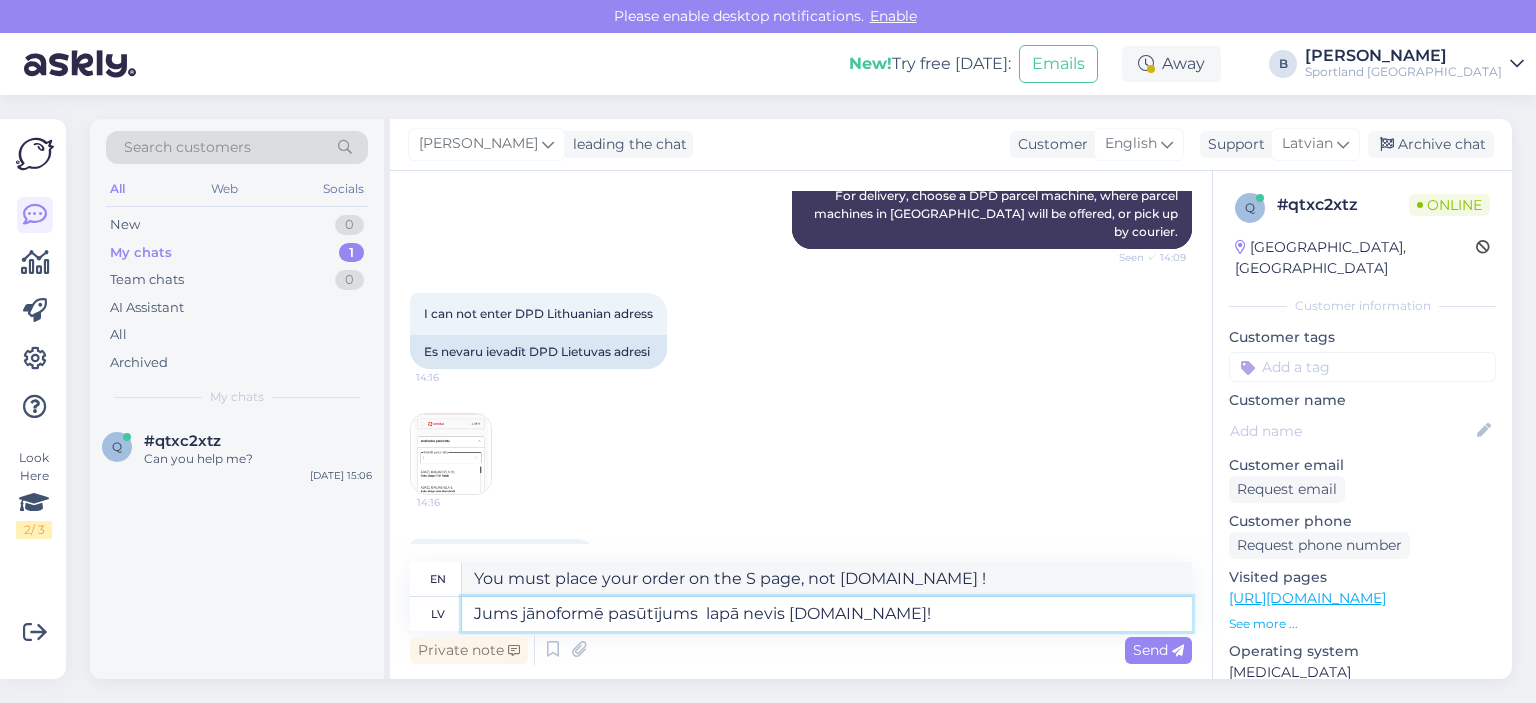 paste on "[URL][DOMAIN_NAME]" 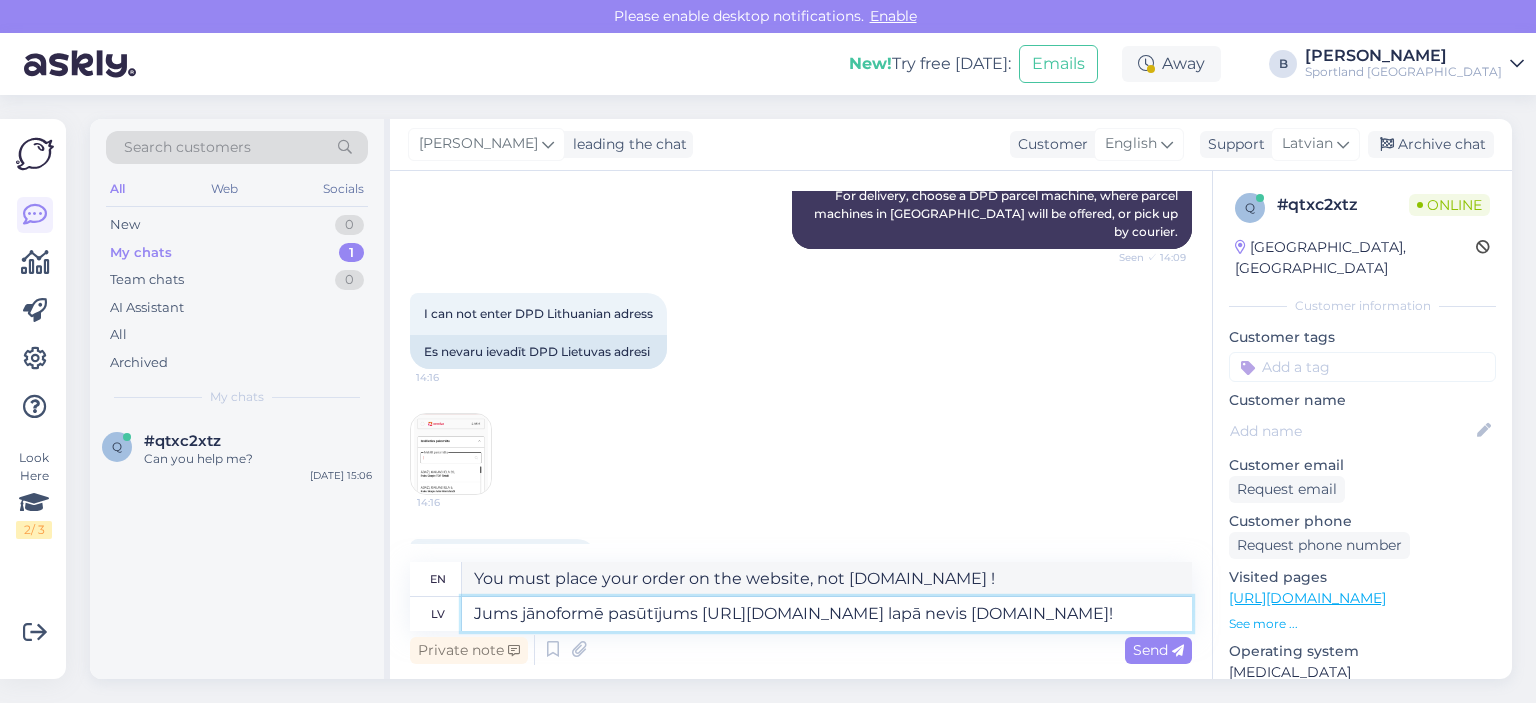 type on "You must place your order on [URL][DOMAIN_NAME] page, not [DOMAIN_NAME] !" 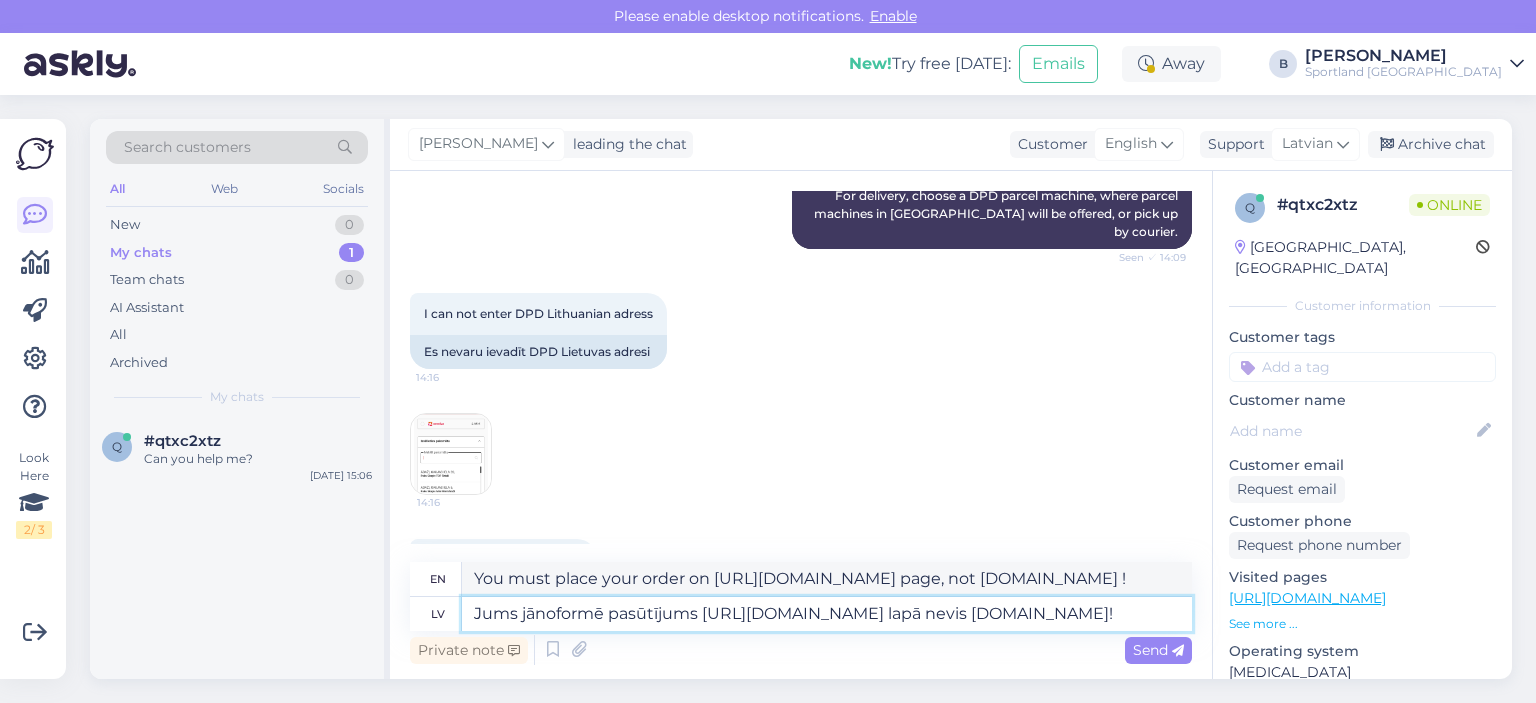type on "Jums jānoformē pasūtījums [URL][DOMAIN_NAME] lapā nevis [DOMAIN_NAME]!" 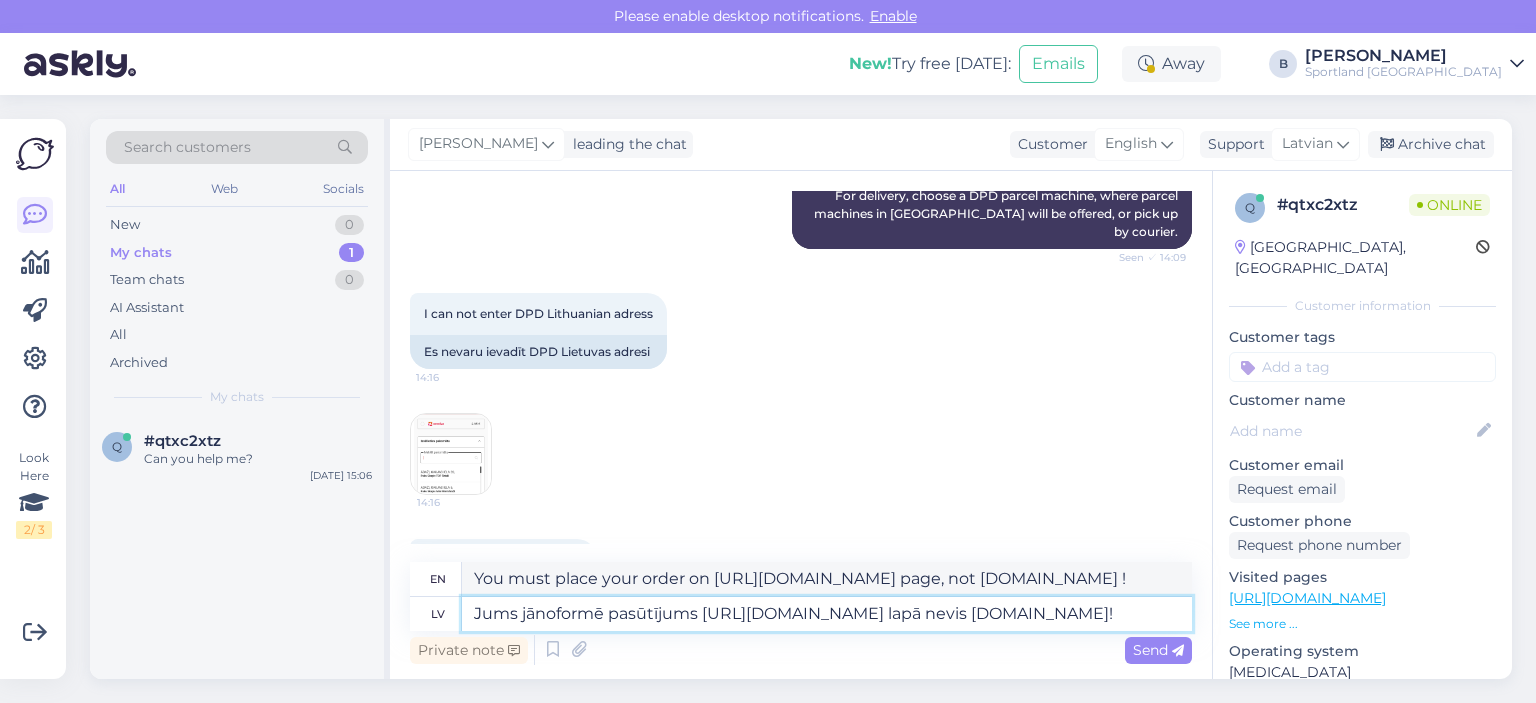 type on "You must place your order on [URL][DOMAIN_NAME] , not [DOMAIN_NAME] !" 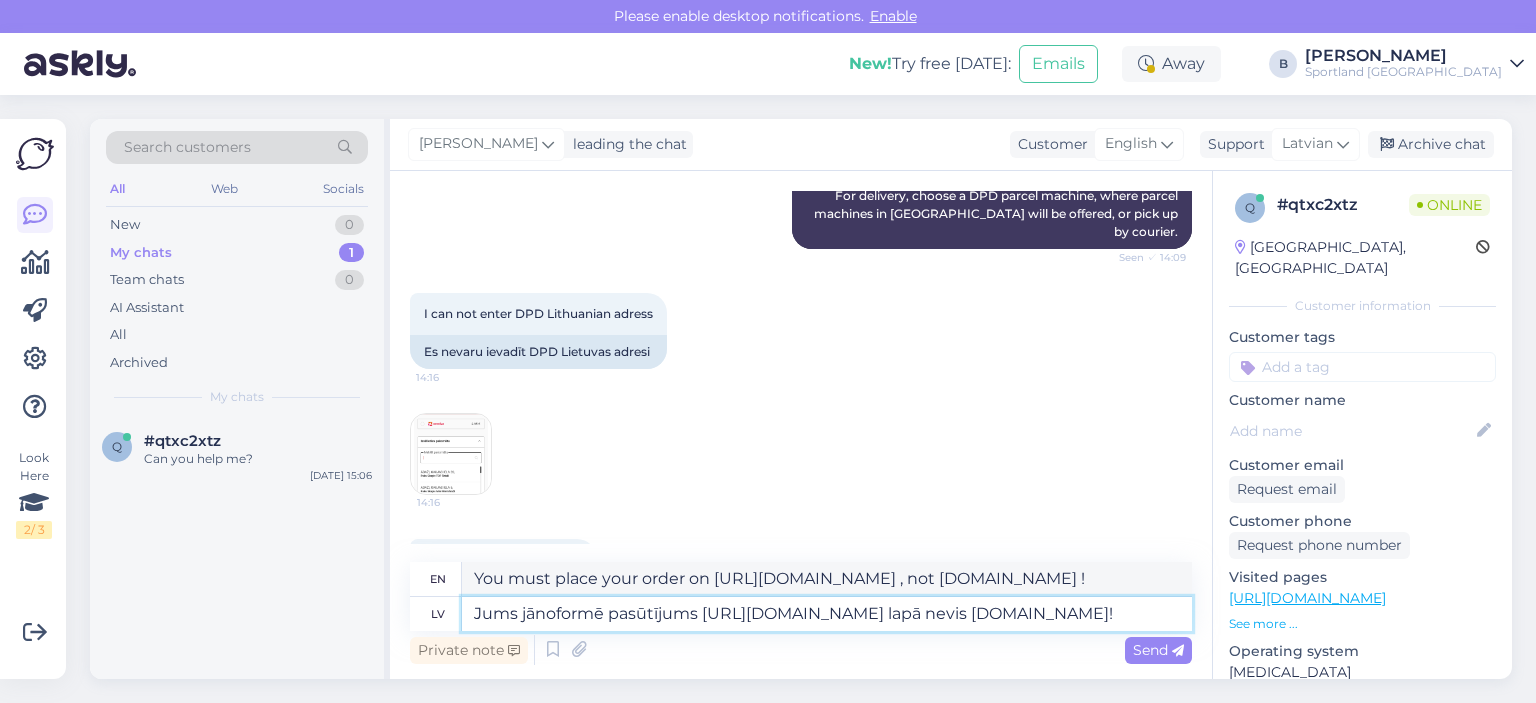 drag, startPoint x: 1095, startPoint y: 616, endPoint x: 962, endPoint y: 616, distance: 133 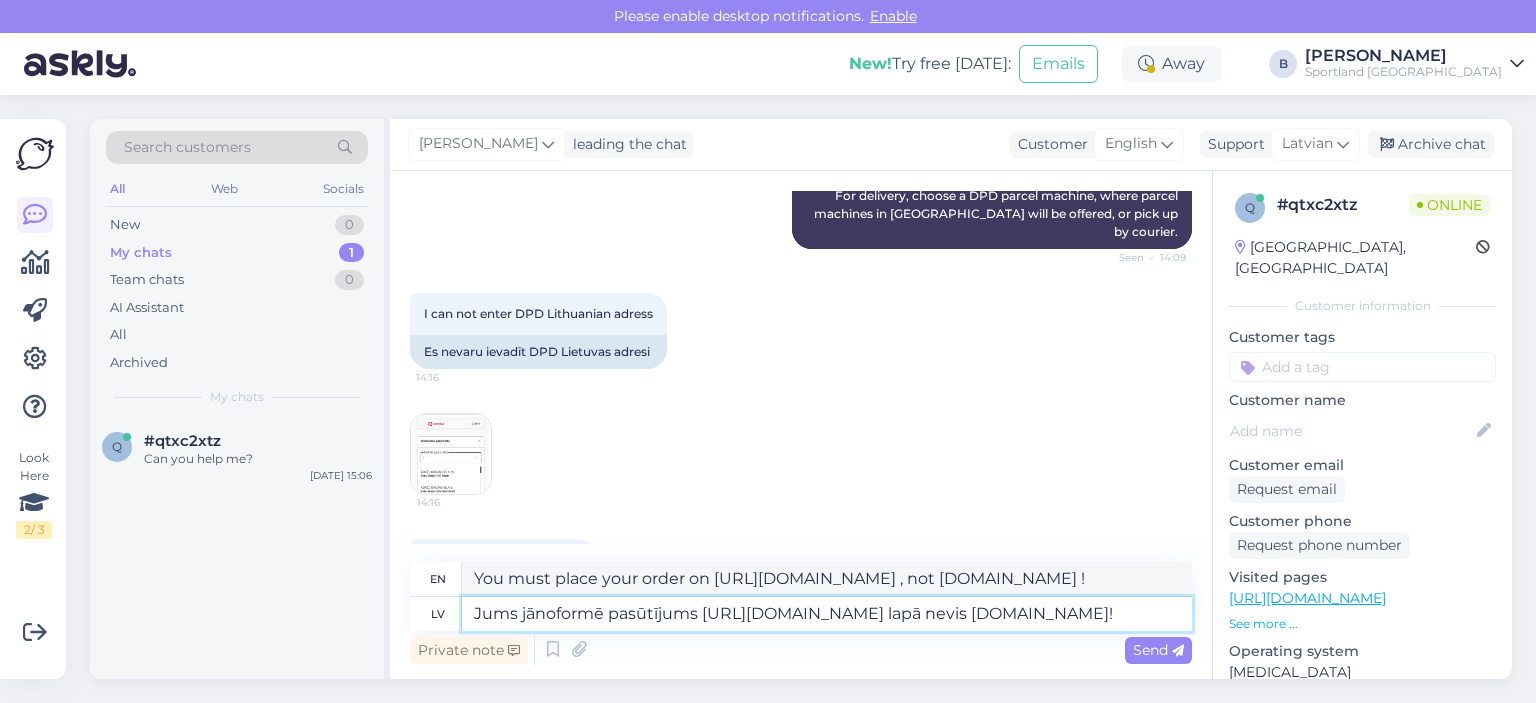 paste on "[URL][DOMAIN_NAME]" 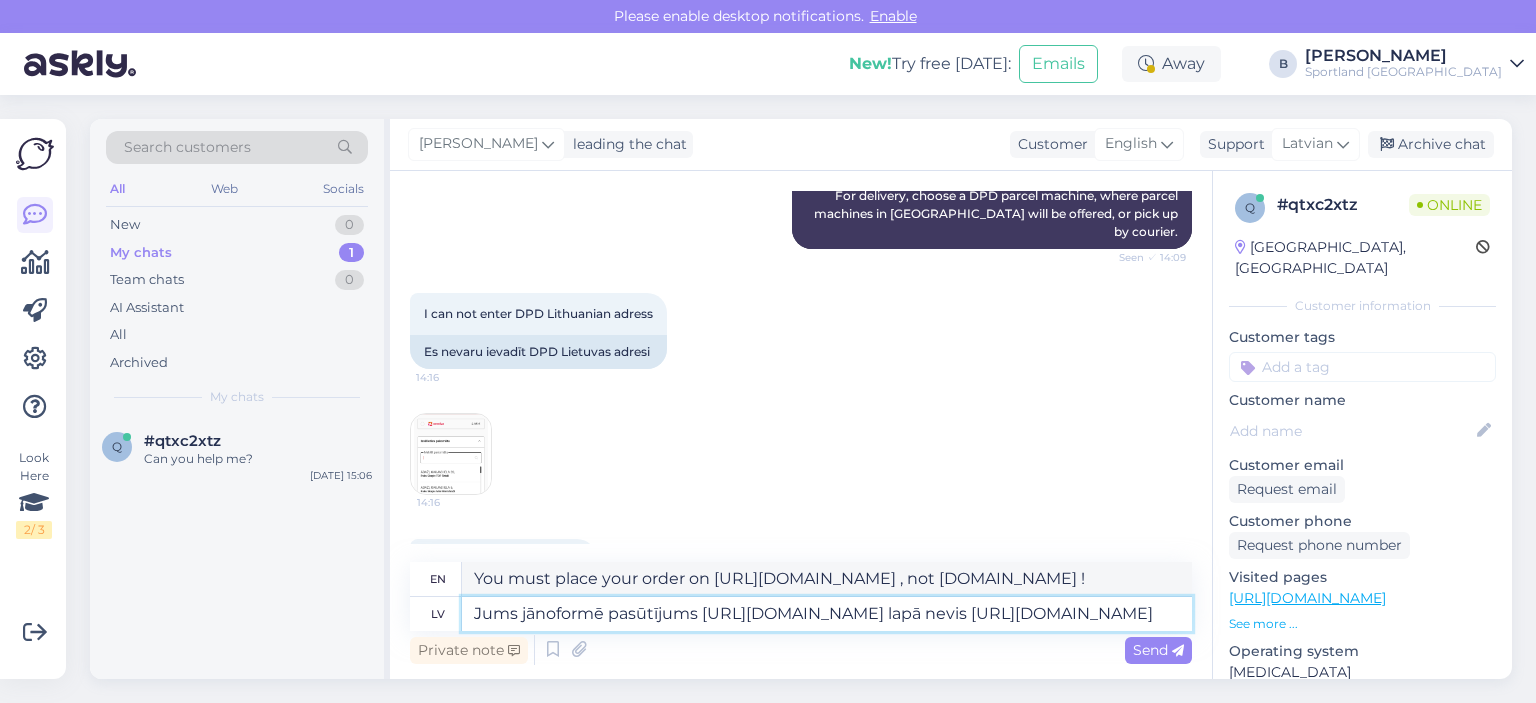 type on "Jums jānoformē pasūtījums [URL][DOMAIN_NAME] lapā nevis [URL][DOMAIN_NAME]" 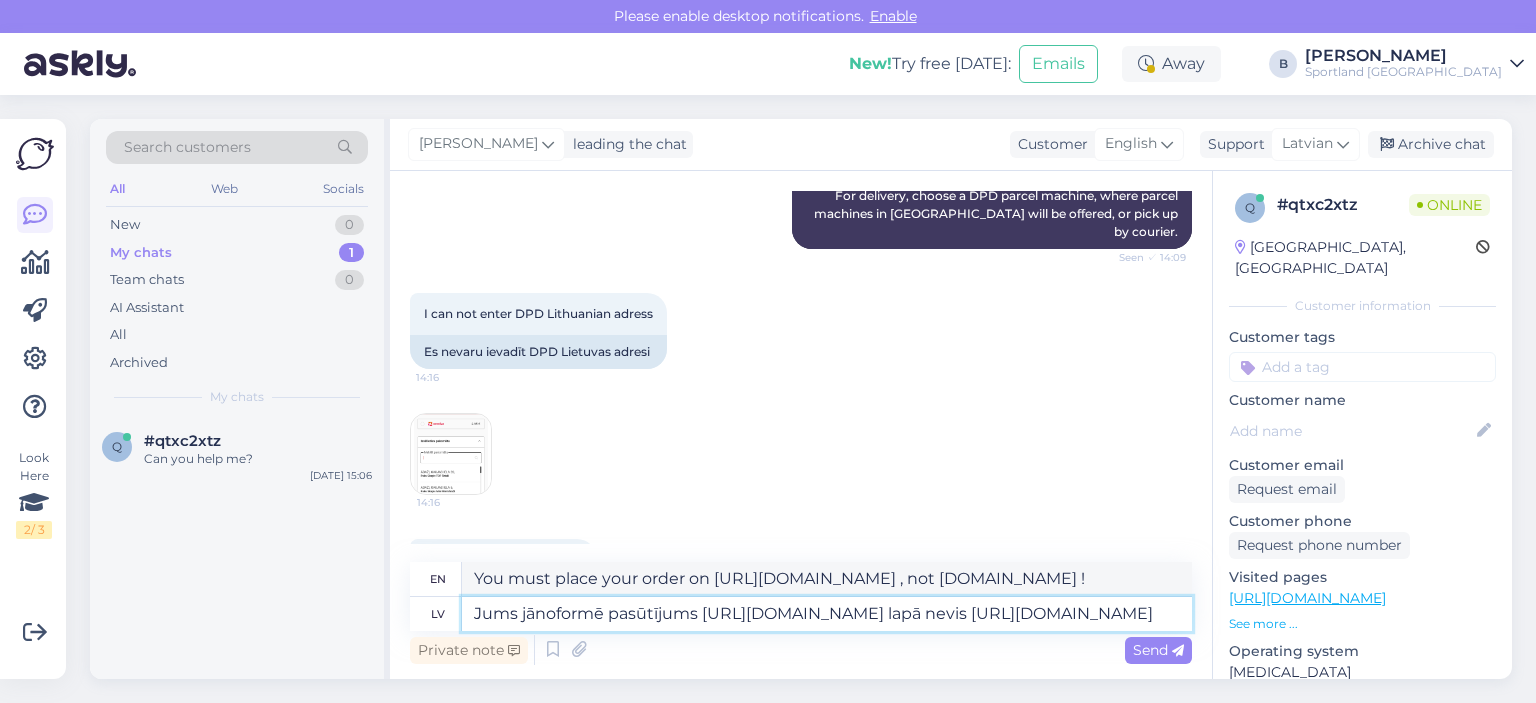 type on "You must place your order on [URL][DOMAIN_NAME] instead of [URL][DOMAIN_NAME]" 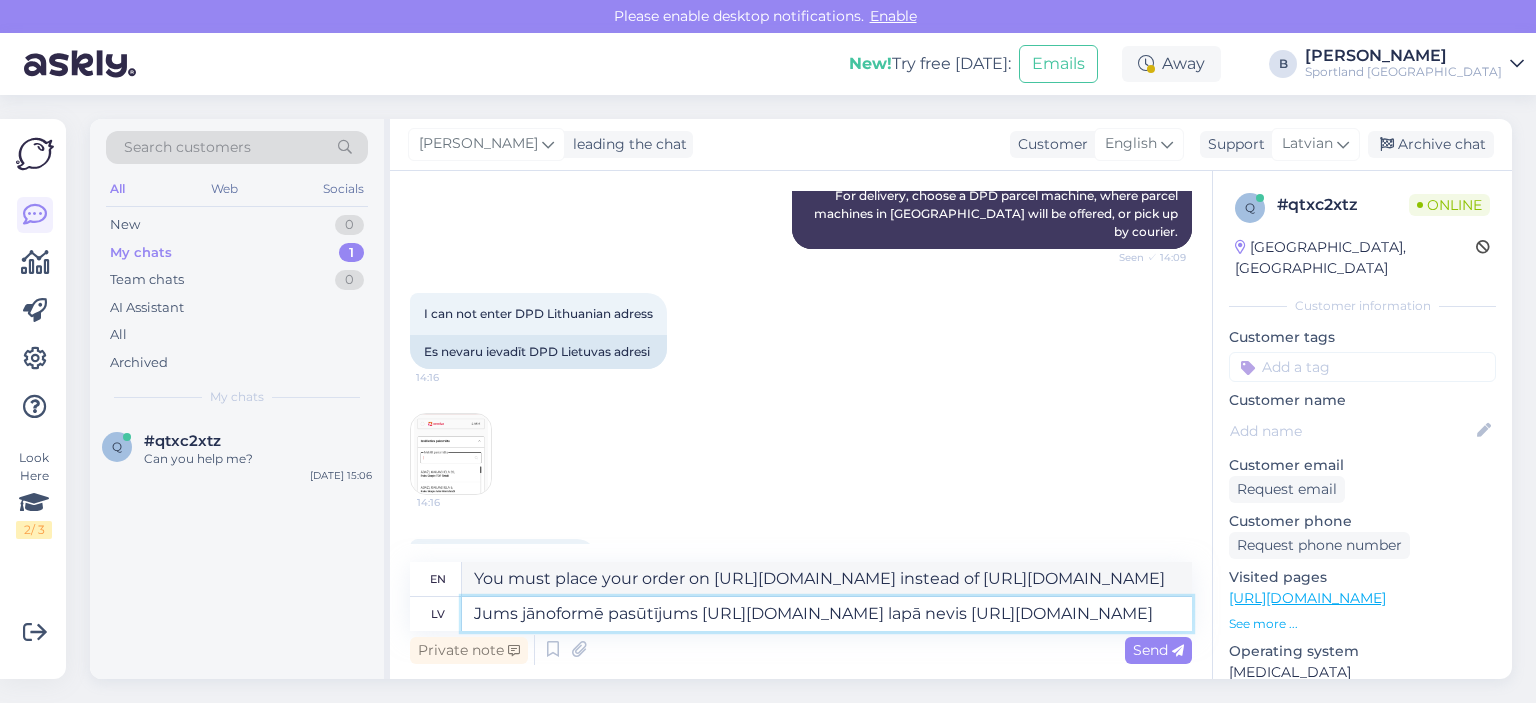 type on "Jums jānoformē pasūtījums [URL][DOMAIN_NAME] lapā nevis [URL][DOMAIN_NAME]" 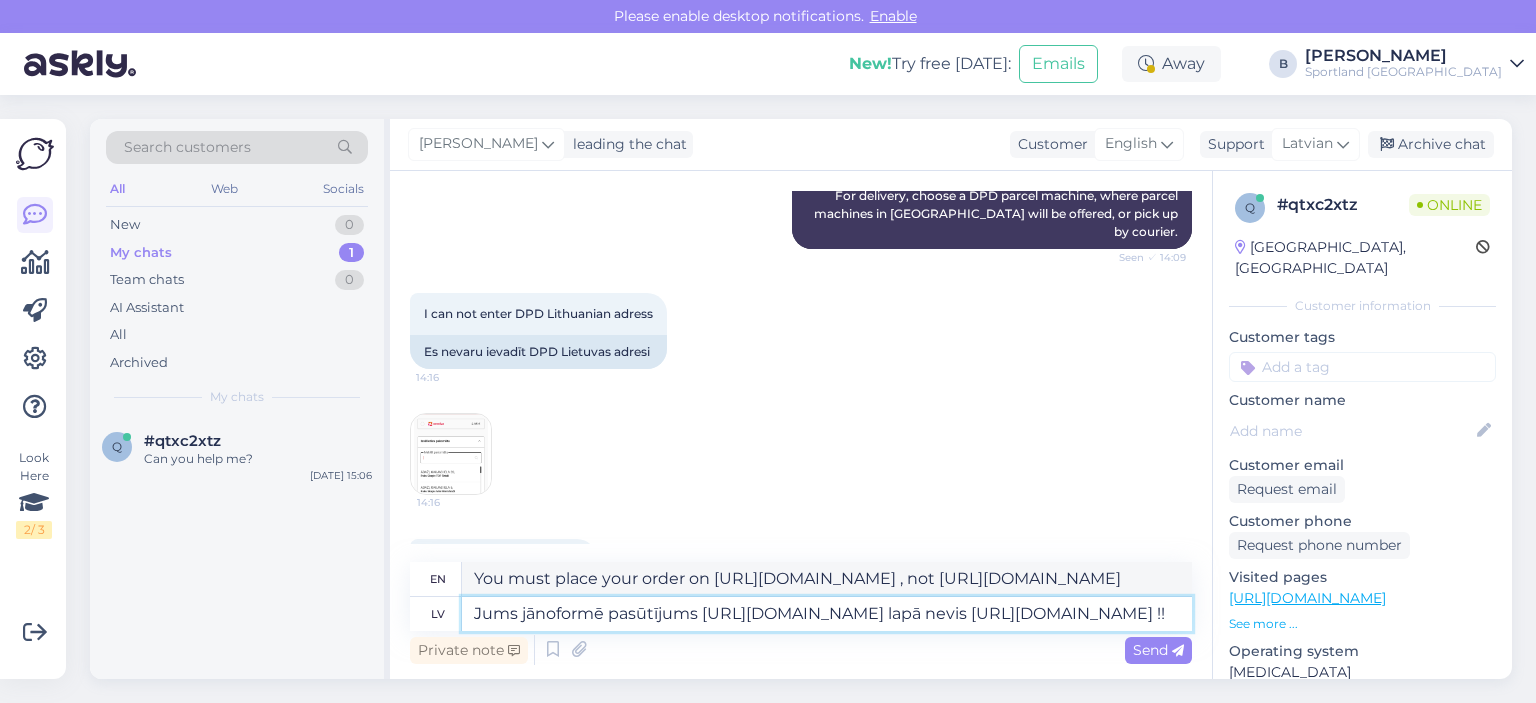type on "Jums jānoformē pasūtījums [URL][DOMAIN_NAME] lapā nevis [URL][DOMAIN_NAME] !!" 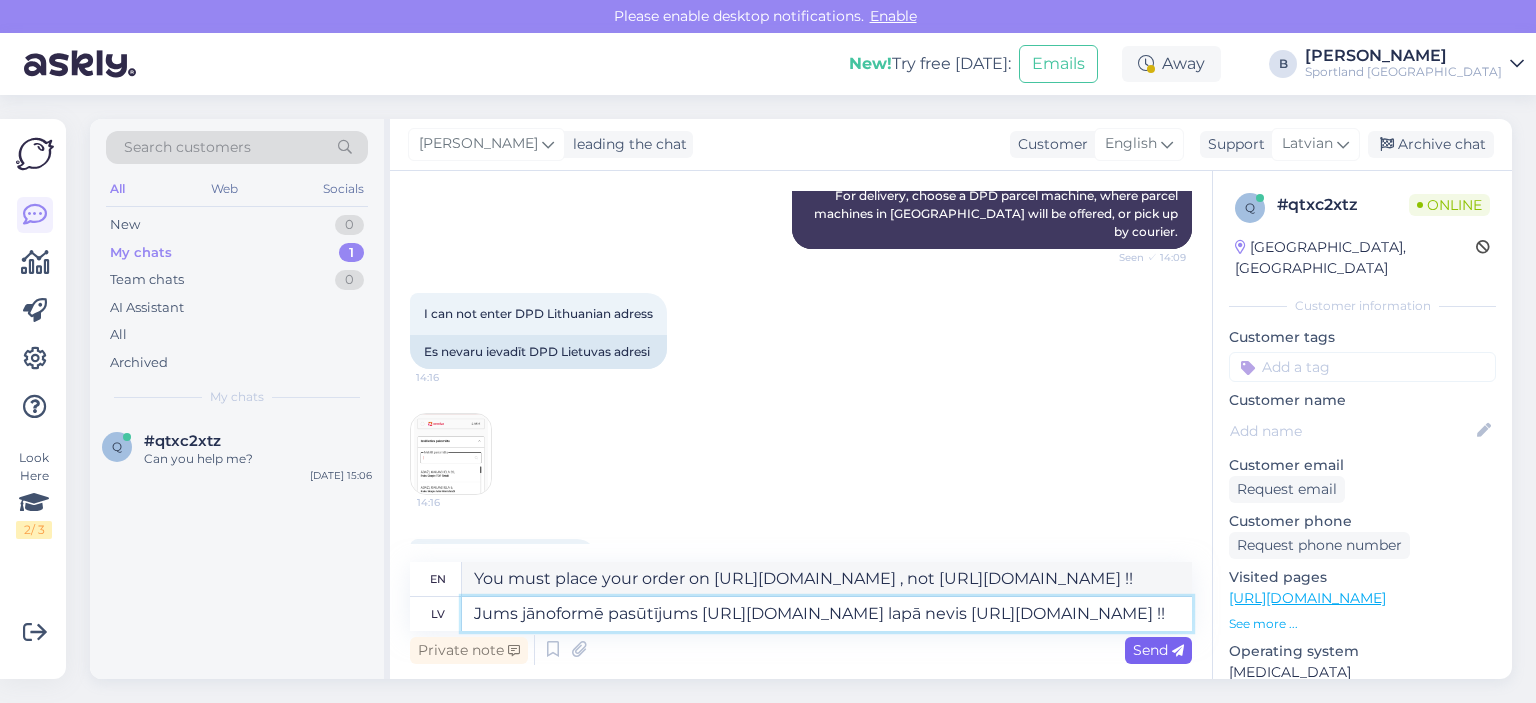type on "Jums jānoformē pasūtījums [URL][DOMAIN_NAME] lapā nevis [URL][DOMAIN_NAME] !!" 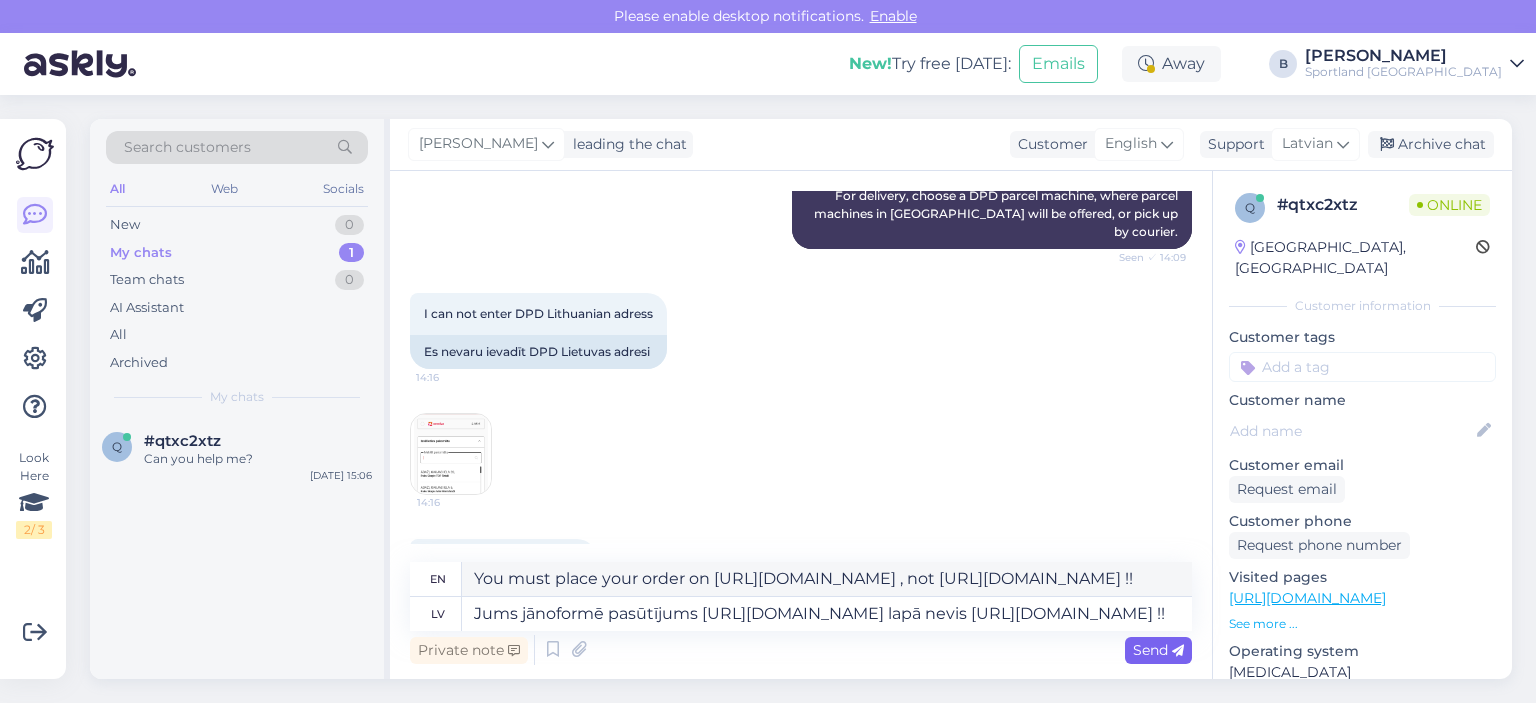 click on "Send" at bounding box center [1158, 650] 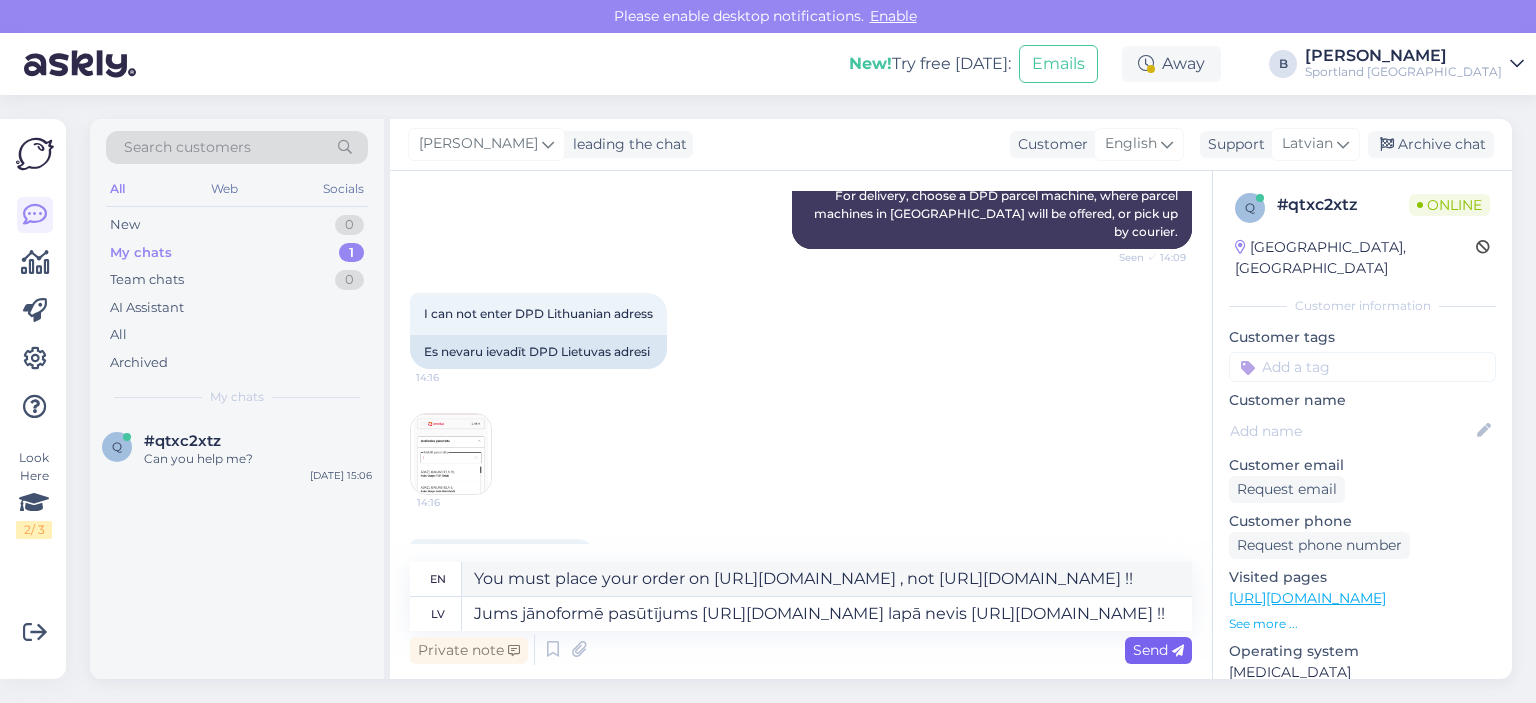 click on "Send" at bounding box center [1158, 650] 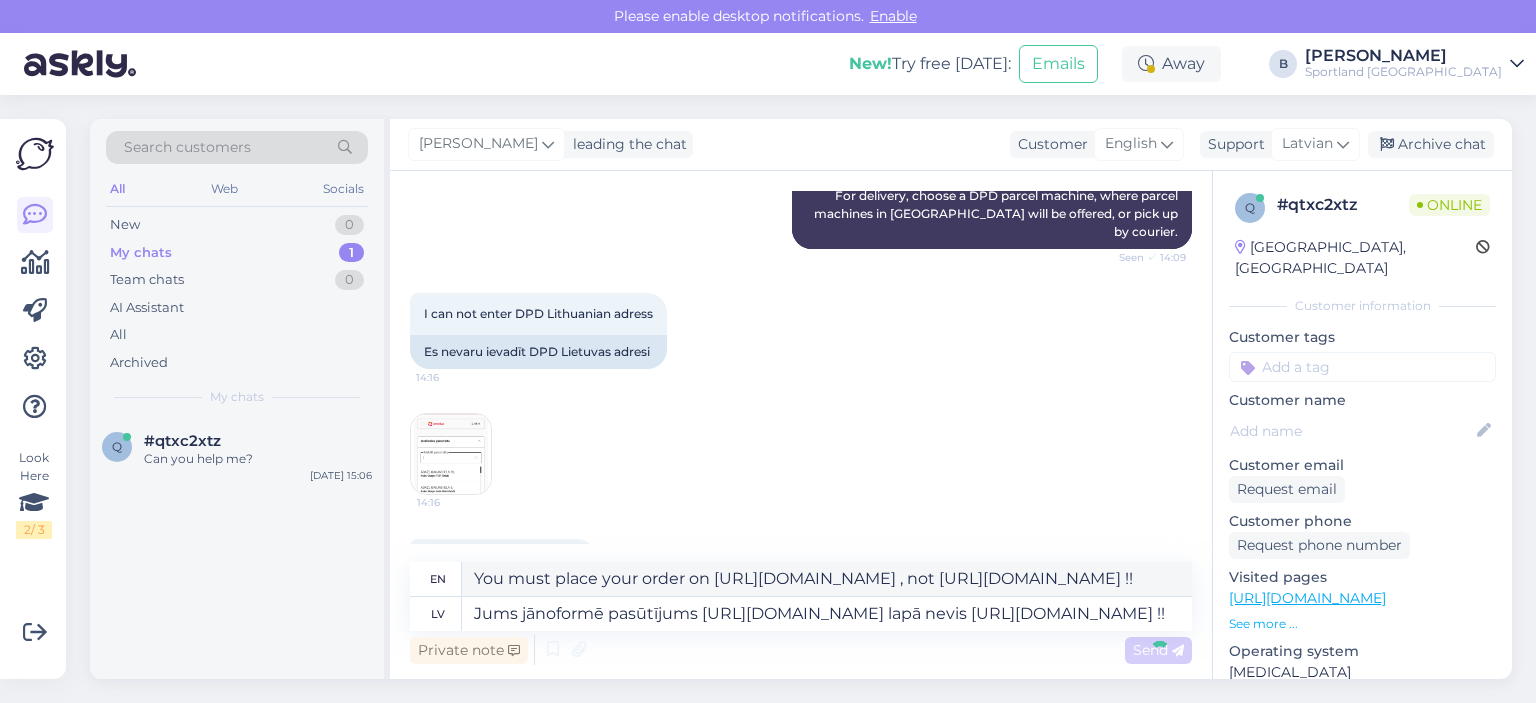 type 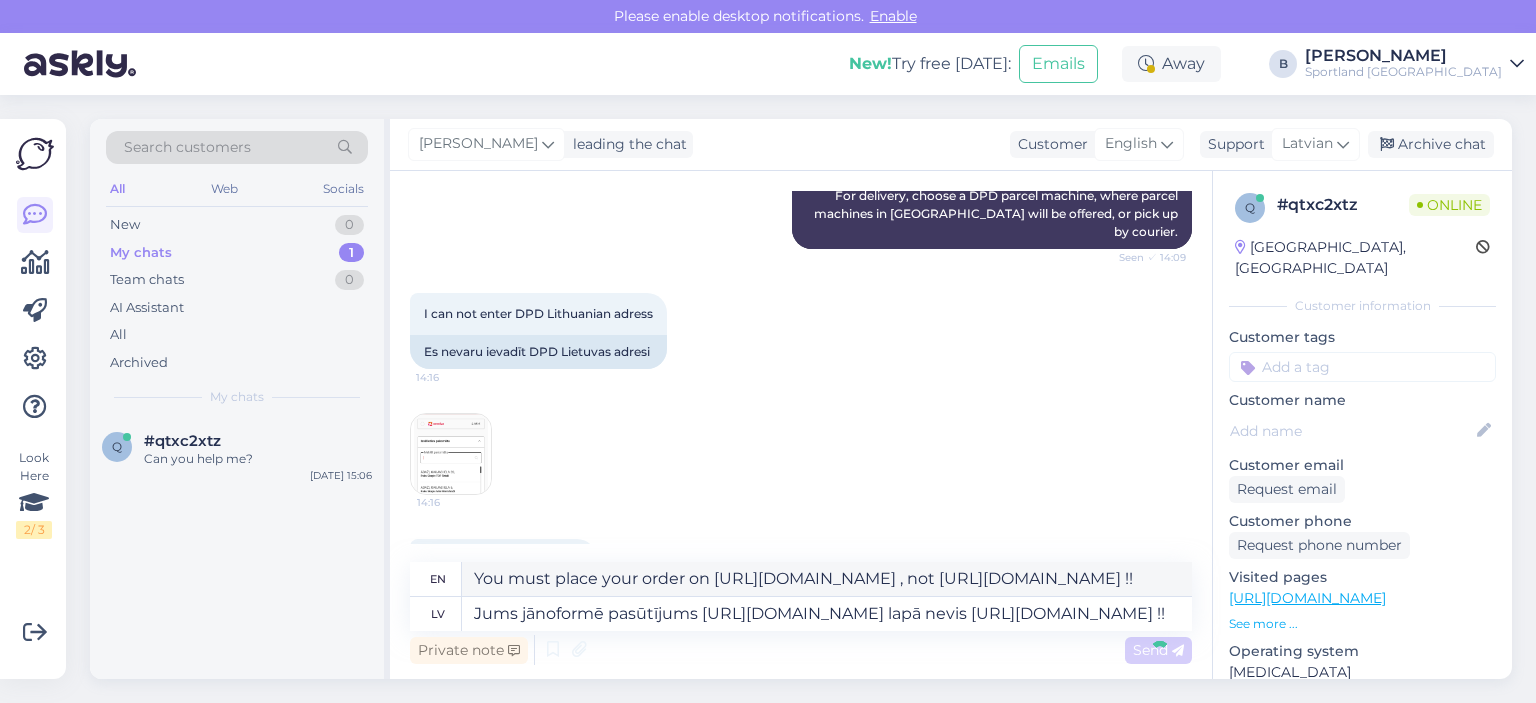 type 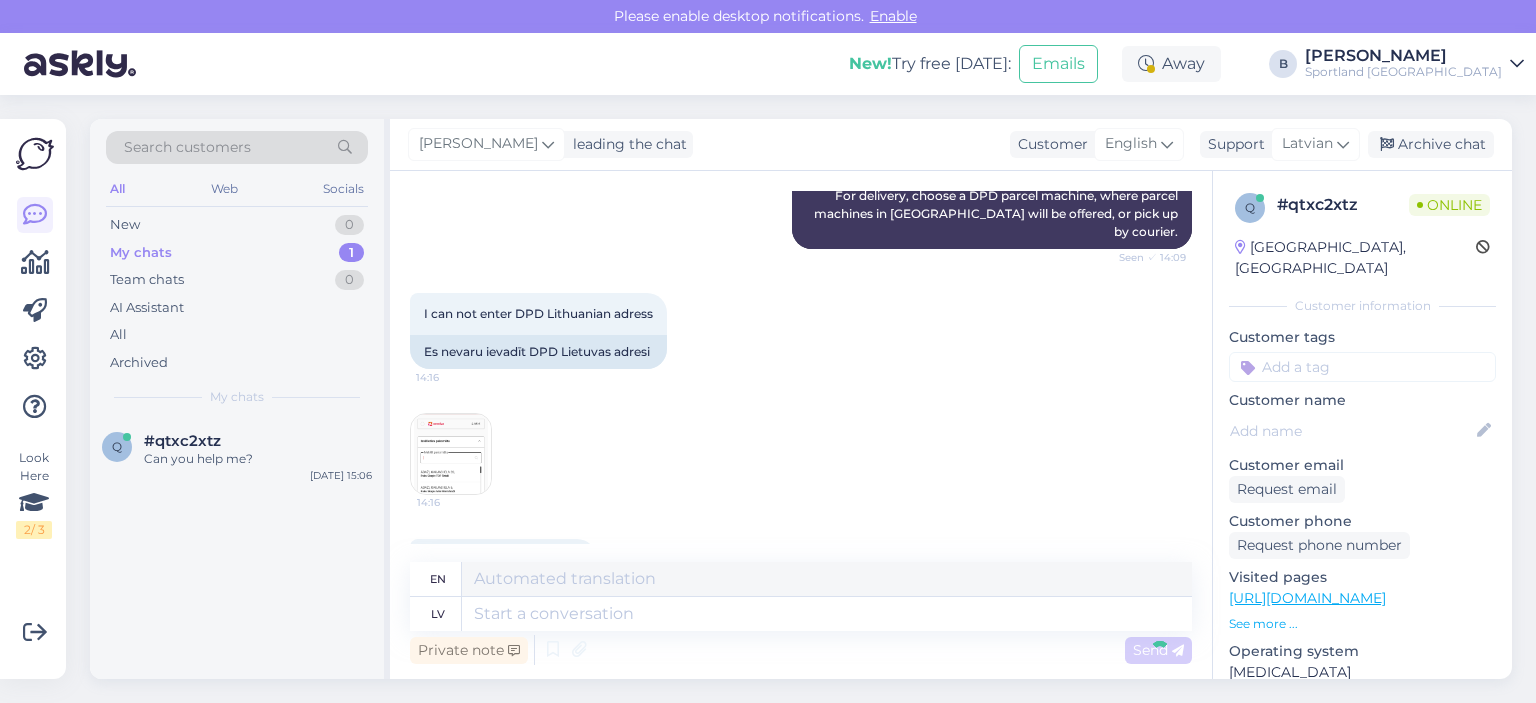 scroll, scrollTop: 1235, scrollLeft: 0, axis: vertical 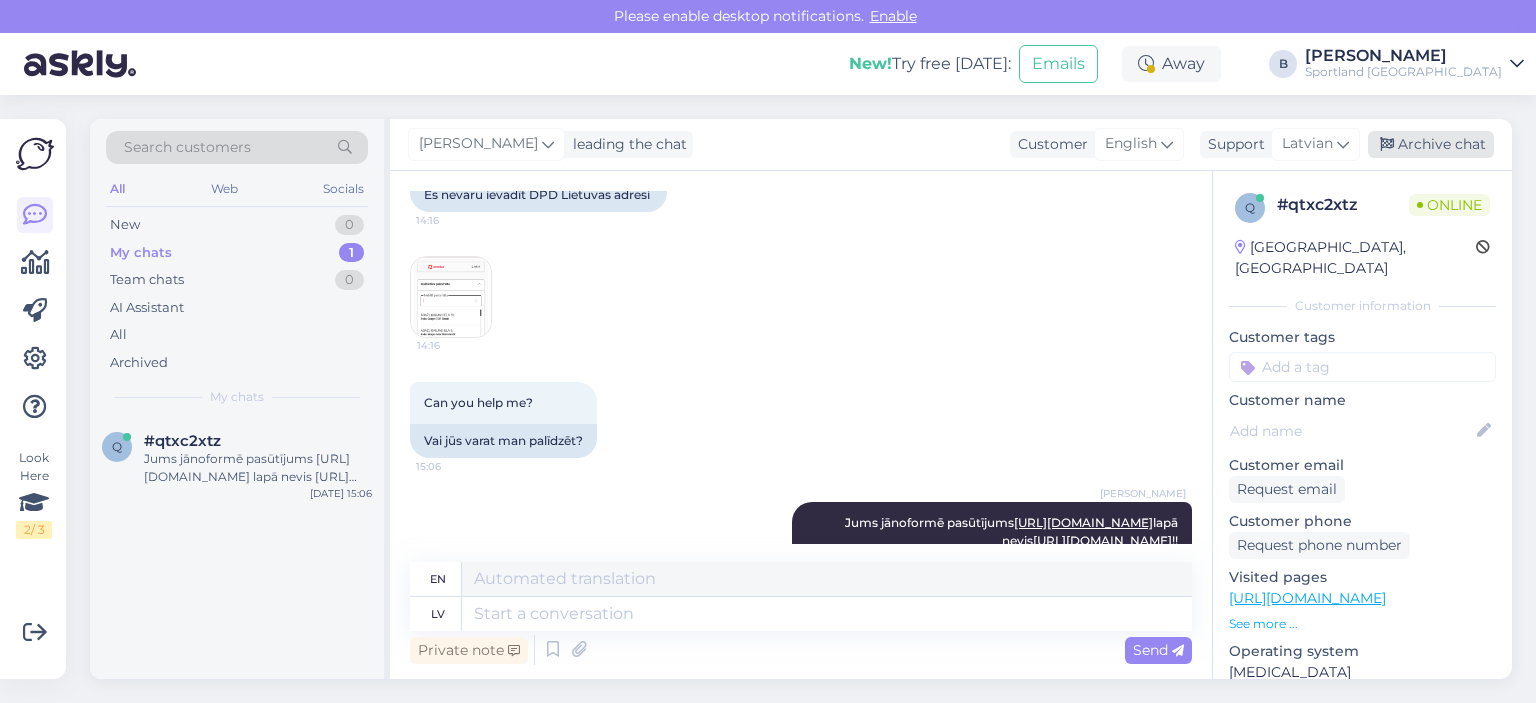 click on "Archive chat" at bounding box center [1431, 144] 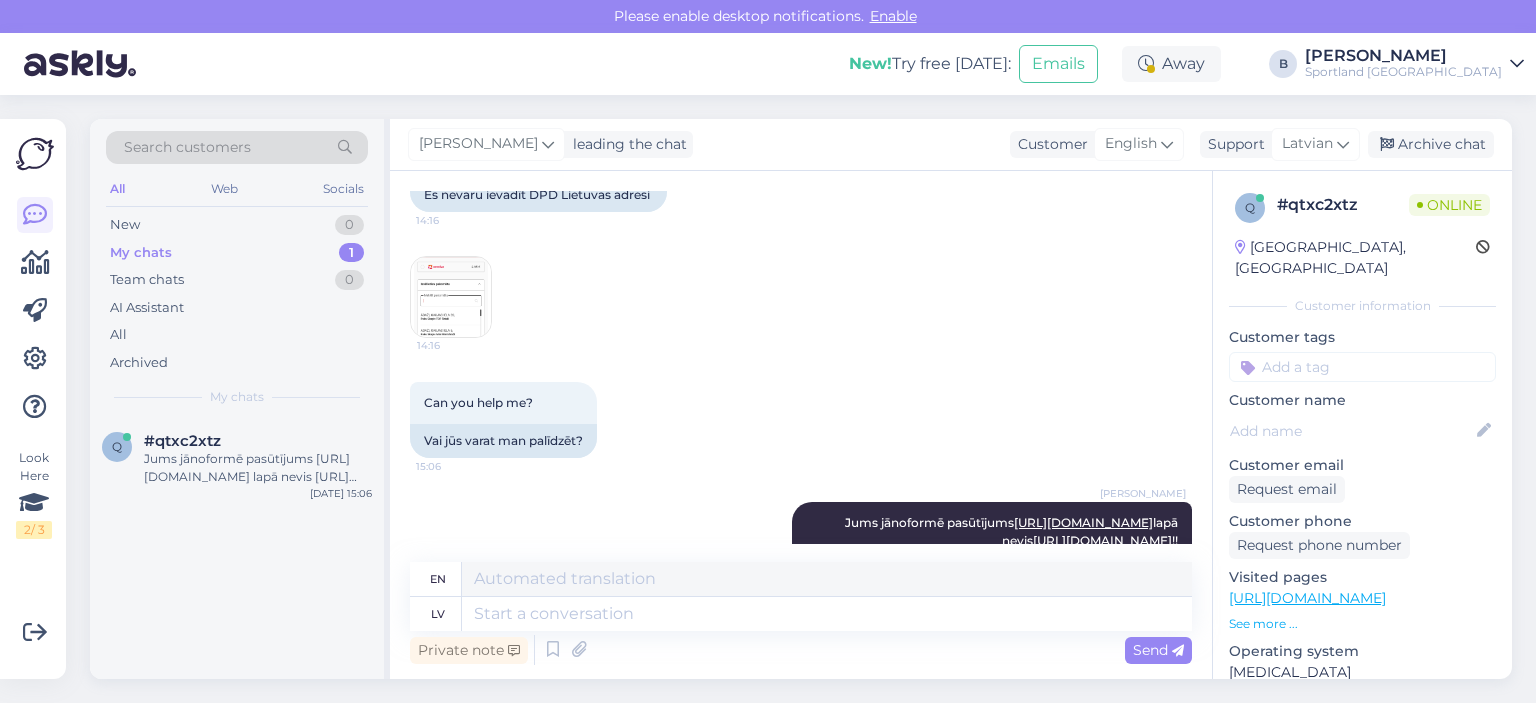 scroll, scrollTop: 1215, scrollLeft: 0, axis: vertical 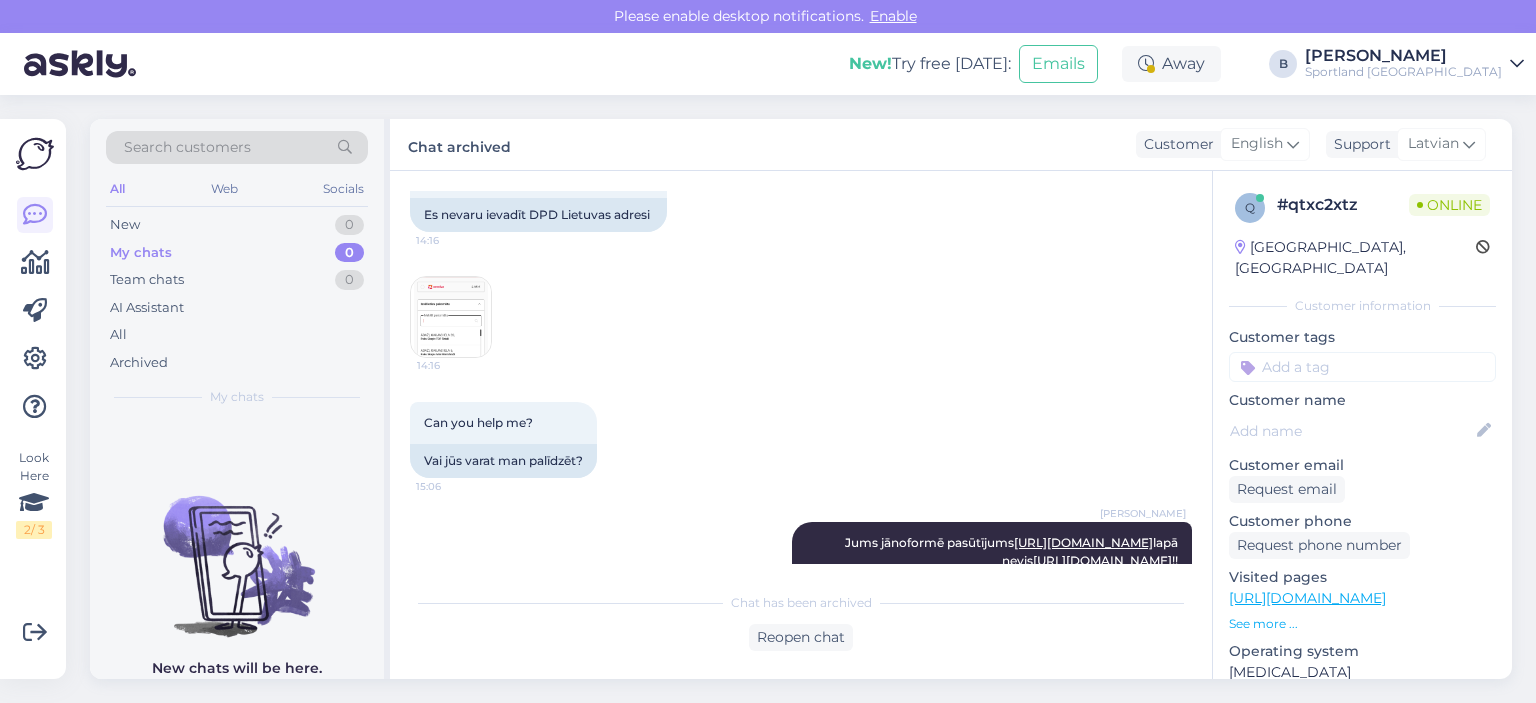 click at bounding box center [451, 317] 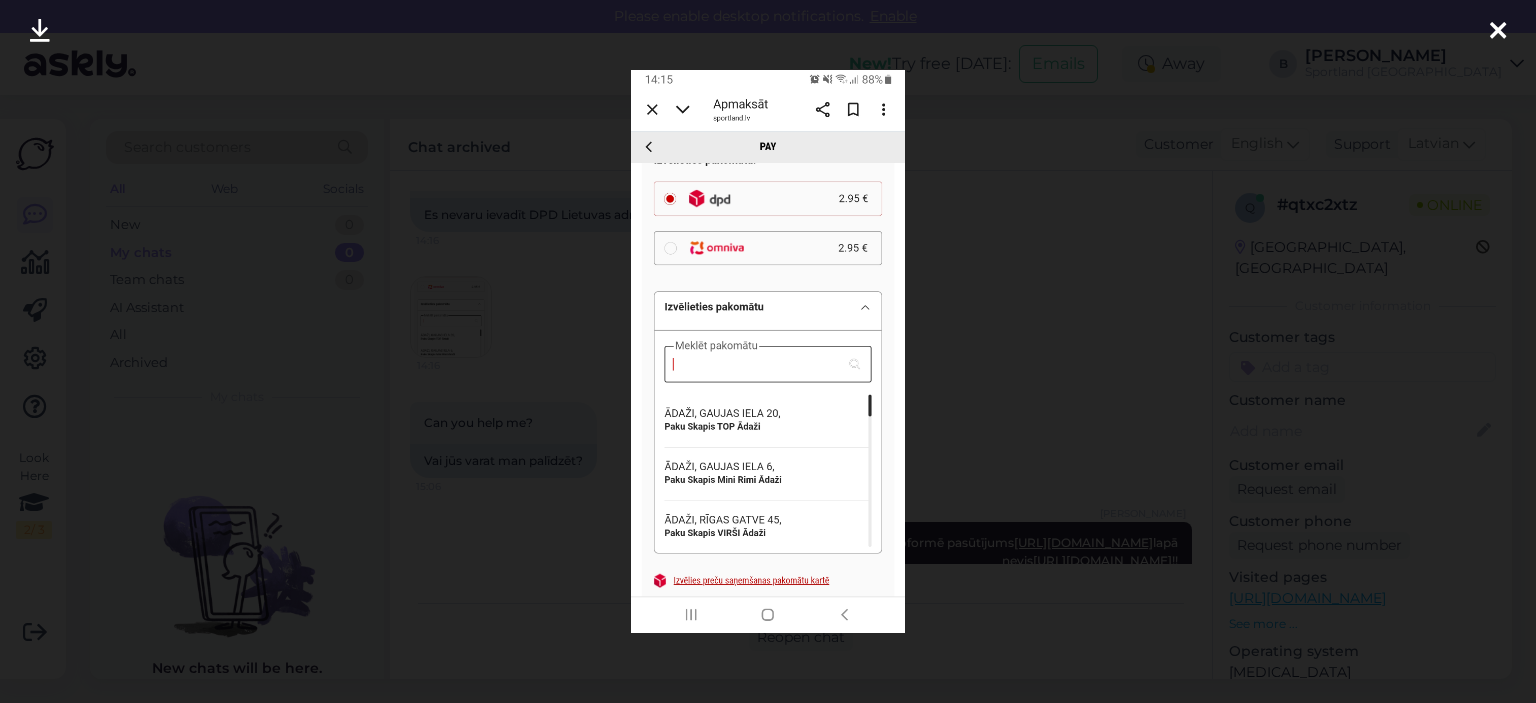 click at bounding box center [768, 351] 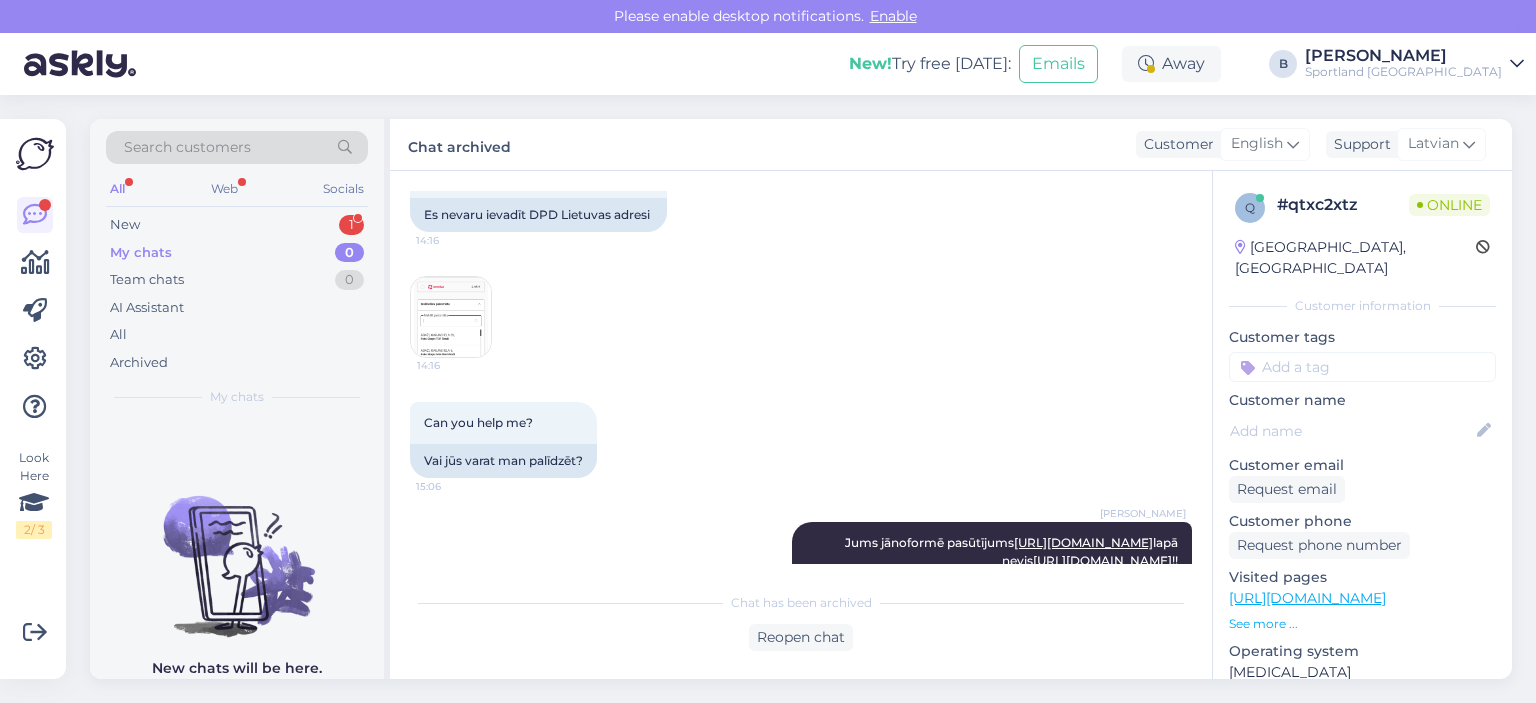 scroll, scrollTop: 1319, scrollLeft: 0, axis: vertical 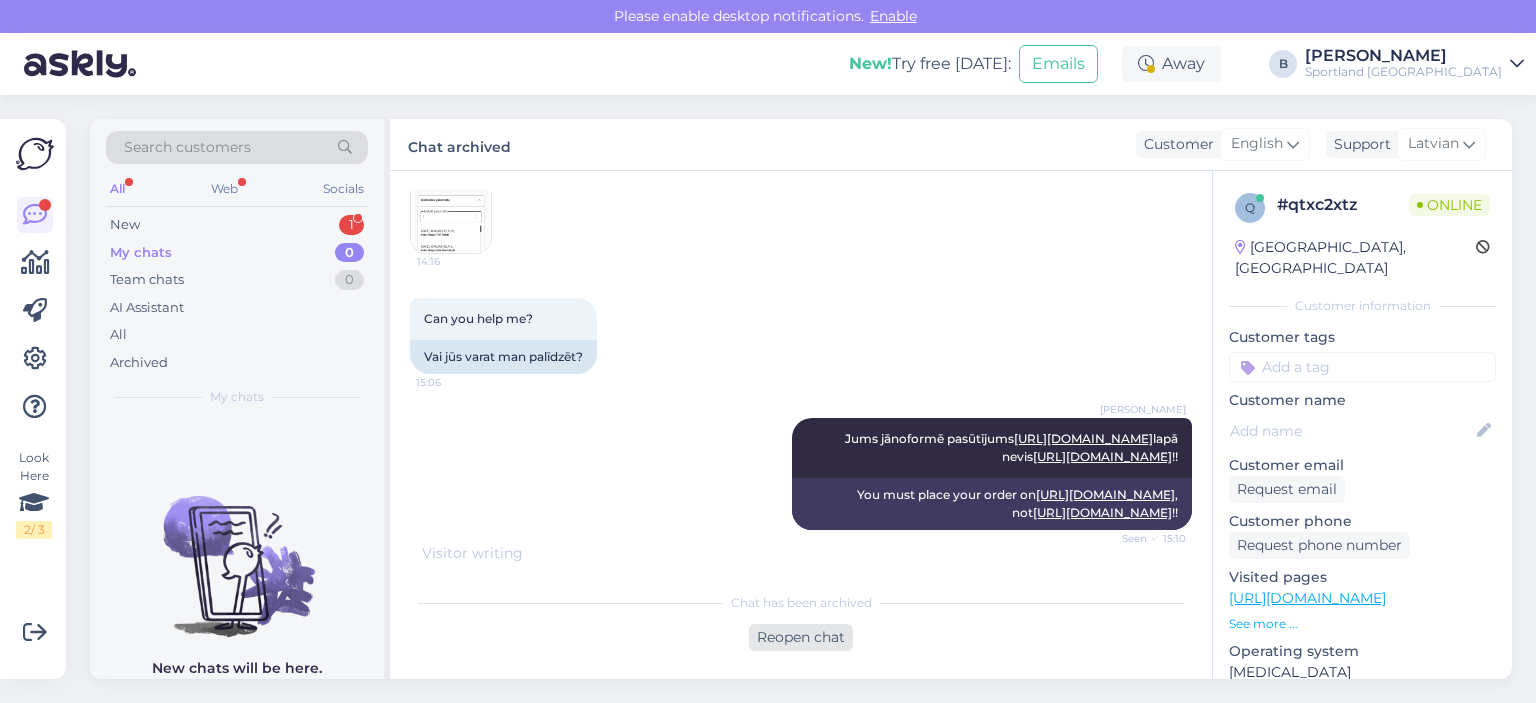 click on "Reopen chat" at bounding box center [801, 637] 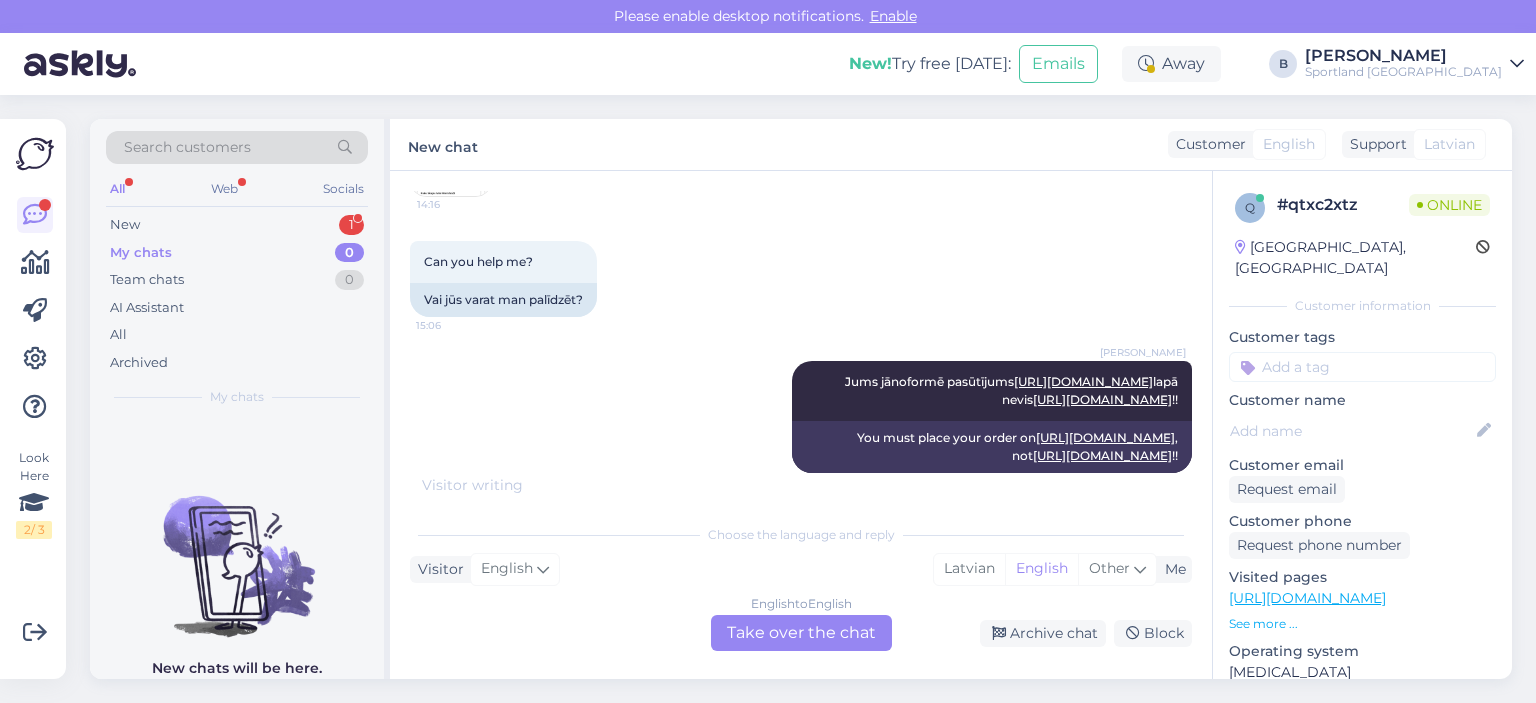 scroll, scrollTop: 1408, scrollLeft: 0, axis: vertical 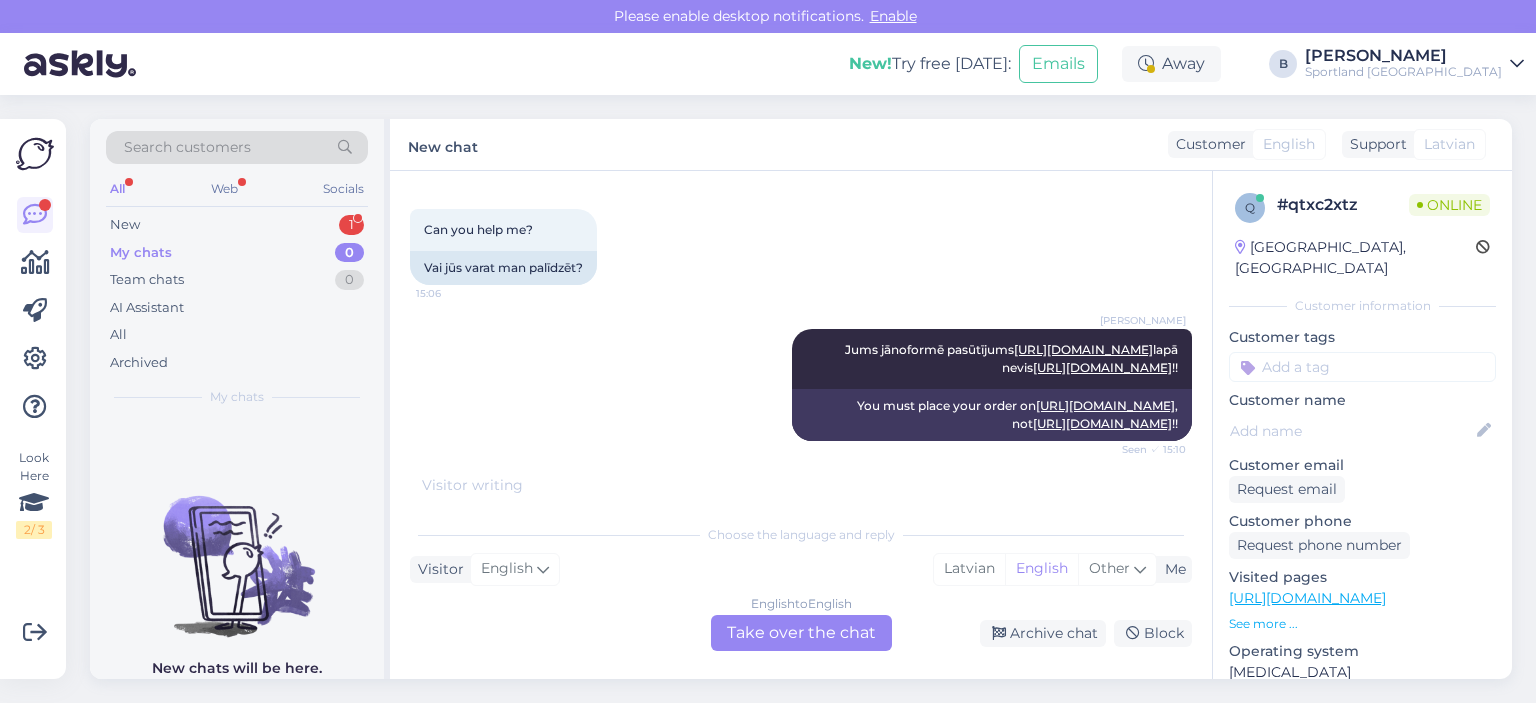 click on "English  to  English Take over the chat" at bounding box center [801, 633] 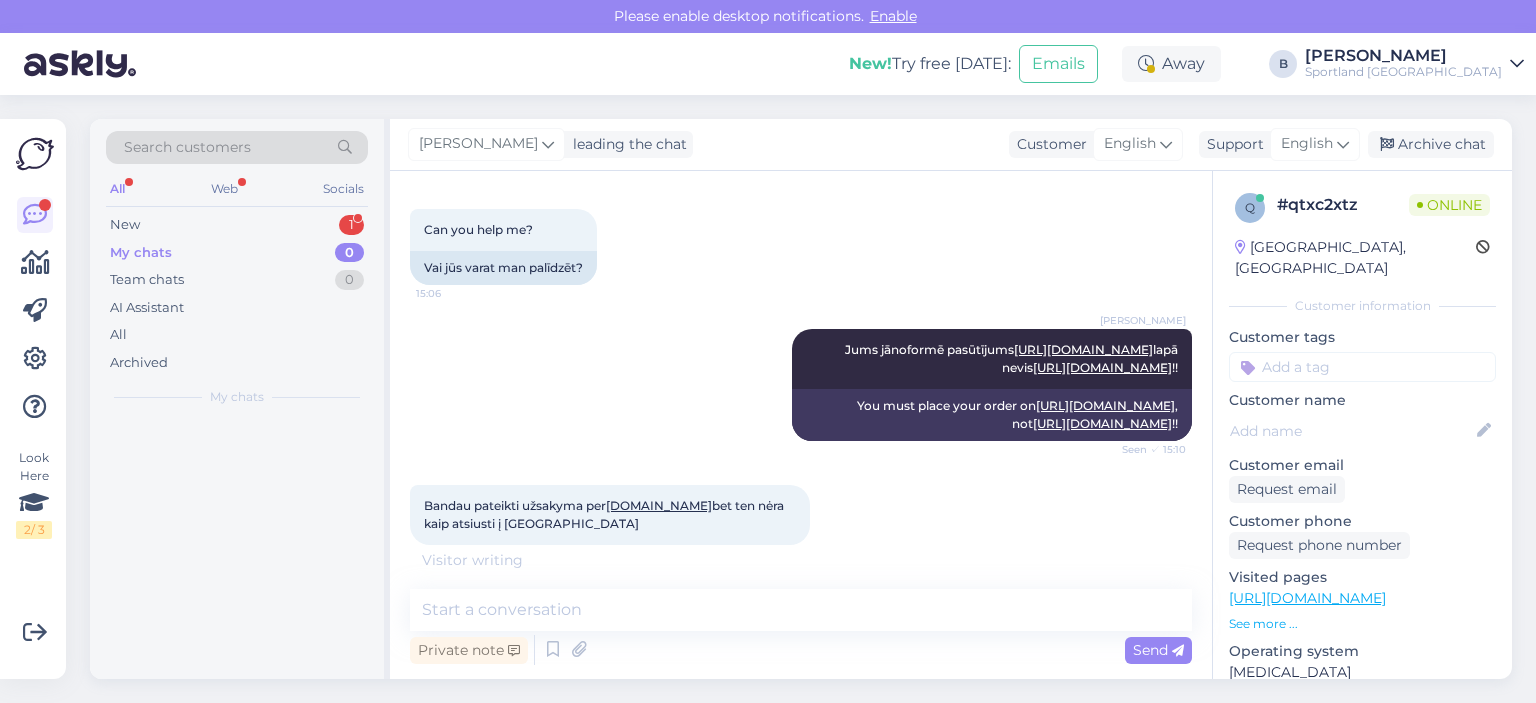 scroll, scrollTop: 1333, scrollLeft: 0, axis: vertical 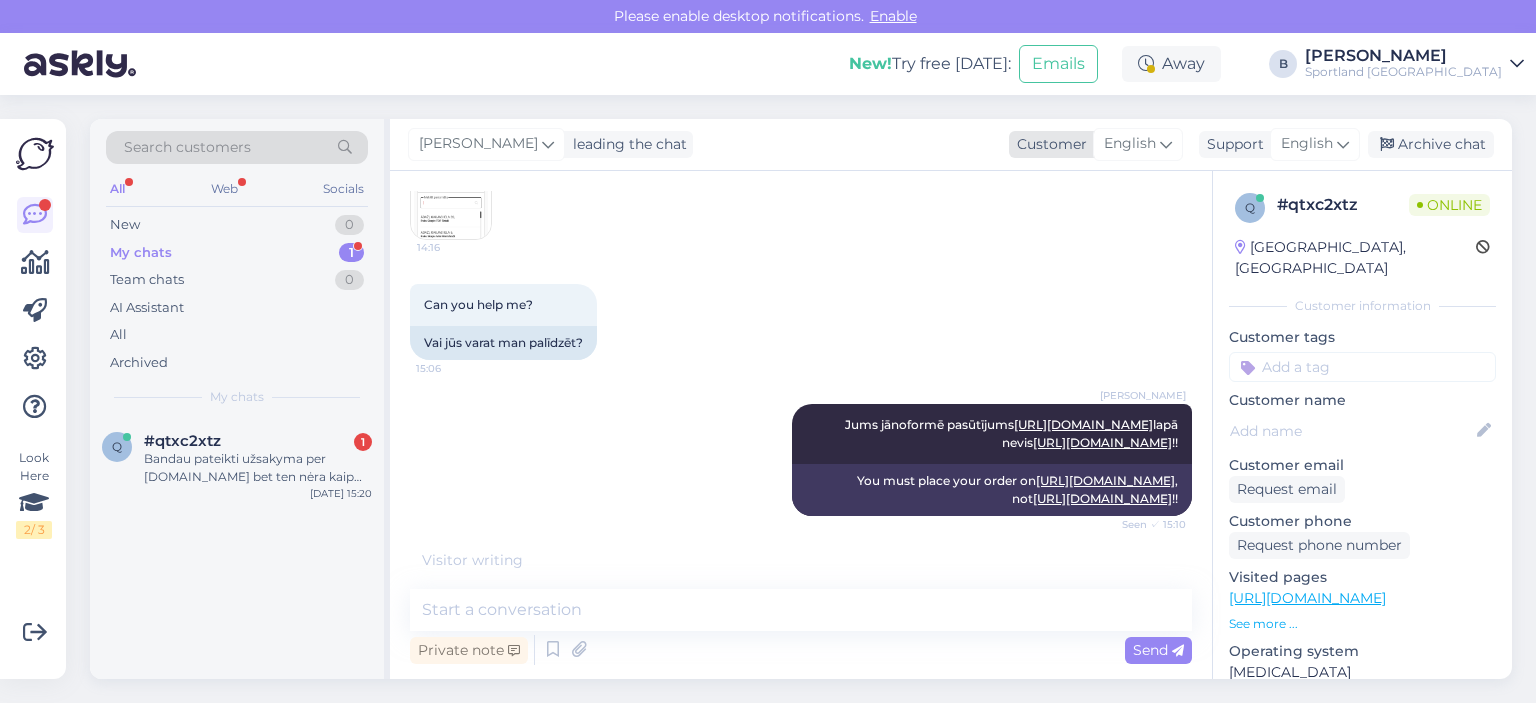 click on "English" at bounding box center (1130, 144) 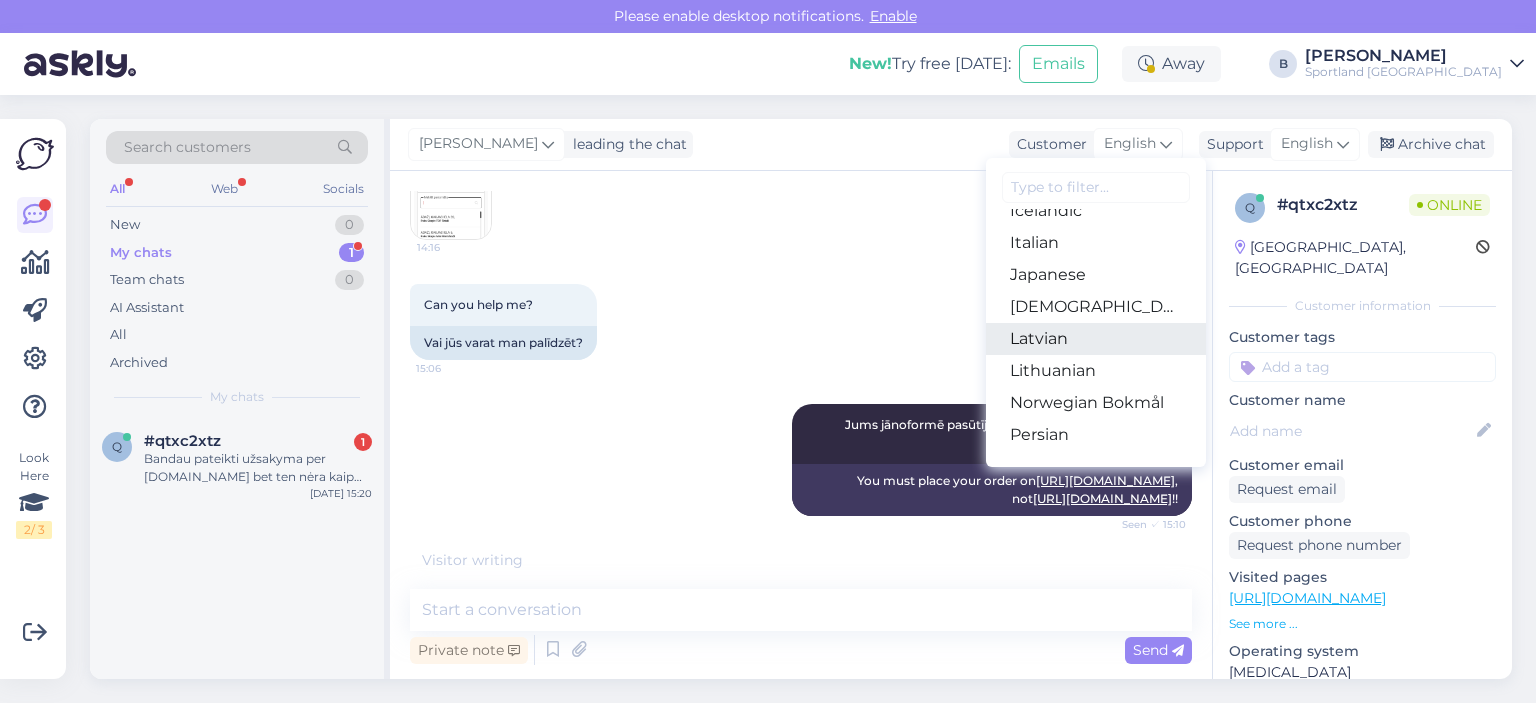 scroll, scrollTop: 500, scrollLeft: 0, axis: vertical 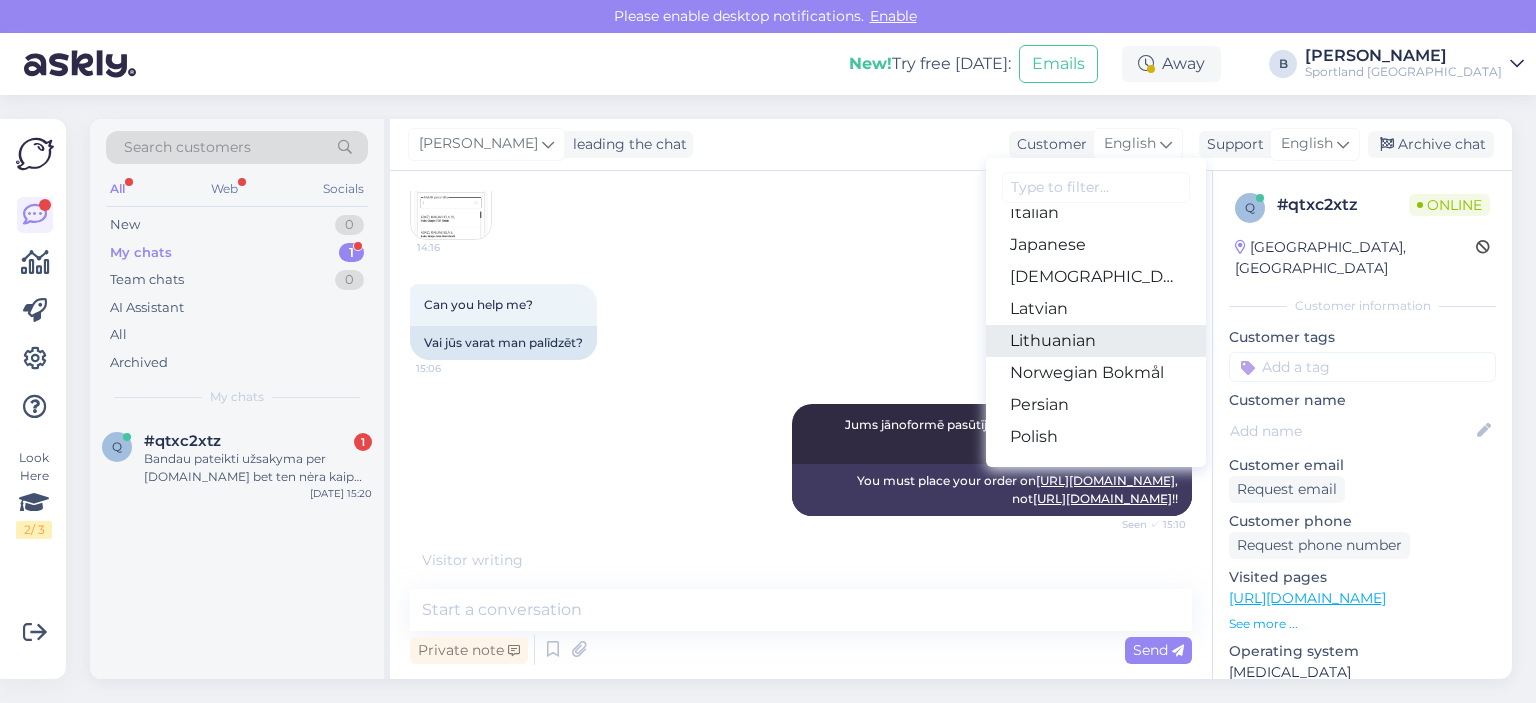 click on "Lithuanian" at bounding box center [1096, 341] 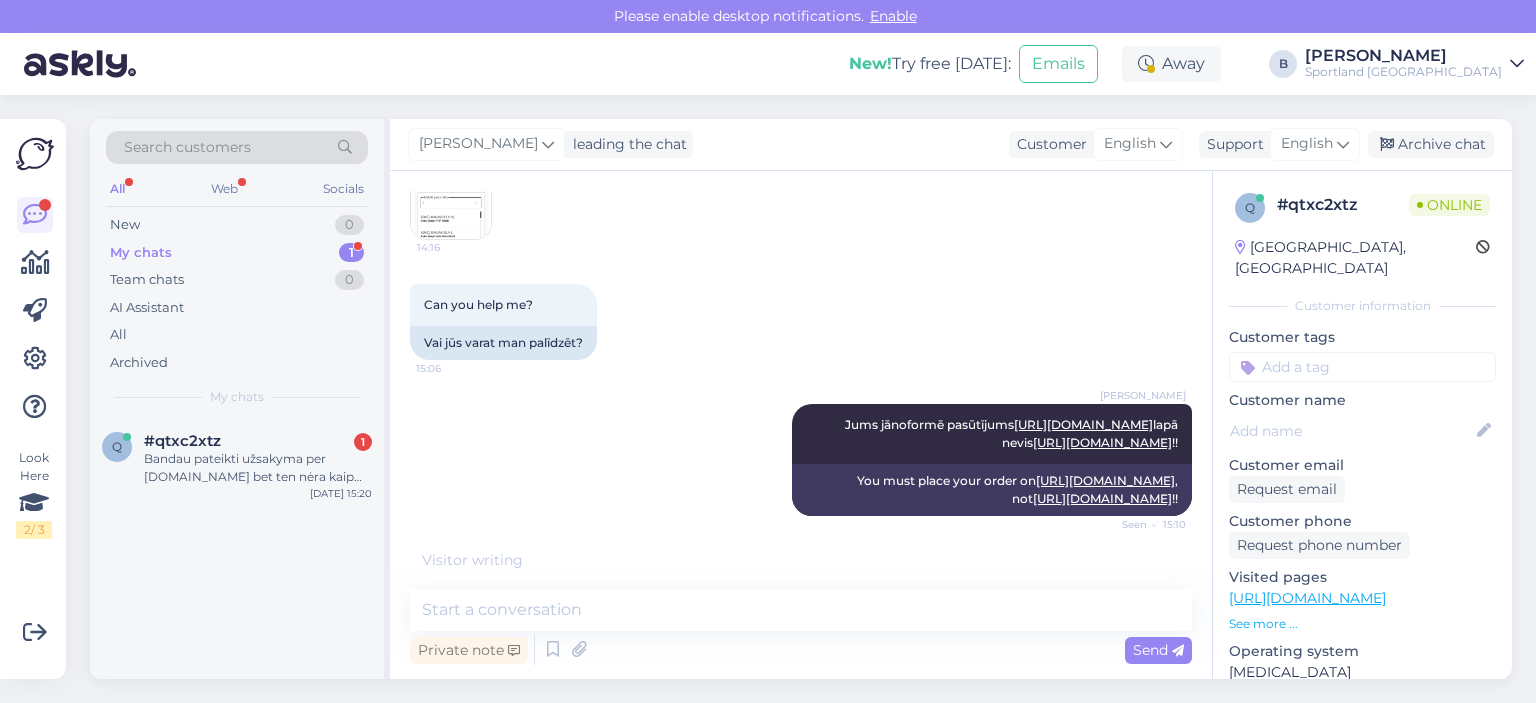 scroll, scrollTop: 1425, scrollLeft: 0, axis: vertical 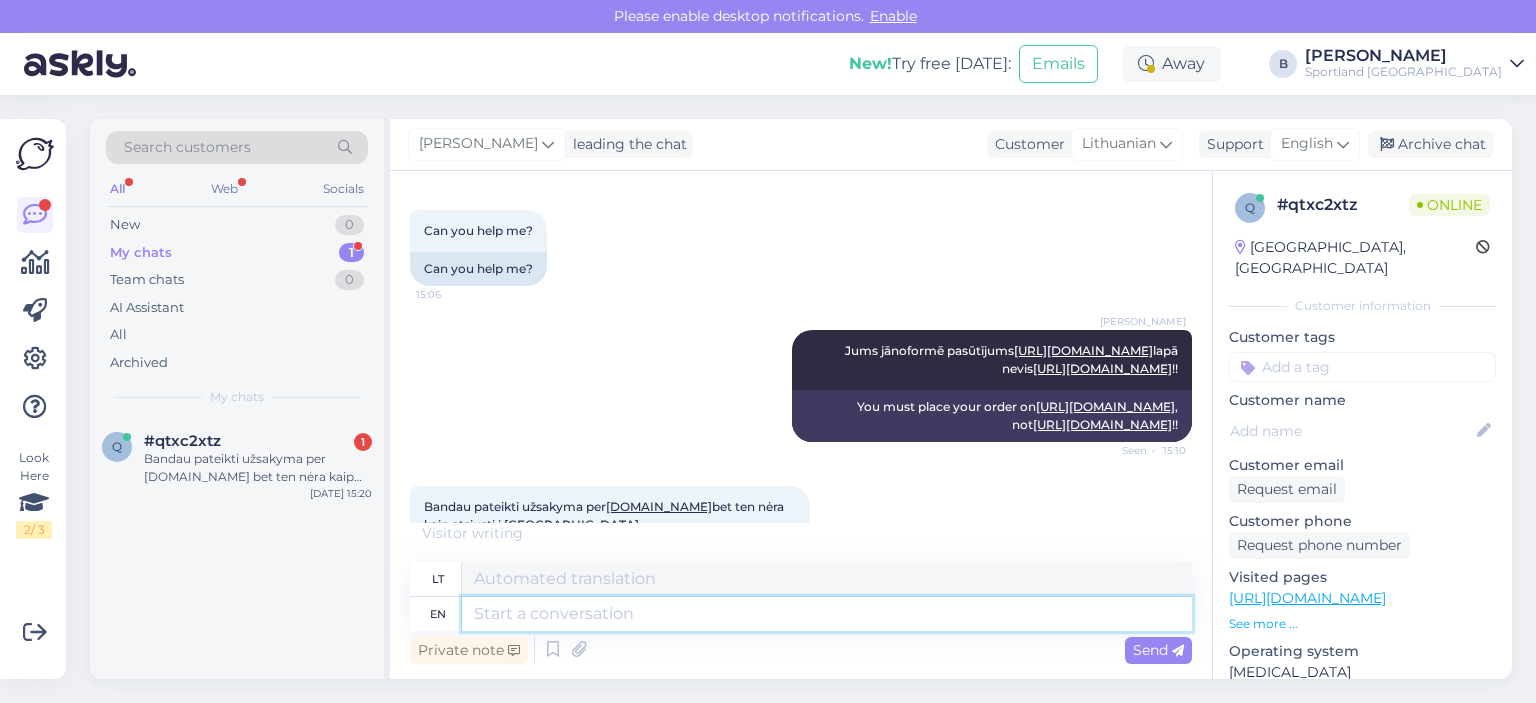 click at bounding box center (827, 614) 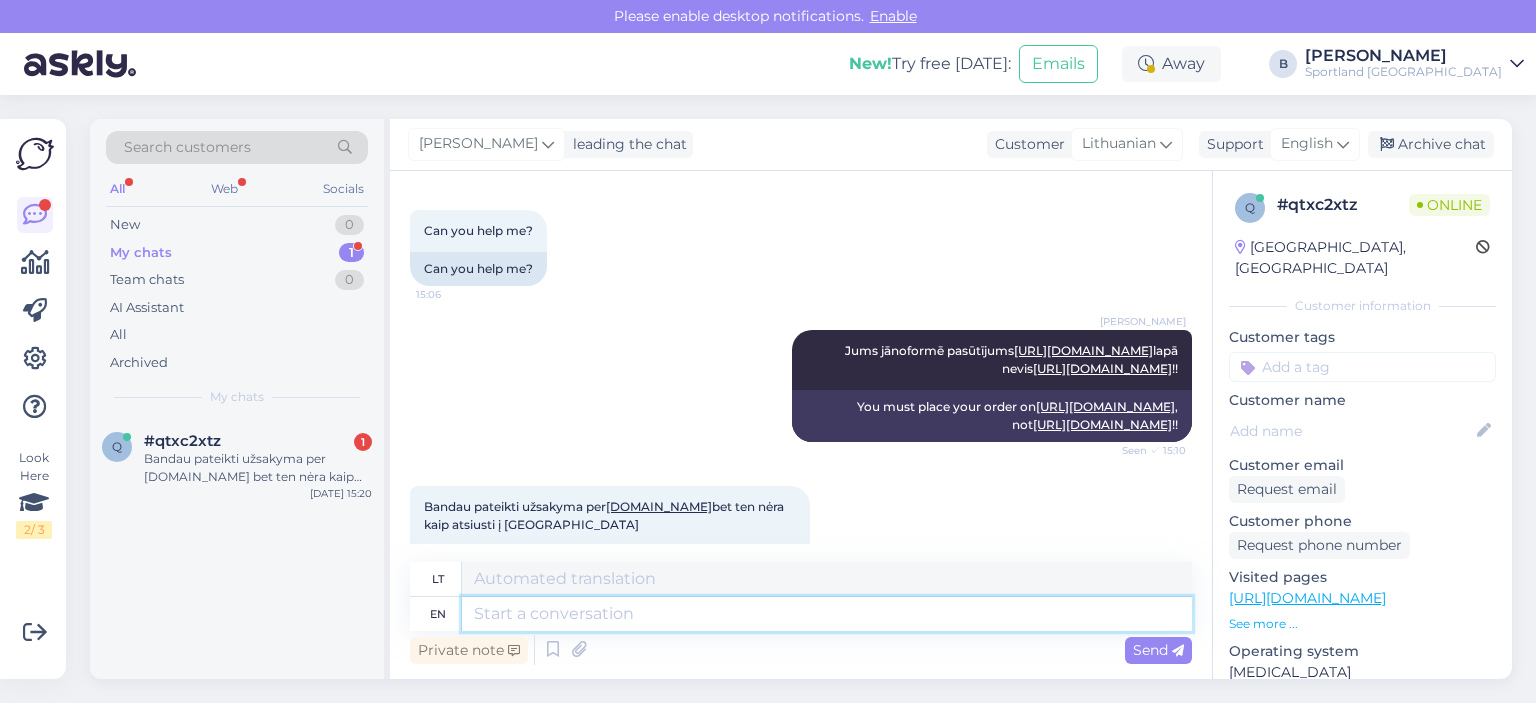 scroll, scrollTop: 1408, scrollLeft: 0, axis: vertical 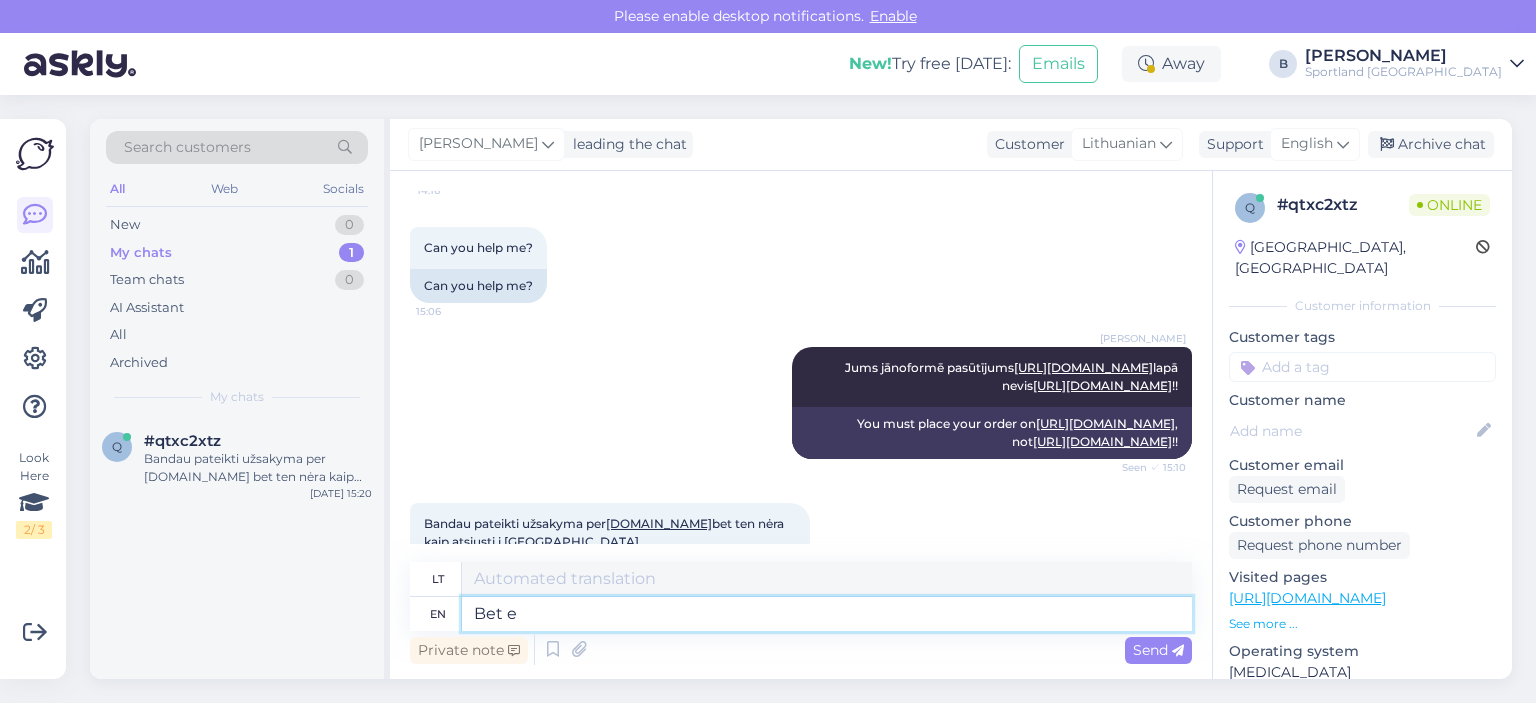 type on "Bet es" 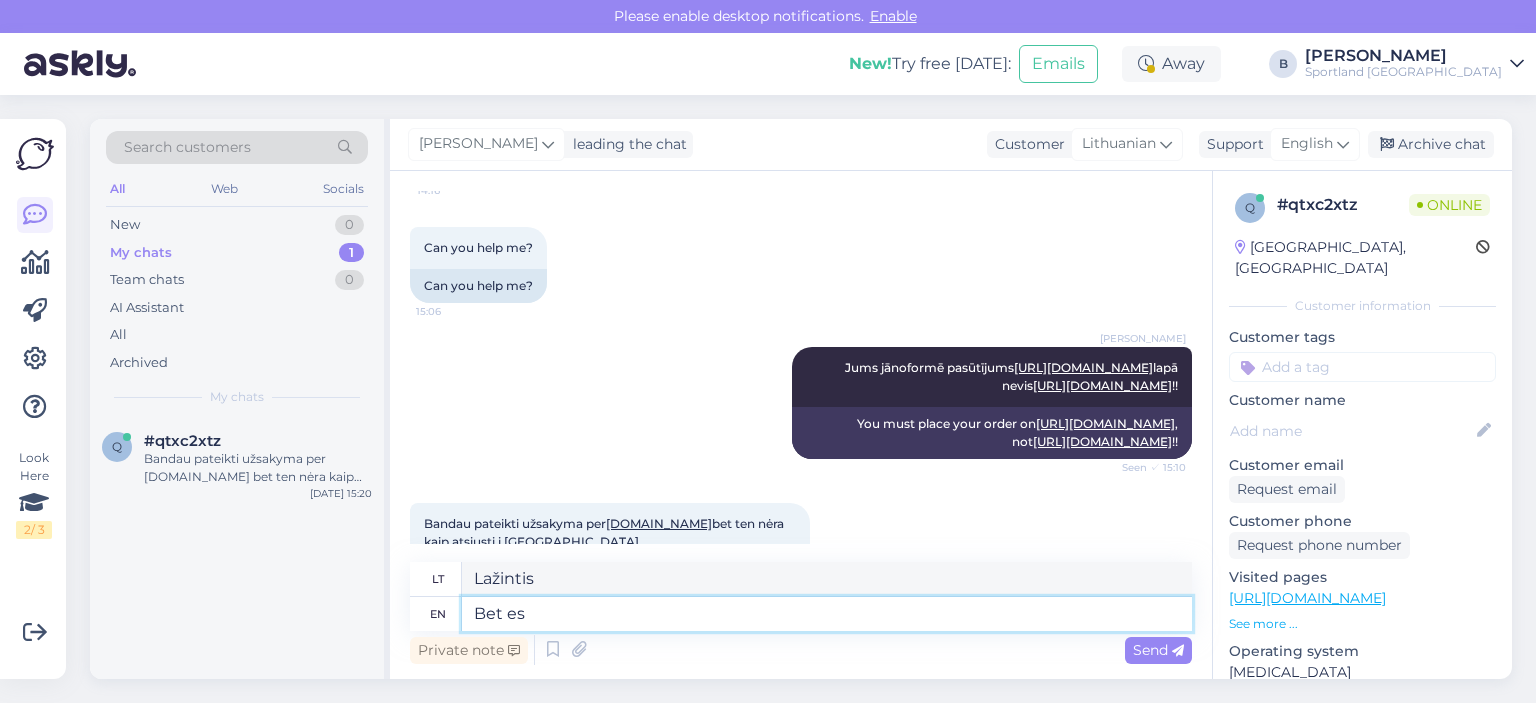 type on "Lažintis" 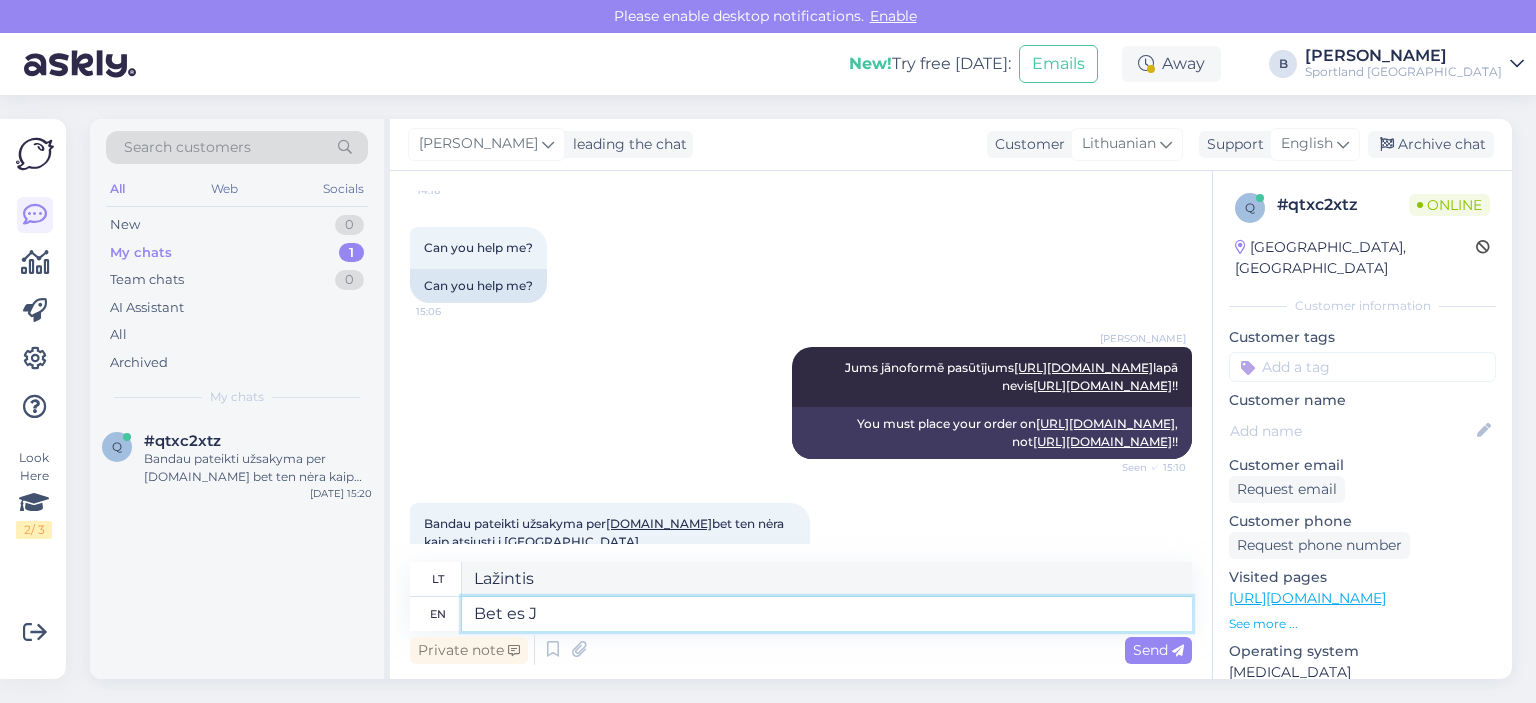 type on "Bet es" 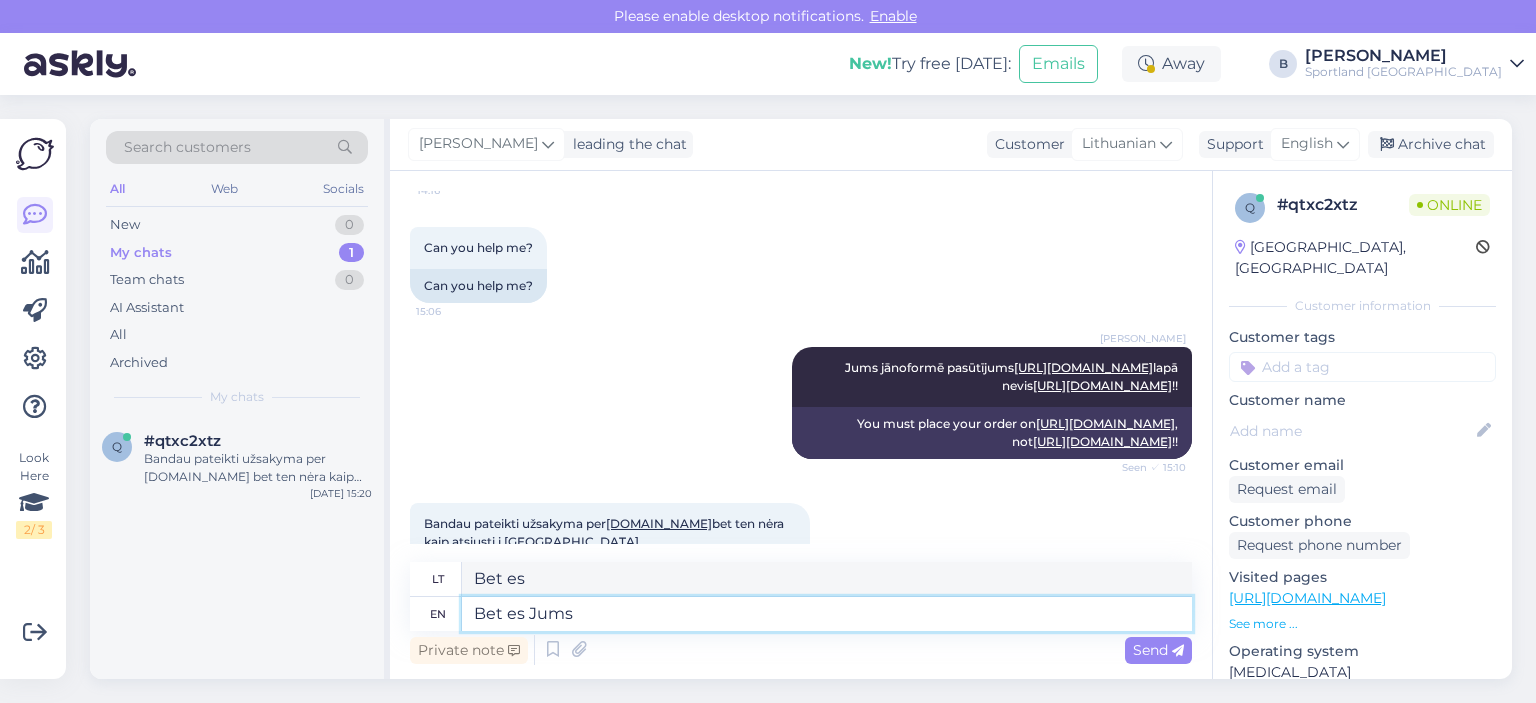 type on "Bet es Jums s" 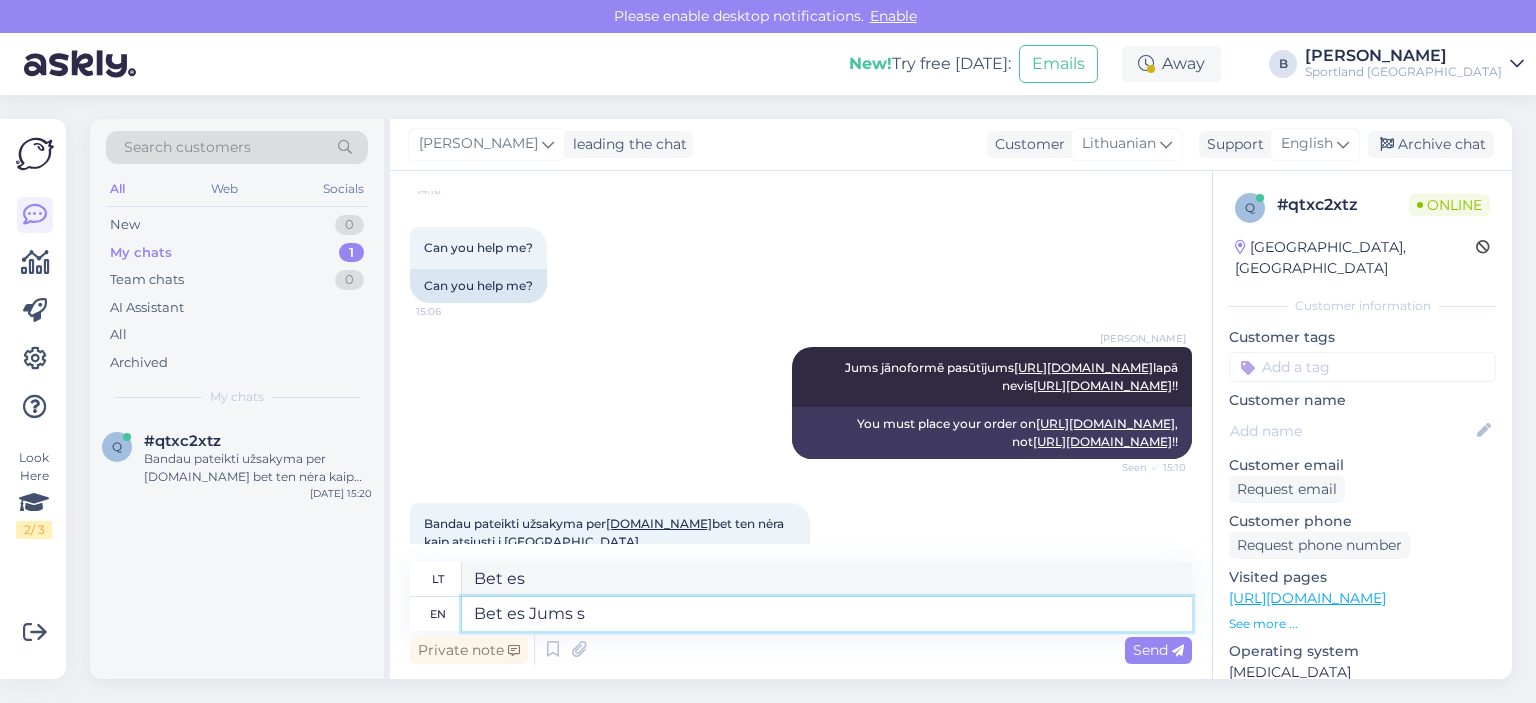 type on "Bet es Jums" 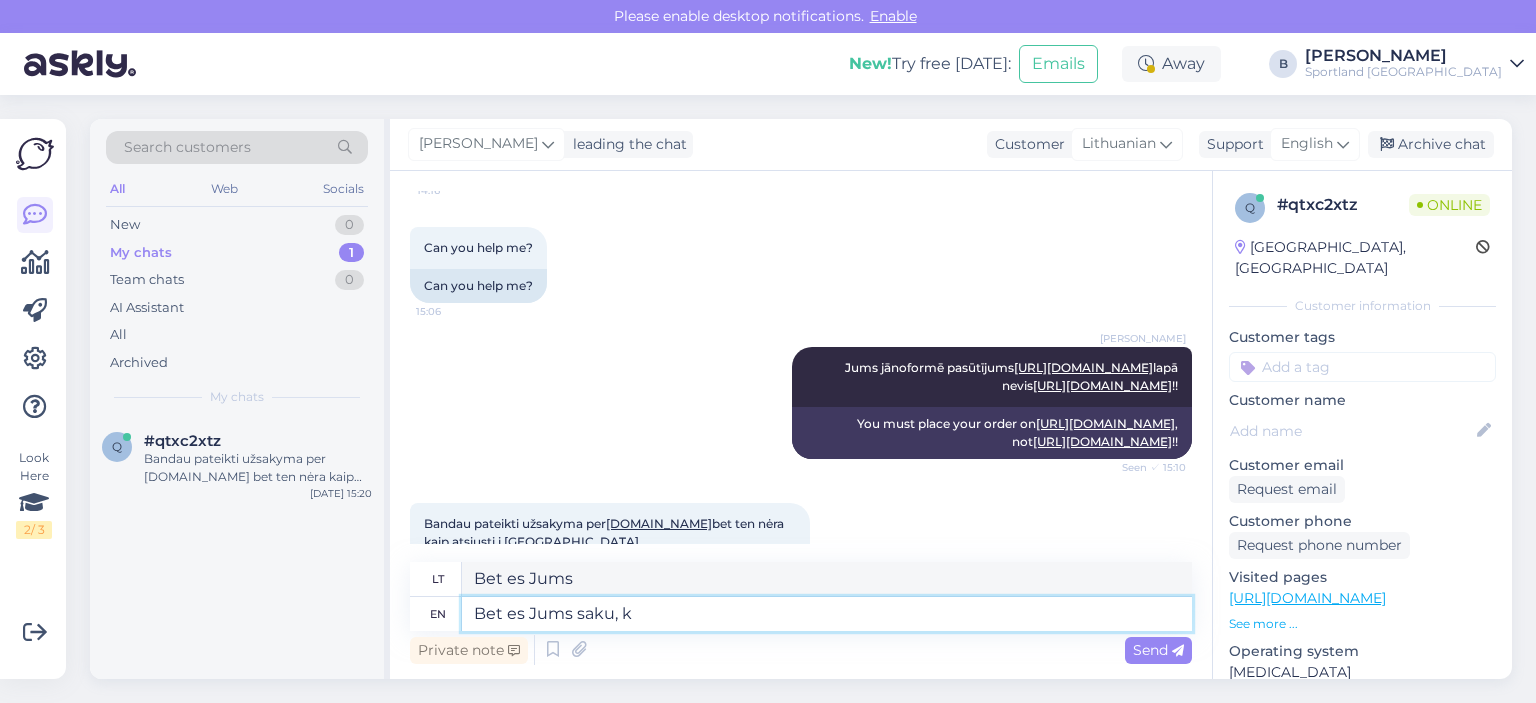 type on "Bet es Jums saku, ka" 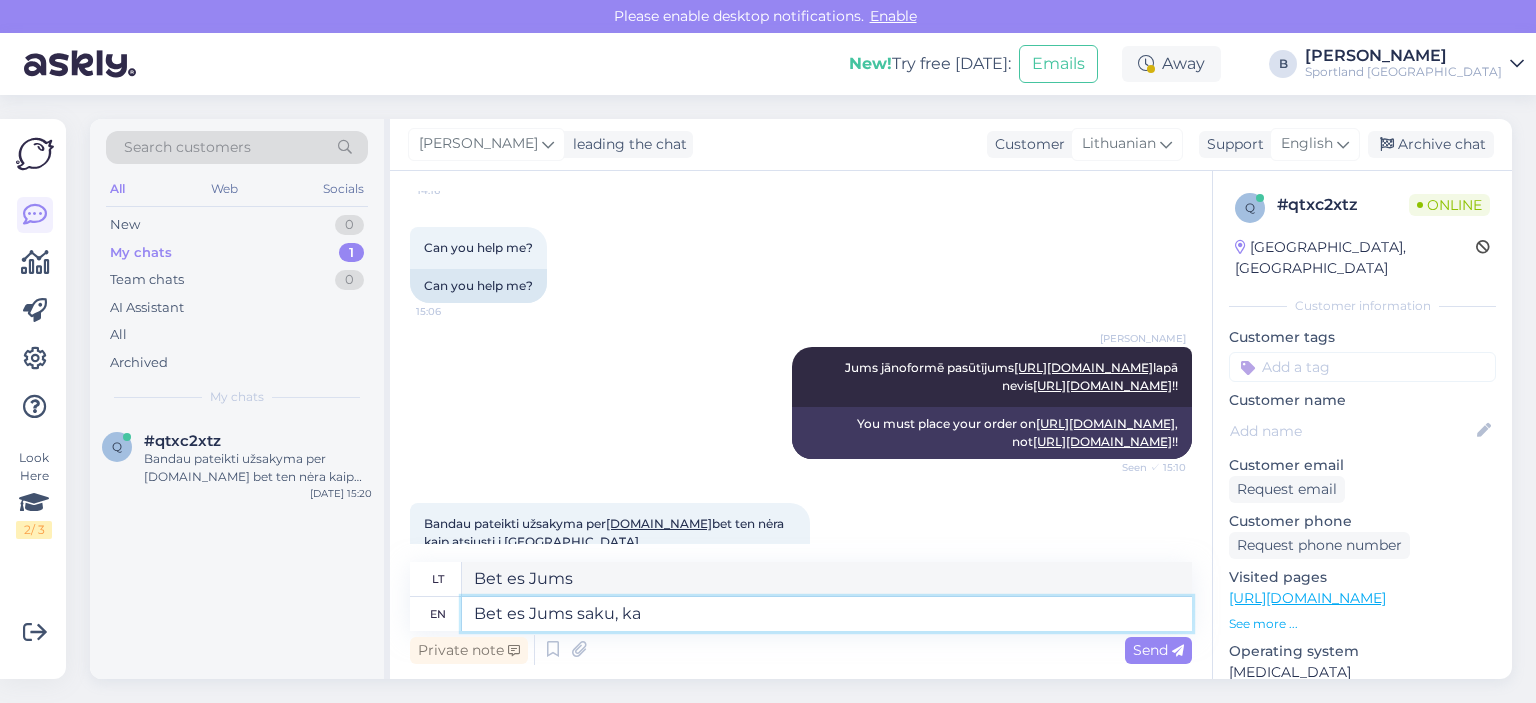 type on "Bet es Jums saku," 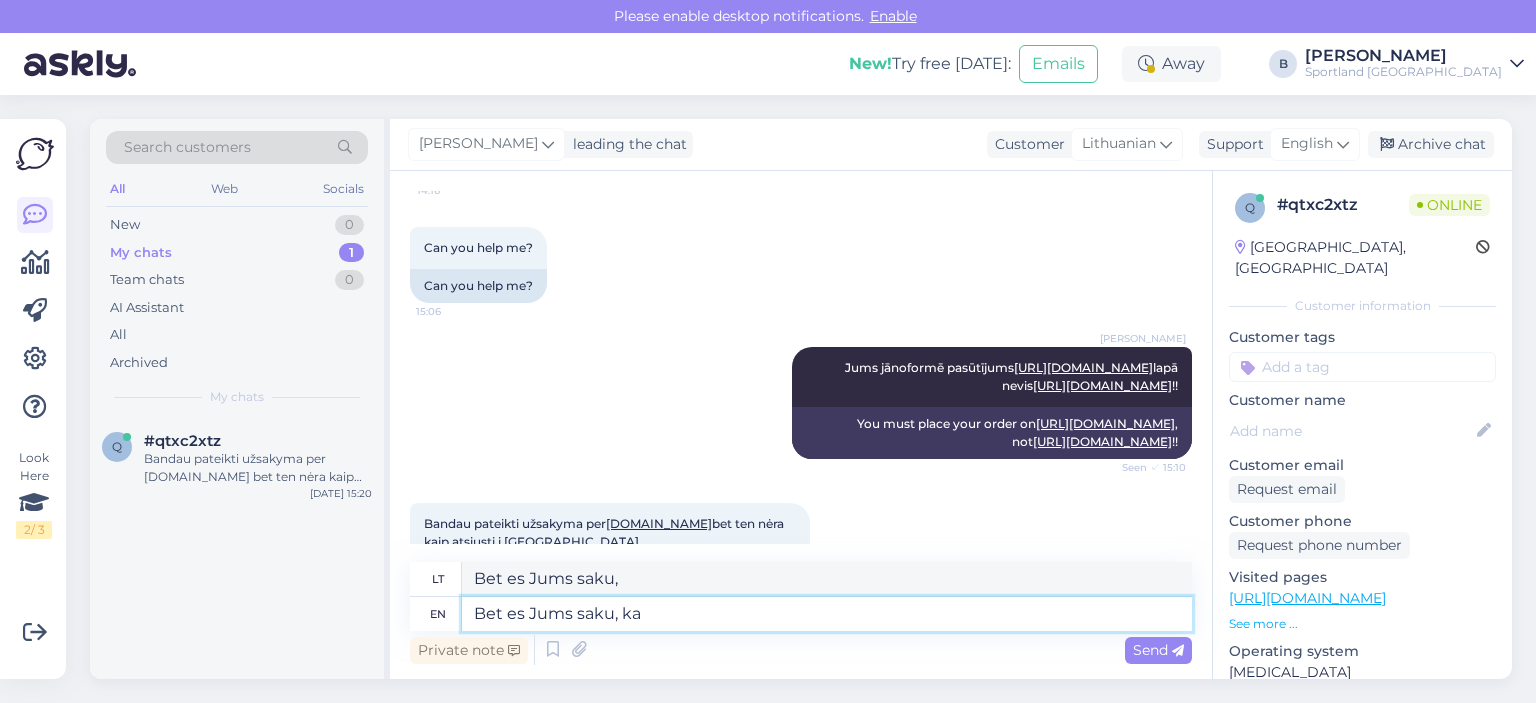 type on "Bet es Jums saku, ka" 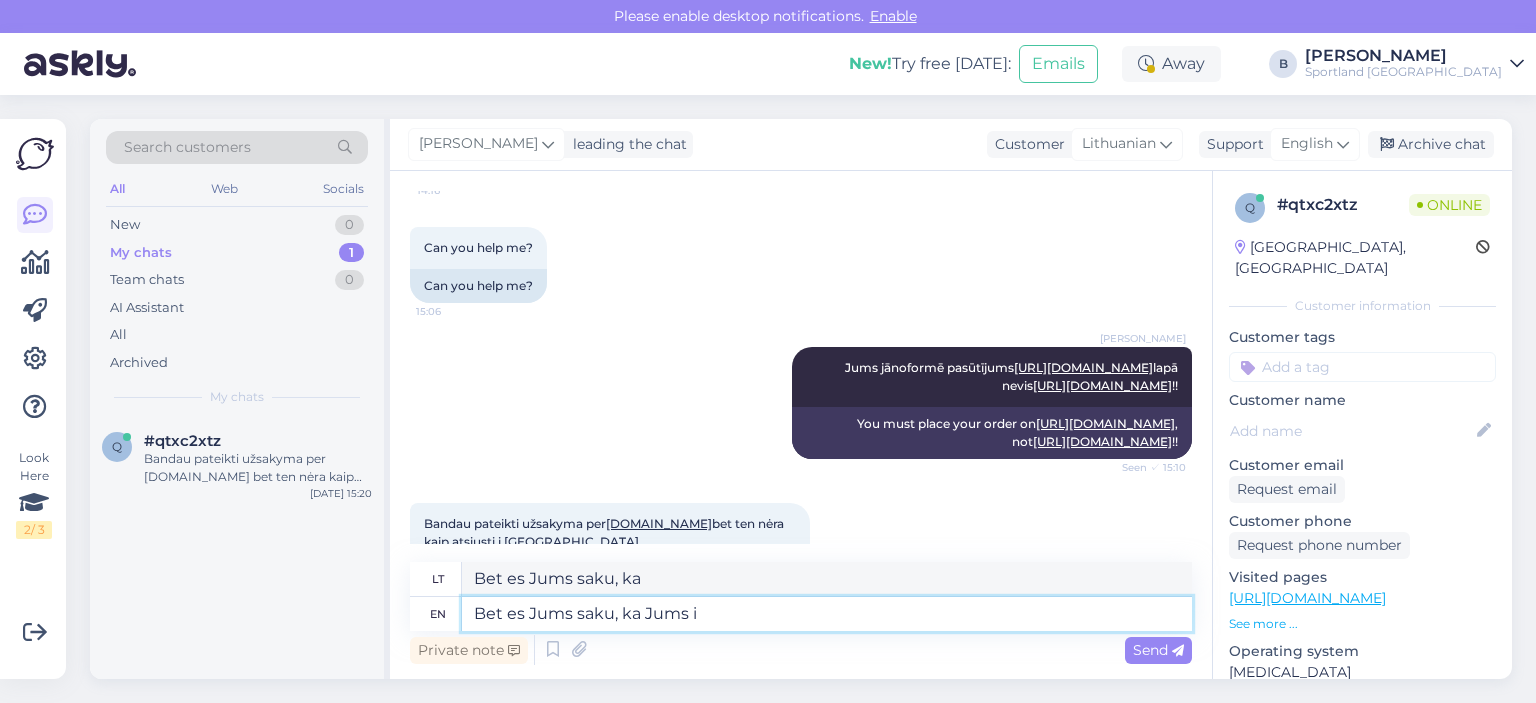 type on "Bet es Jums saku, ka Jums ir" 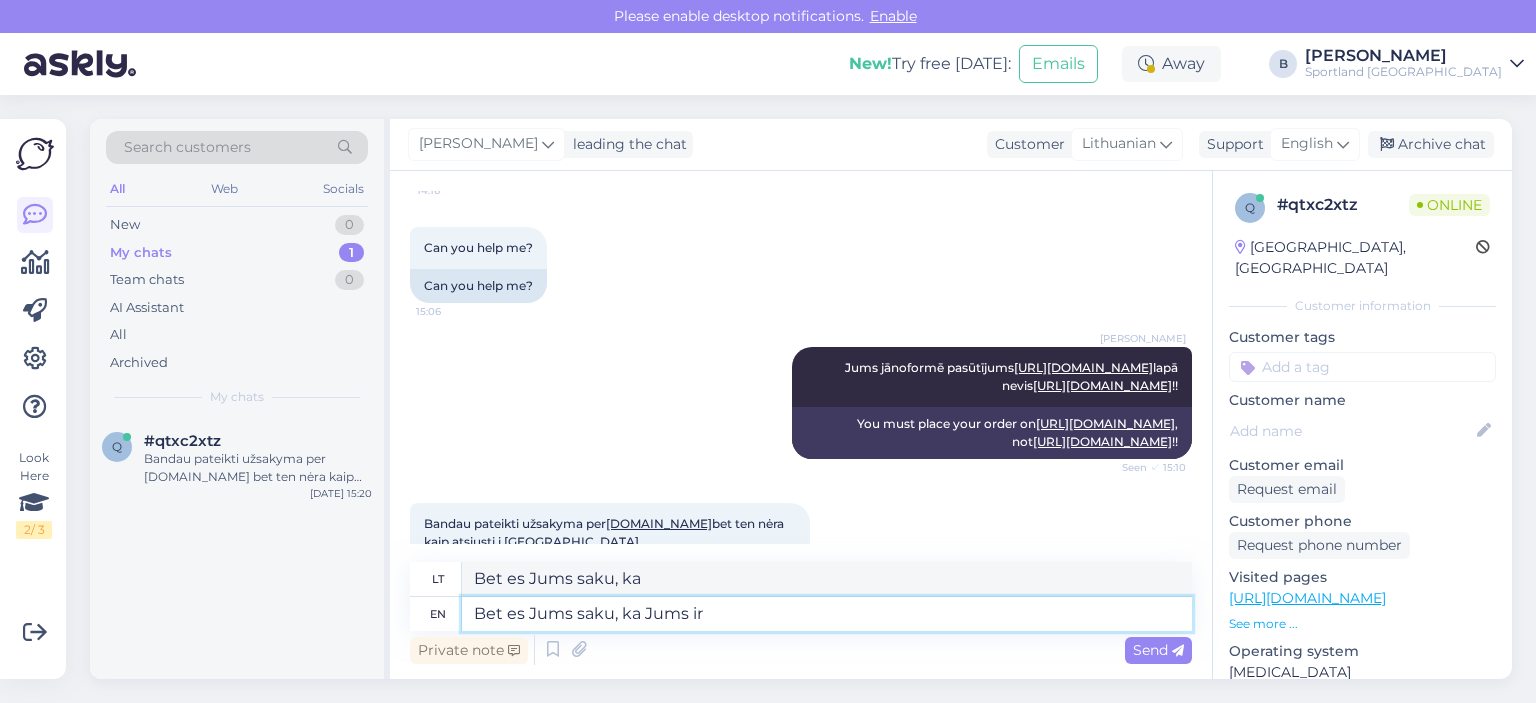 type on "Bet es Jums saku, ka Jums" 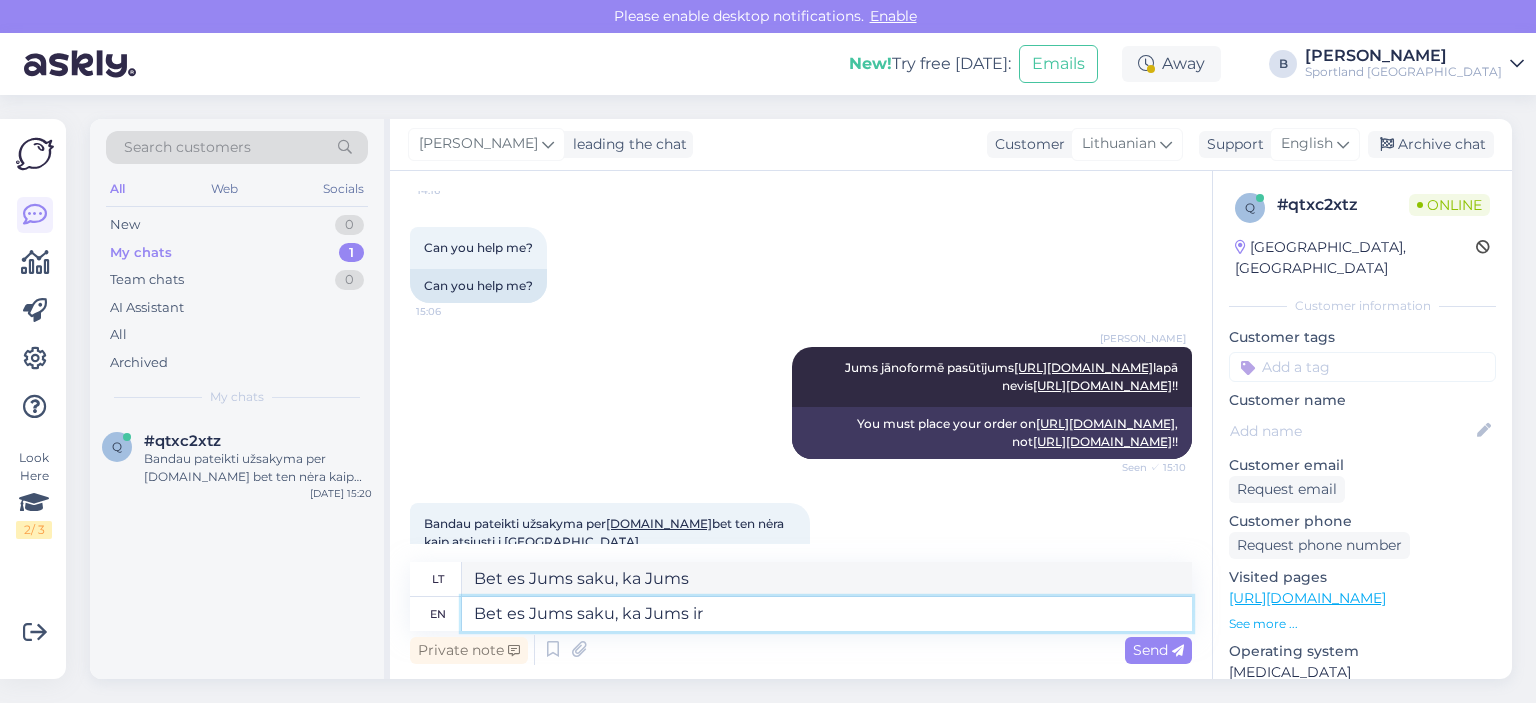 type on "Bet es Jums saku, ka Jums ir" 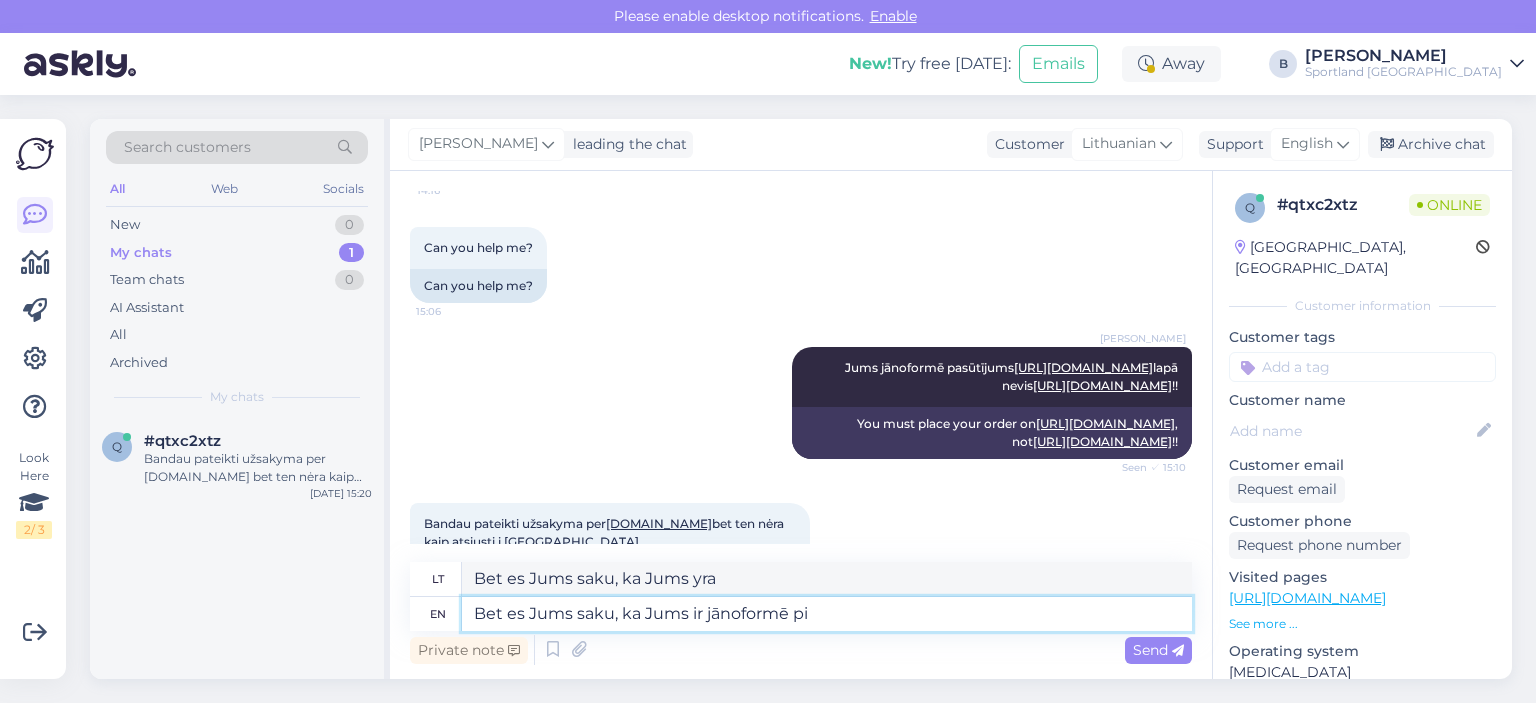 type on "Bet es Jums saku, ka Jums ir jānoformē pir" 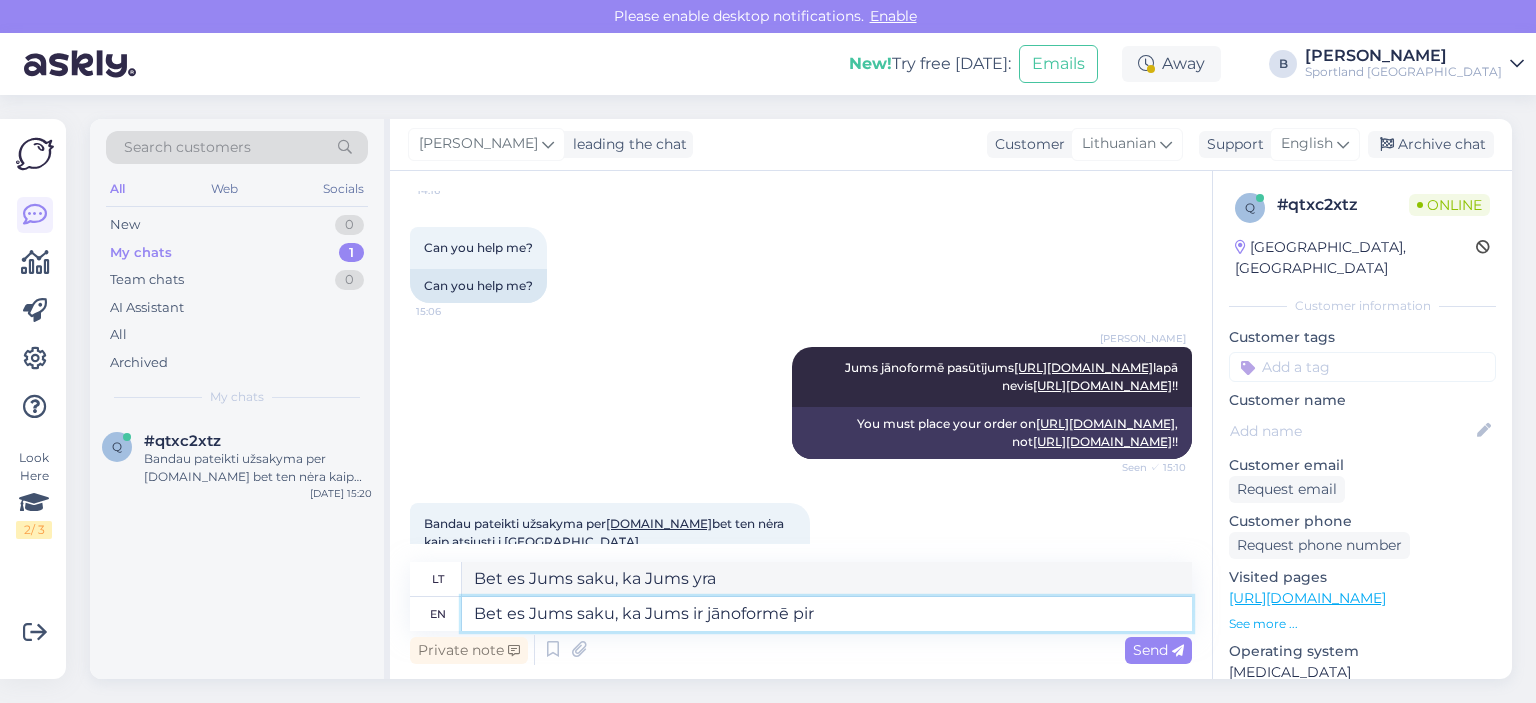 type on "Bet es Jums saku, ka Jums ir jānoformē" 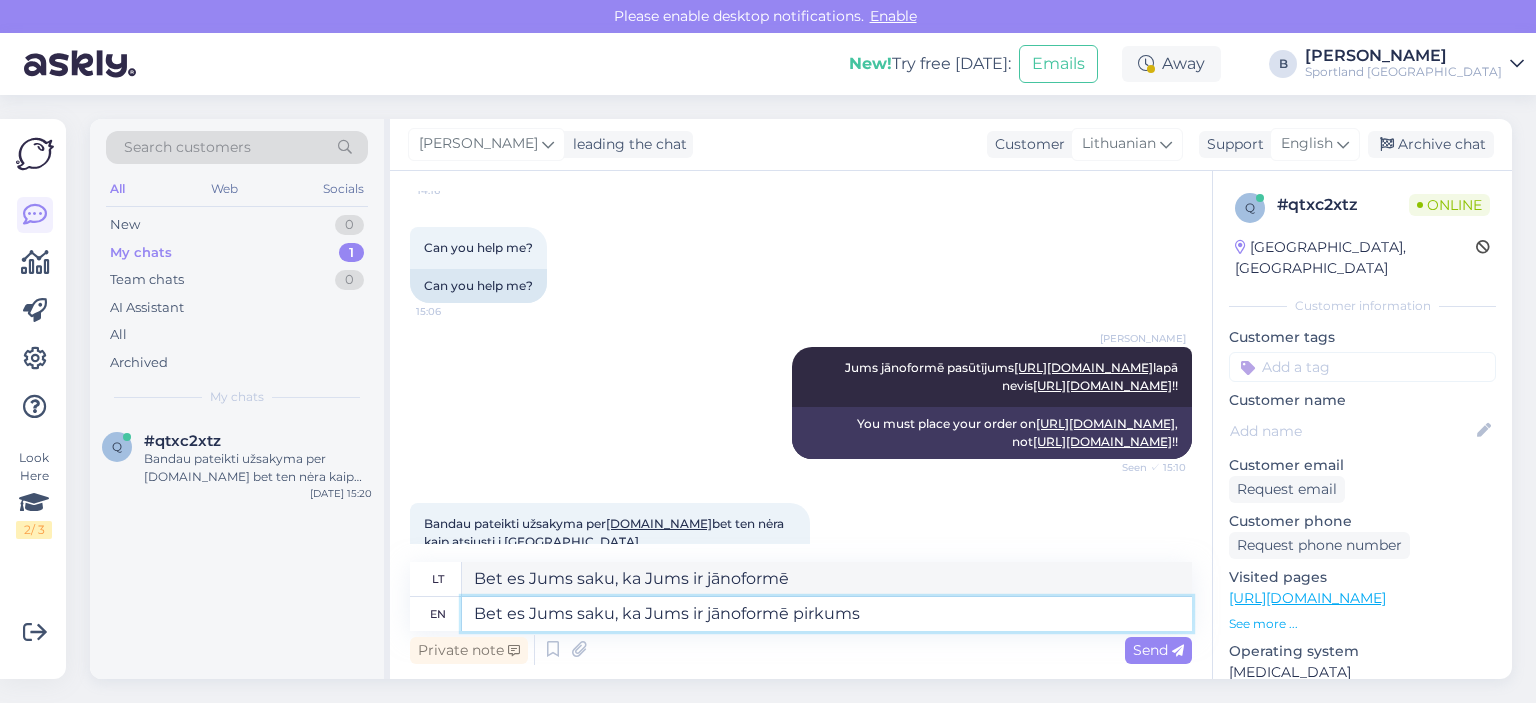 type on "Bet es Jums saku, ka Jums ir jānoformē pirkums c" 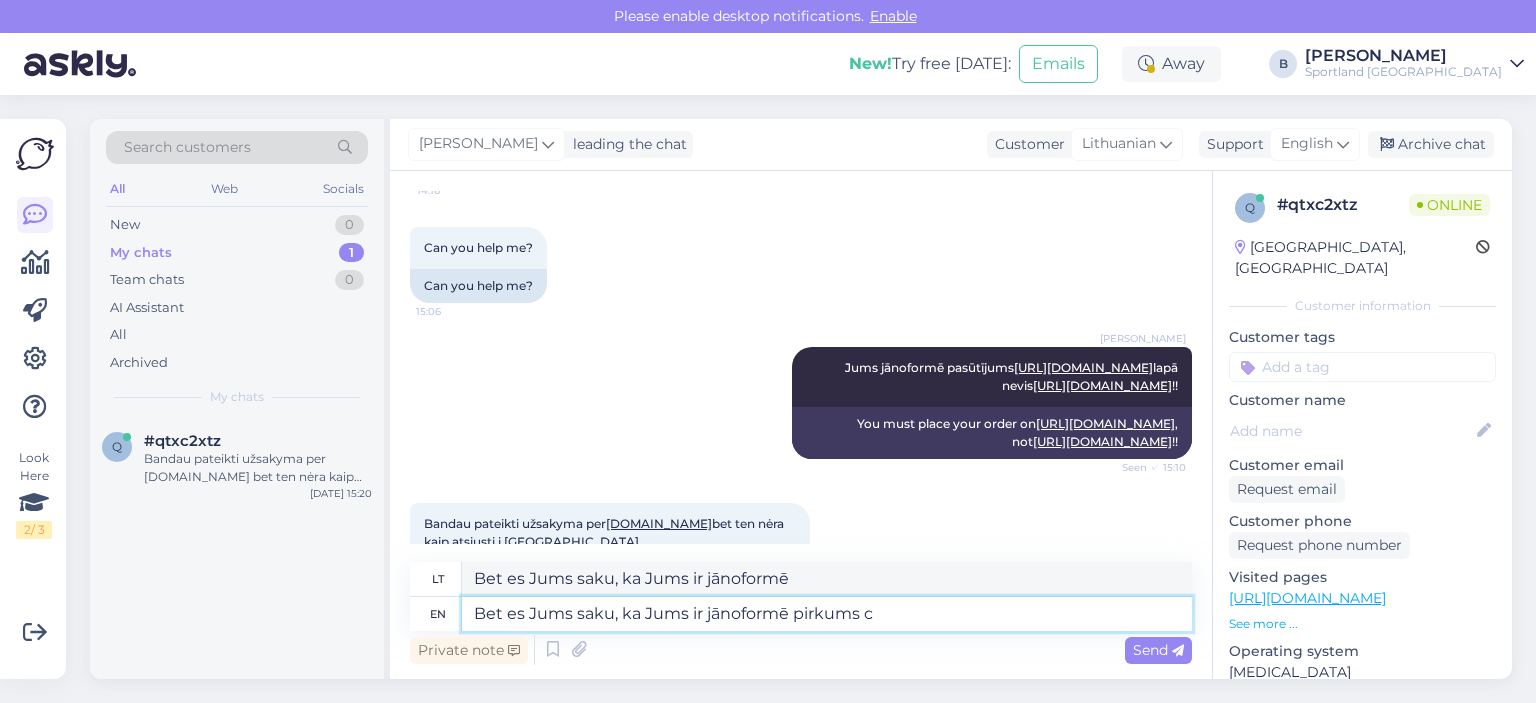 type on "Bet es Jums saku, ka Jums ir jānoformē pirkums" 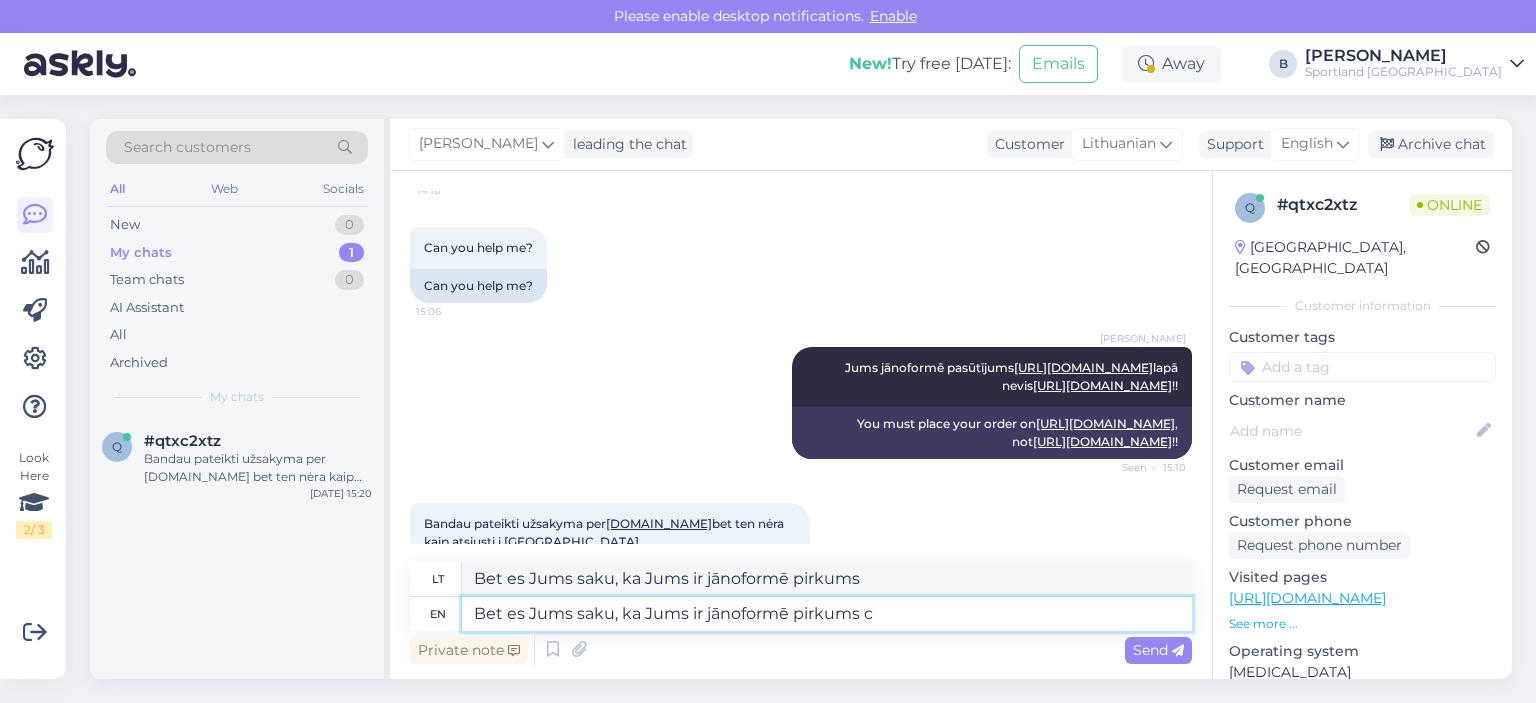 scroll, scrollTop: 1425, scrollLeft: 0, axis: vertical 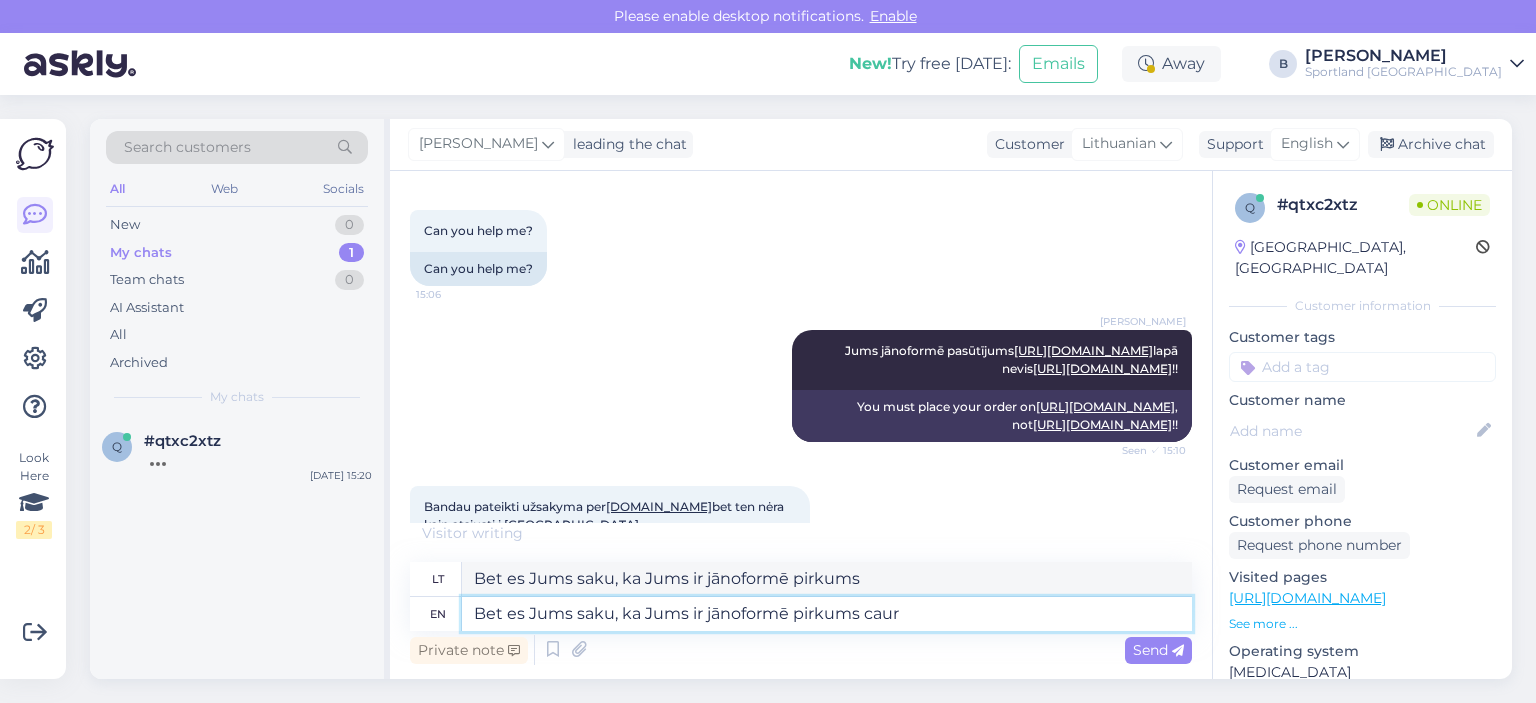type on "Bet es Jums saku, ka Jums ir jānoformē pirkums caur s" 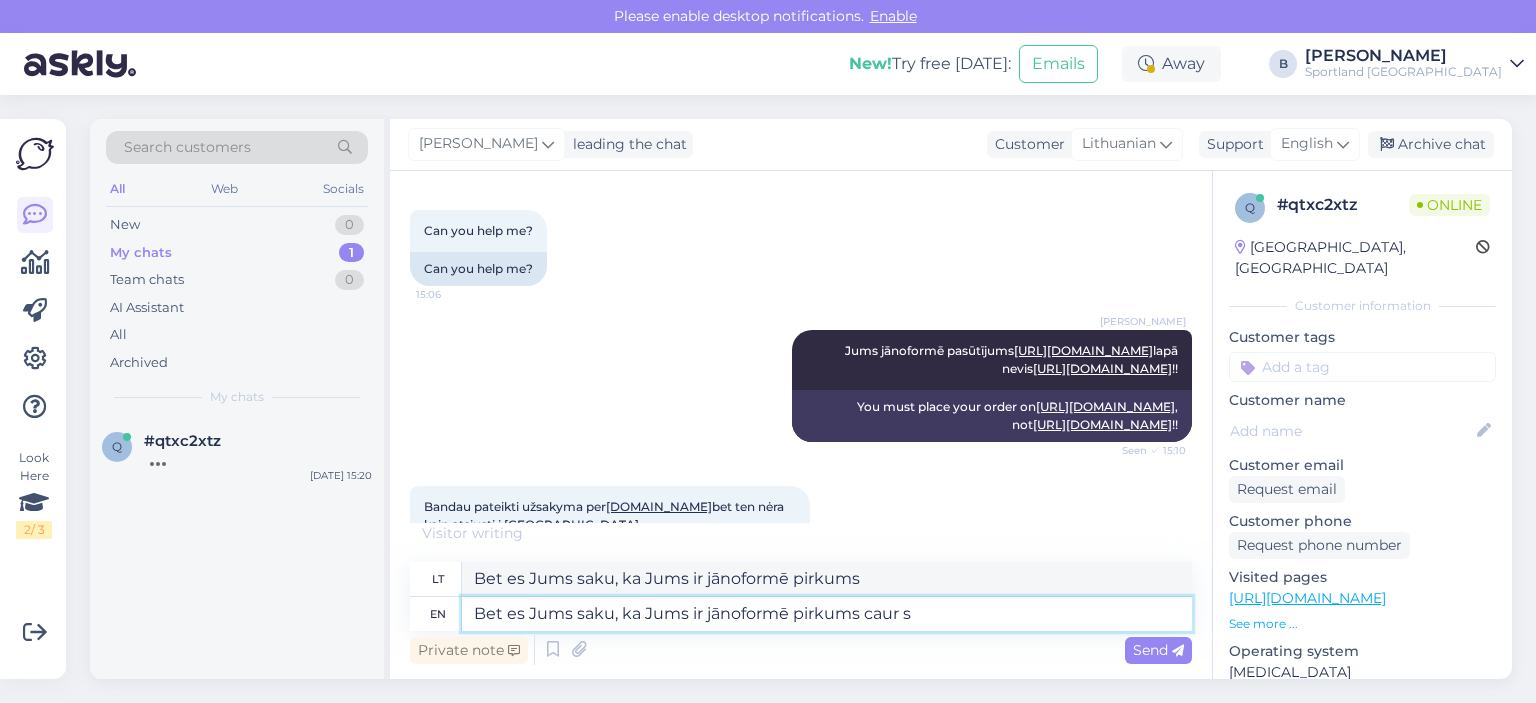 type on "Bet es Jums saku, ka Jums ir jānoformē pirkums caur" 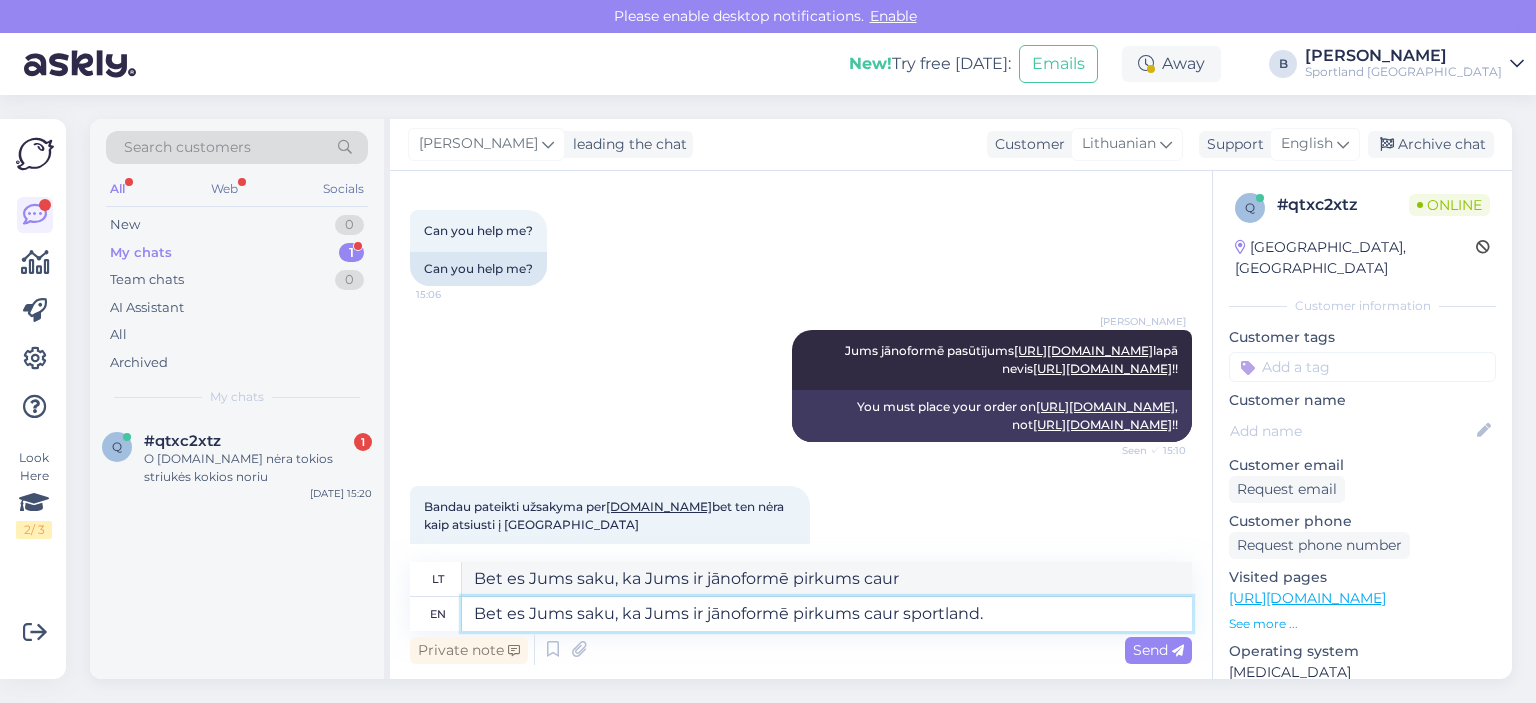 scroll, scrollTop: 1528, scrollLeft: 0, axis: vertical 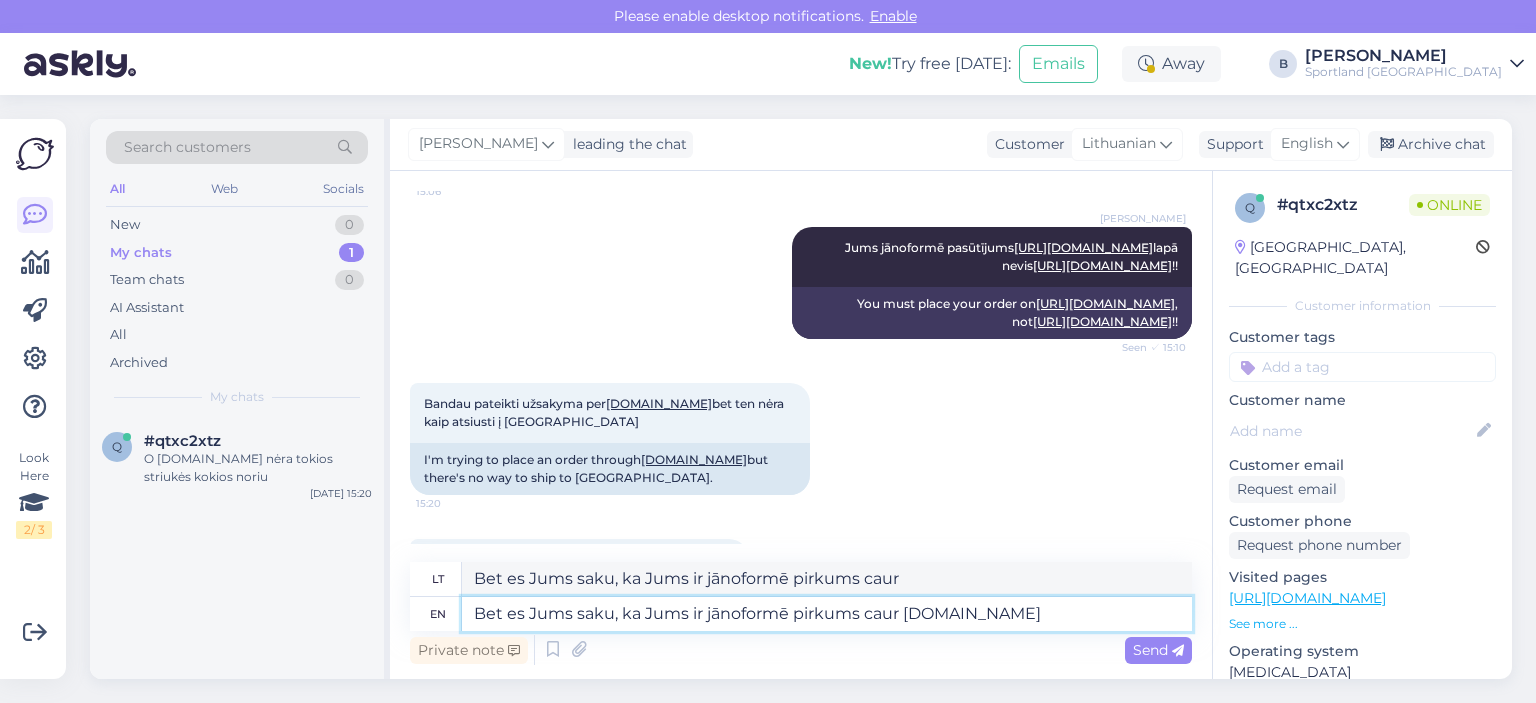 type on "Bet es Jums saku, ka Jums ir jānoformē pirkums caur [DOMAIN_NAME]." 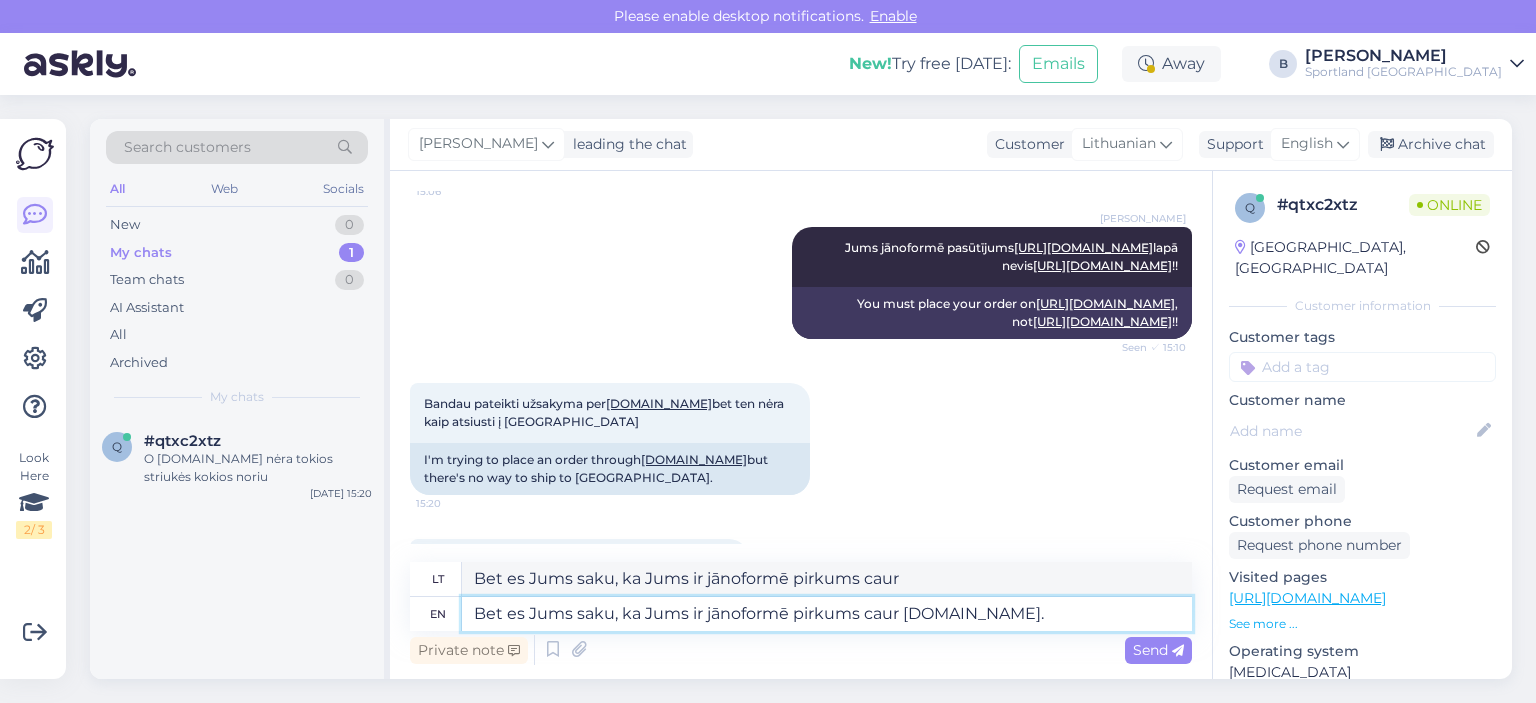 type on "Bet es Jums saku, ka Jums ir jānoformē pirkums caur [DOMAIN_NAME]." 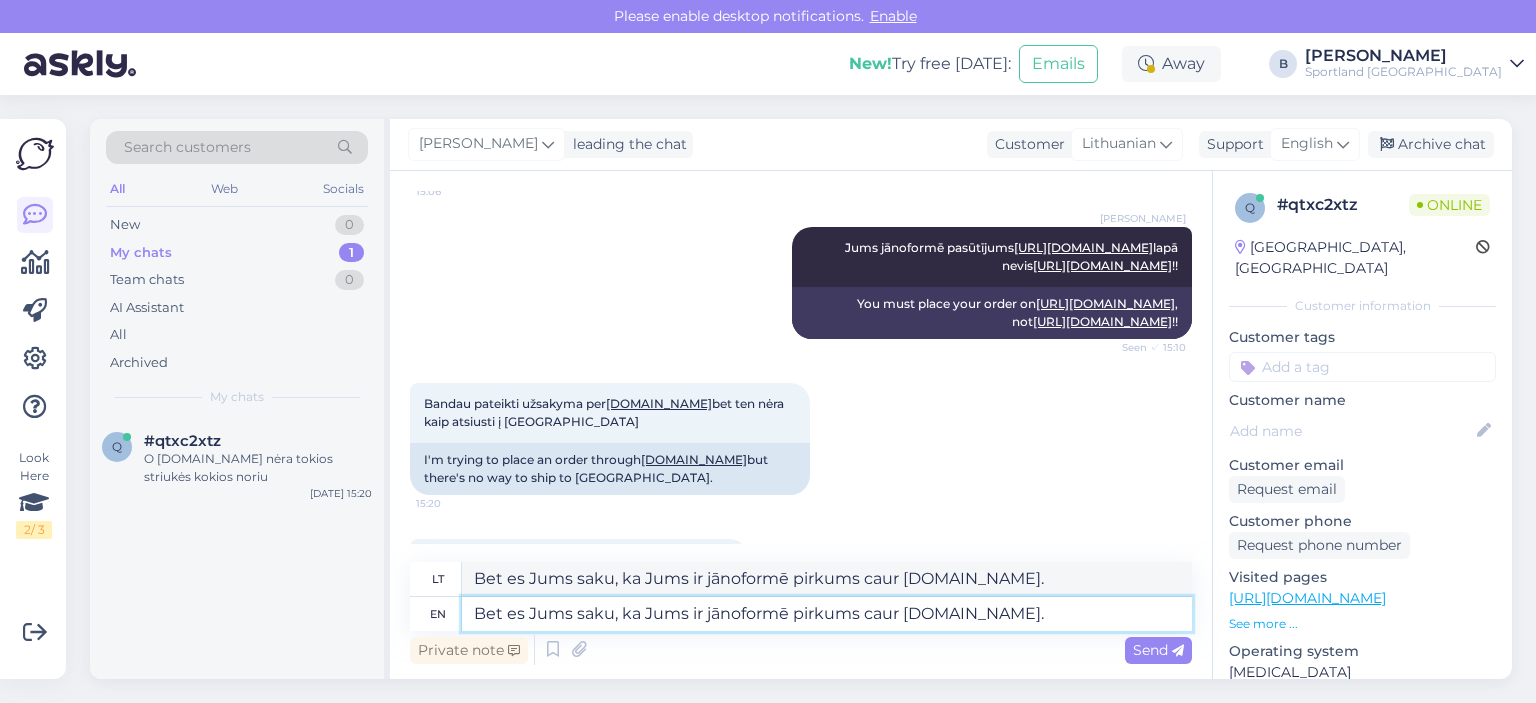 type 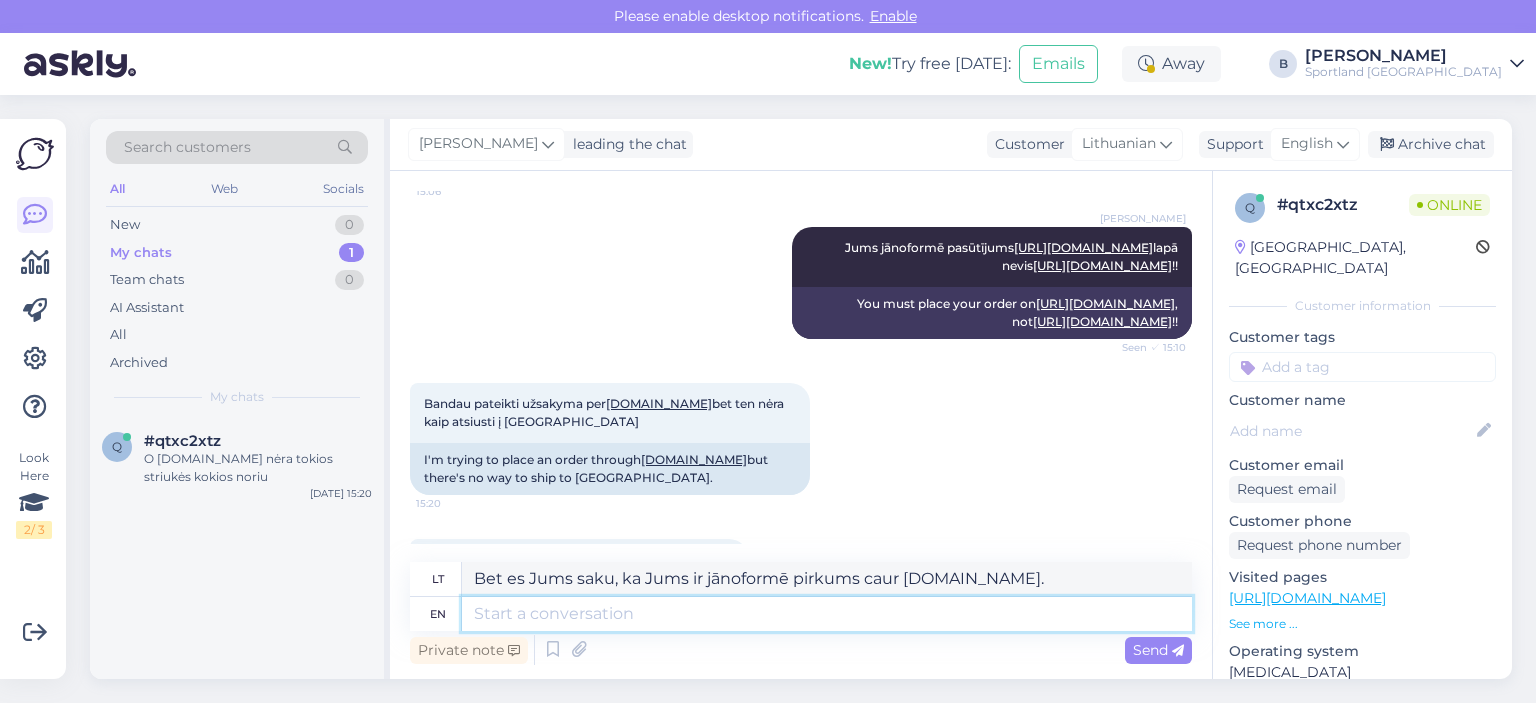 type 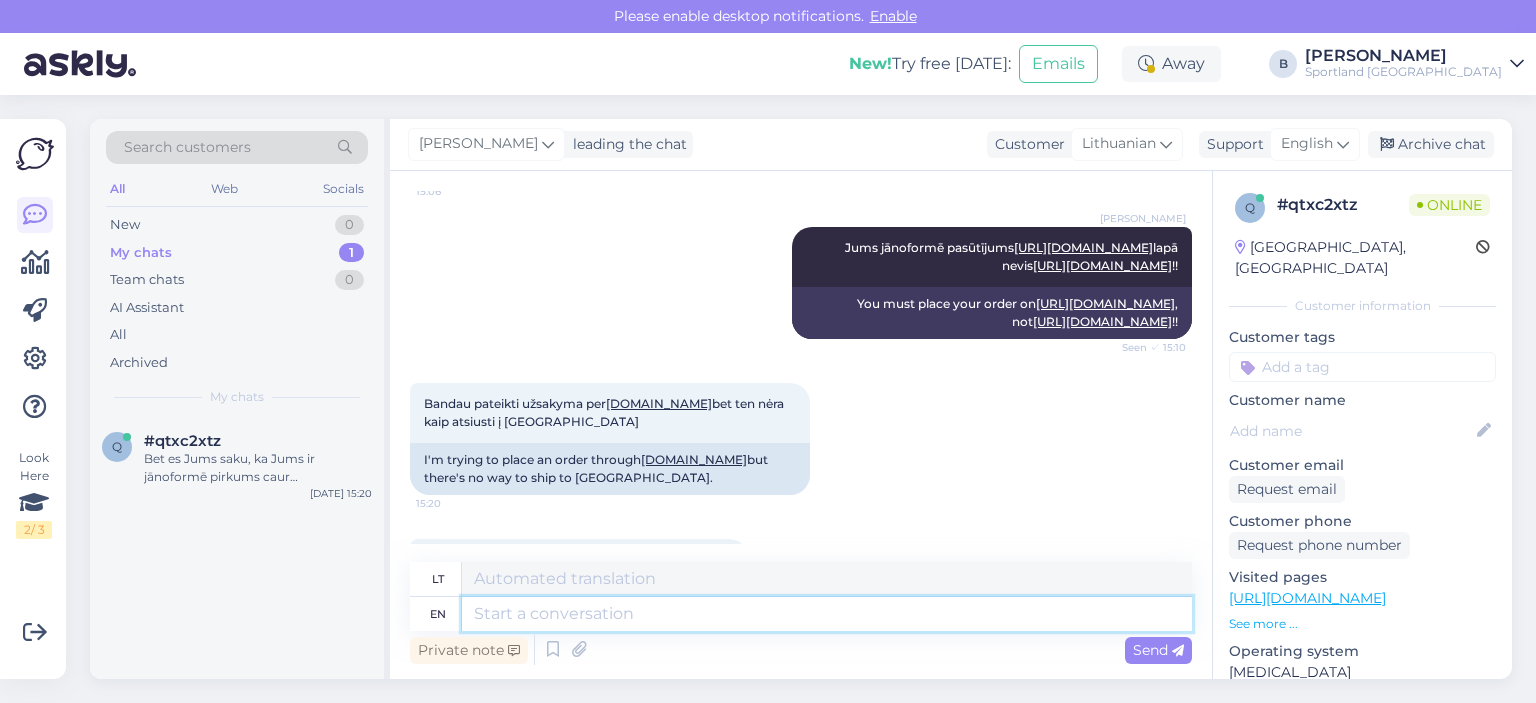 scroll, scrollTop: 1684, scrollLeft: 0, axis: vertical 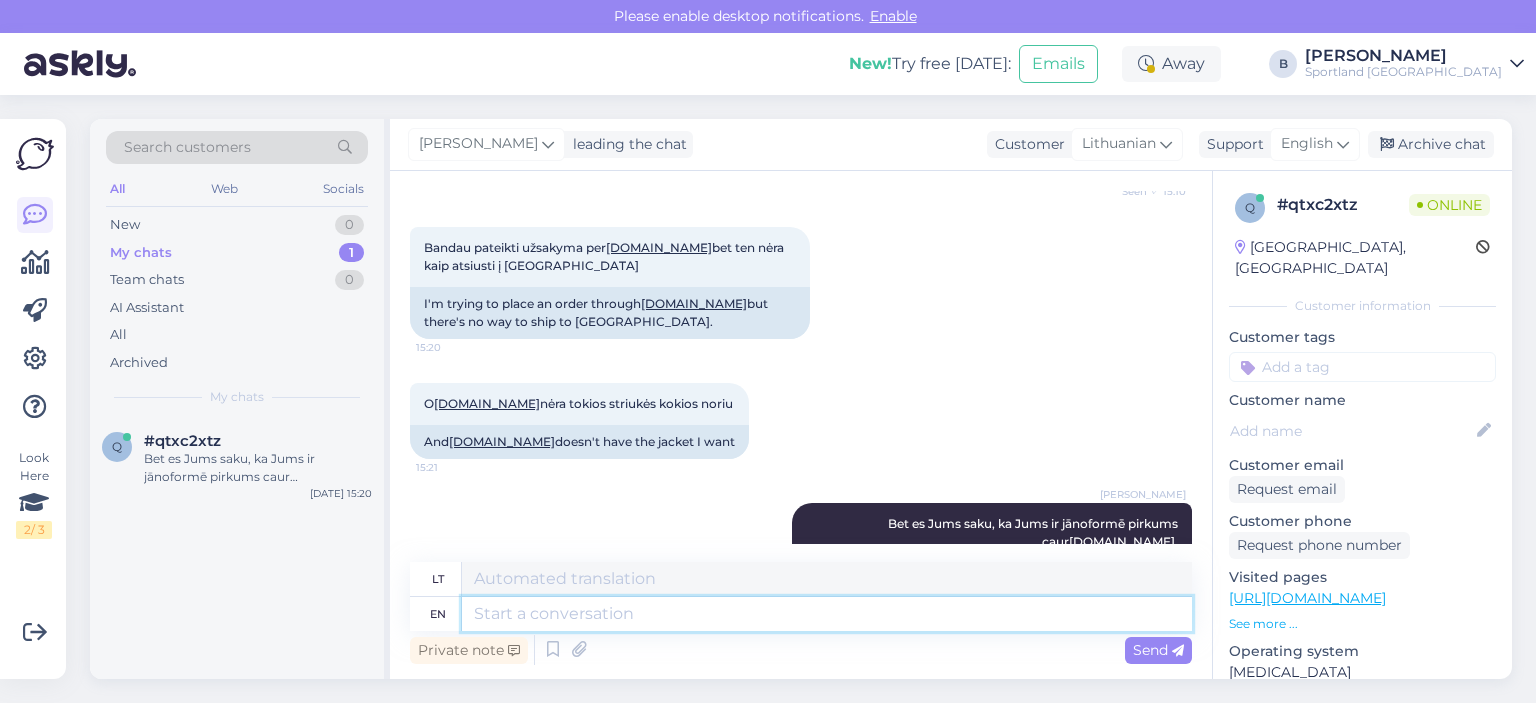 click at bounding box center (827, 614) 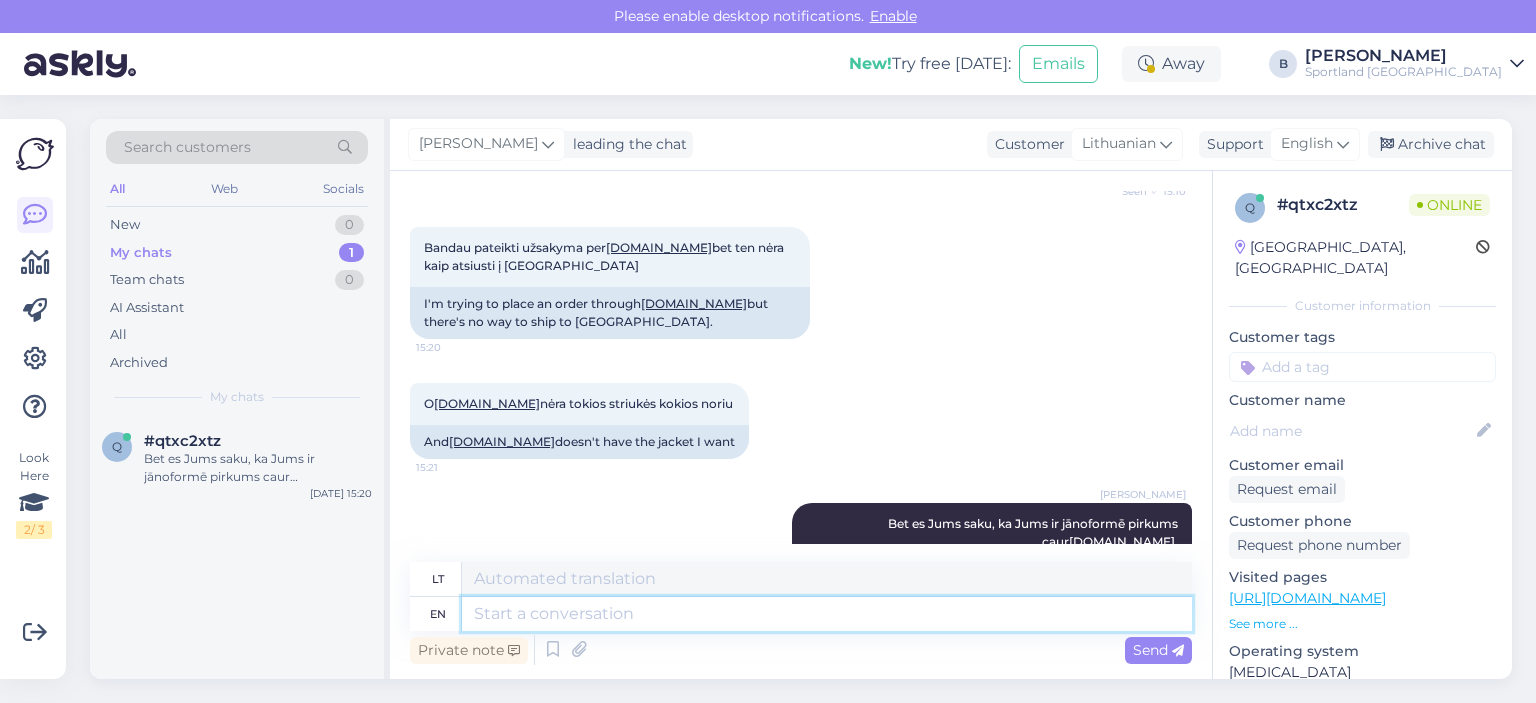 type on "J" 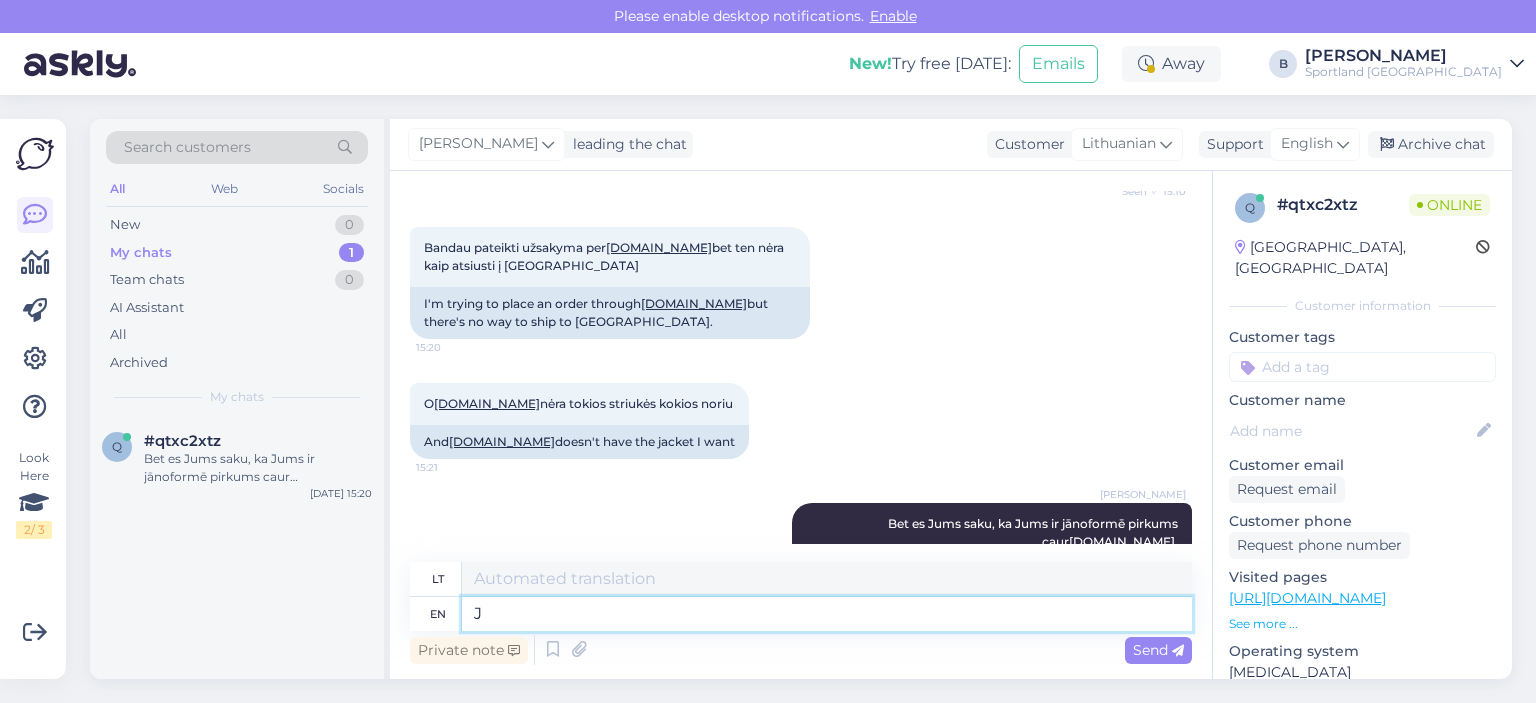 type 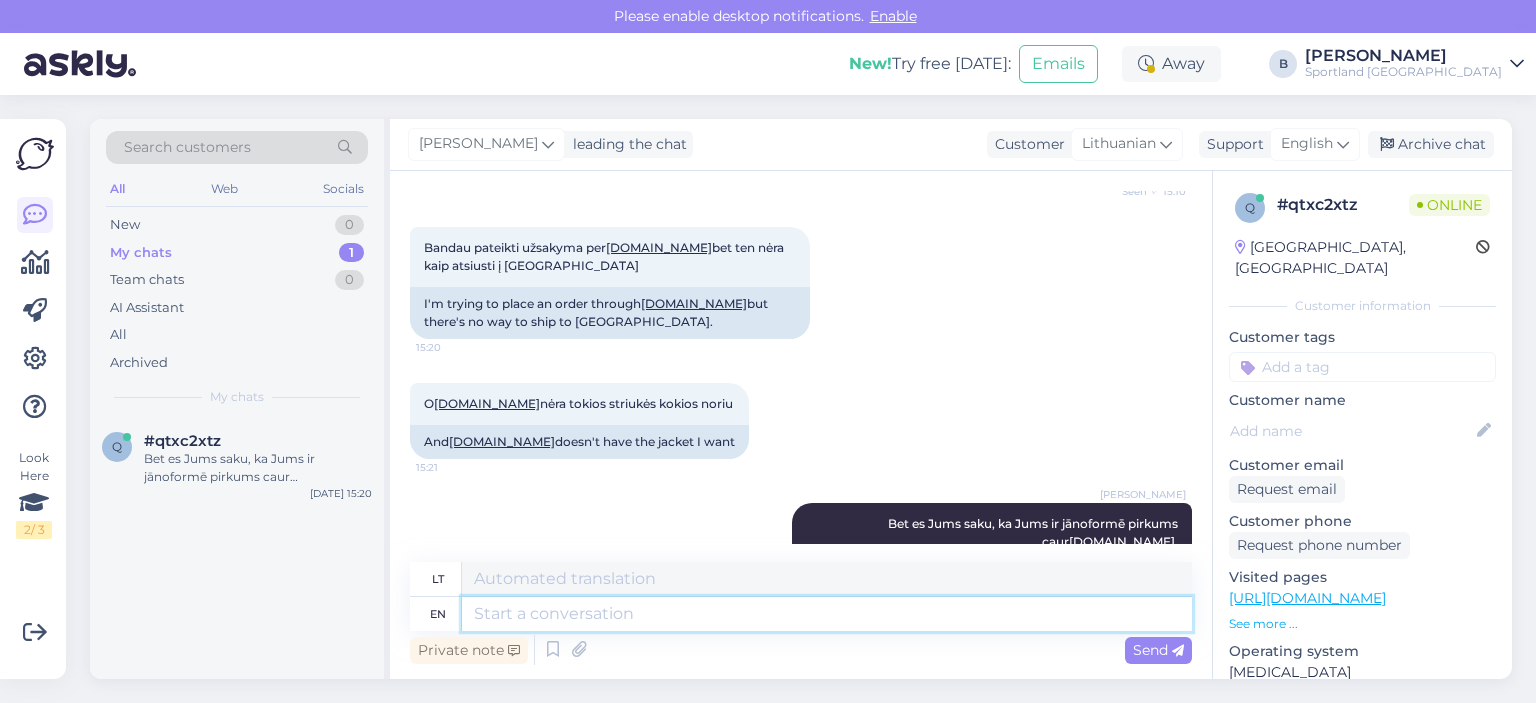 type on "J" 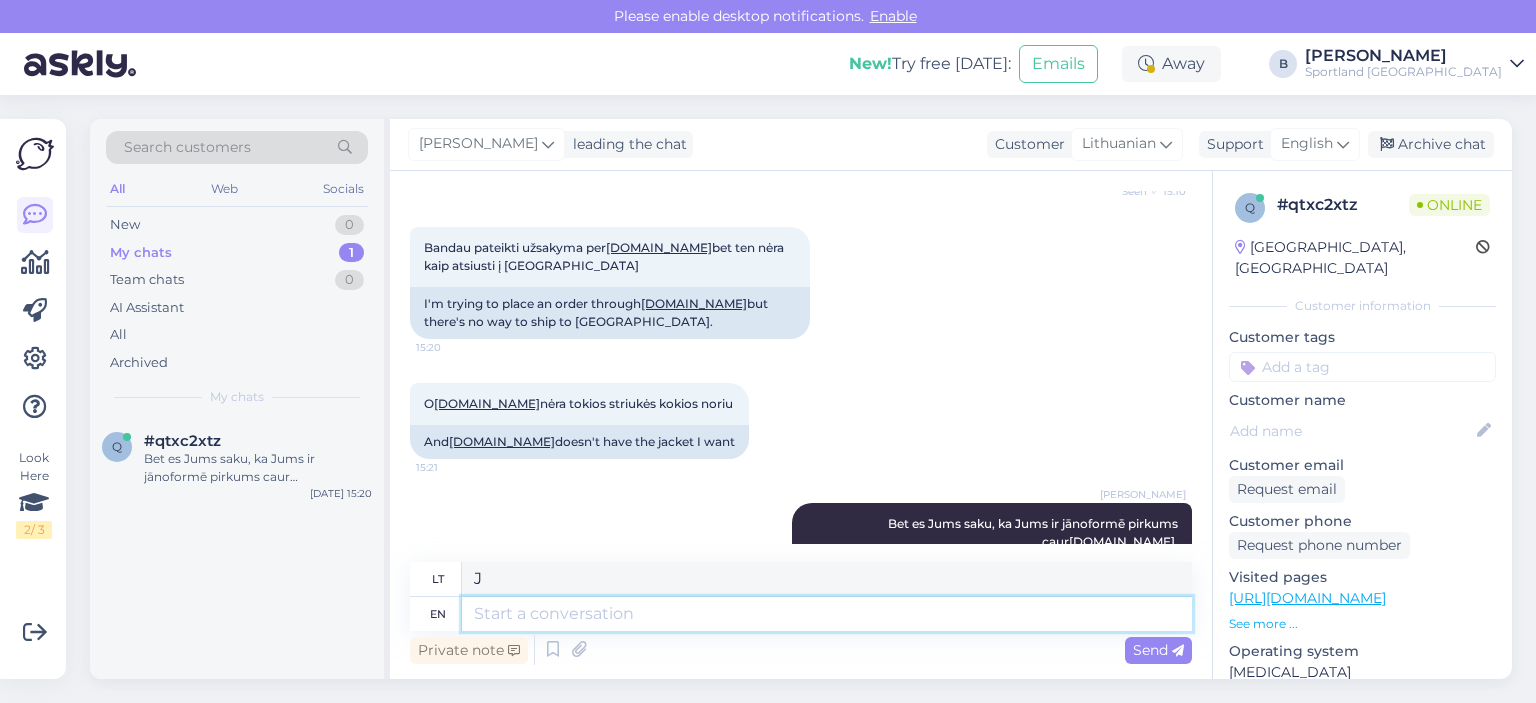 type 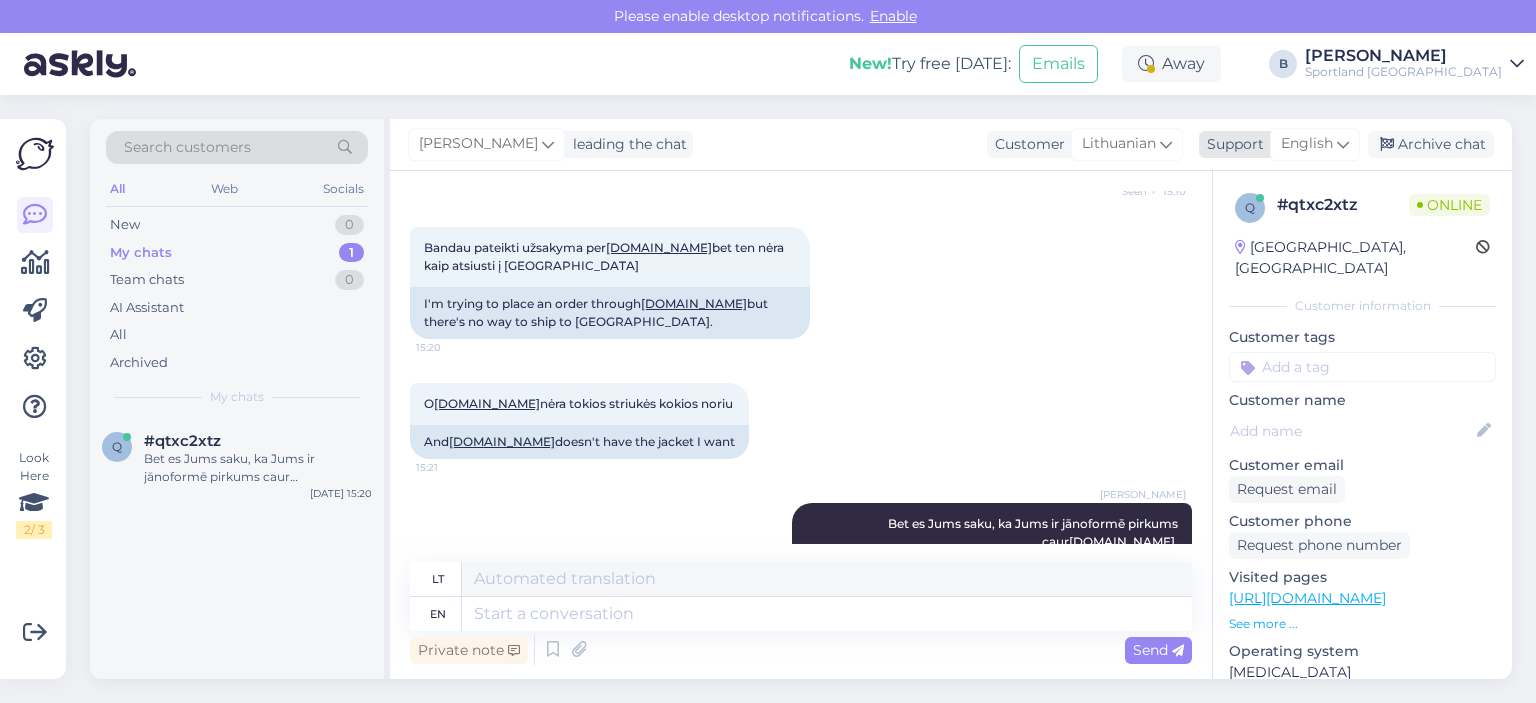 click on "English" at bounding box center (1307, 144) 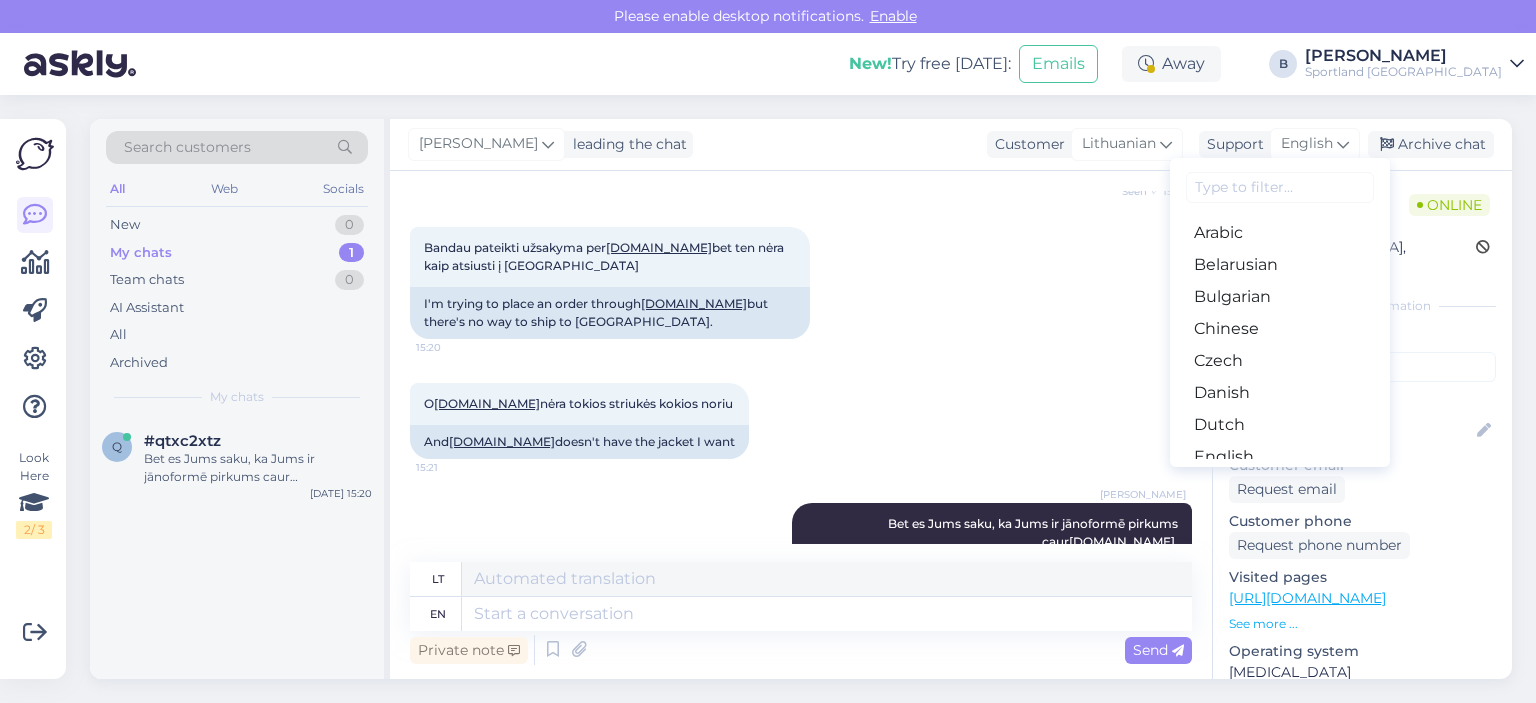 click on "Latvian" at bounding box center [1280, 809] 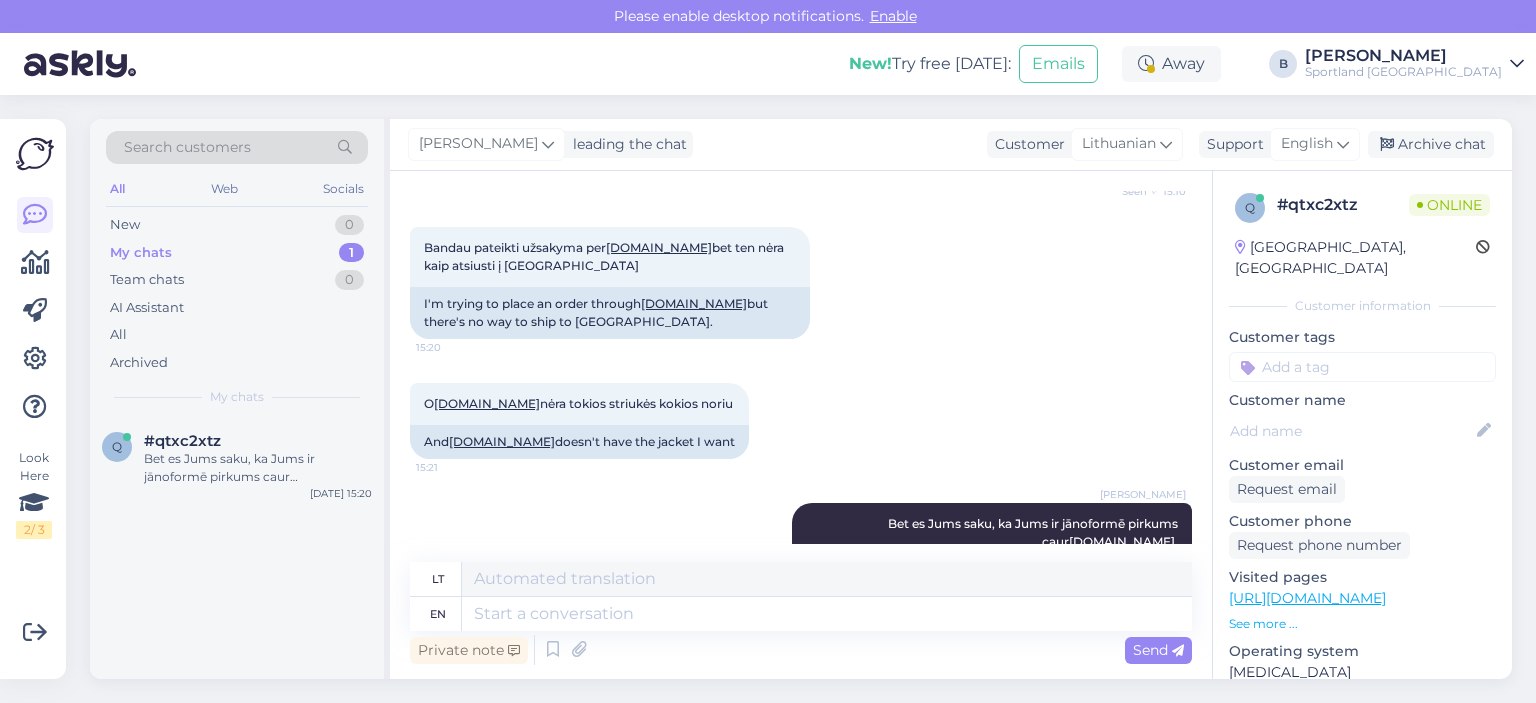 scroll, scrollTop: 1666, scrollLeft: 0, axis: vertical 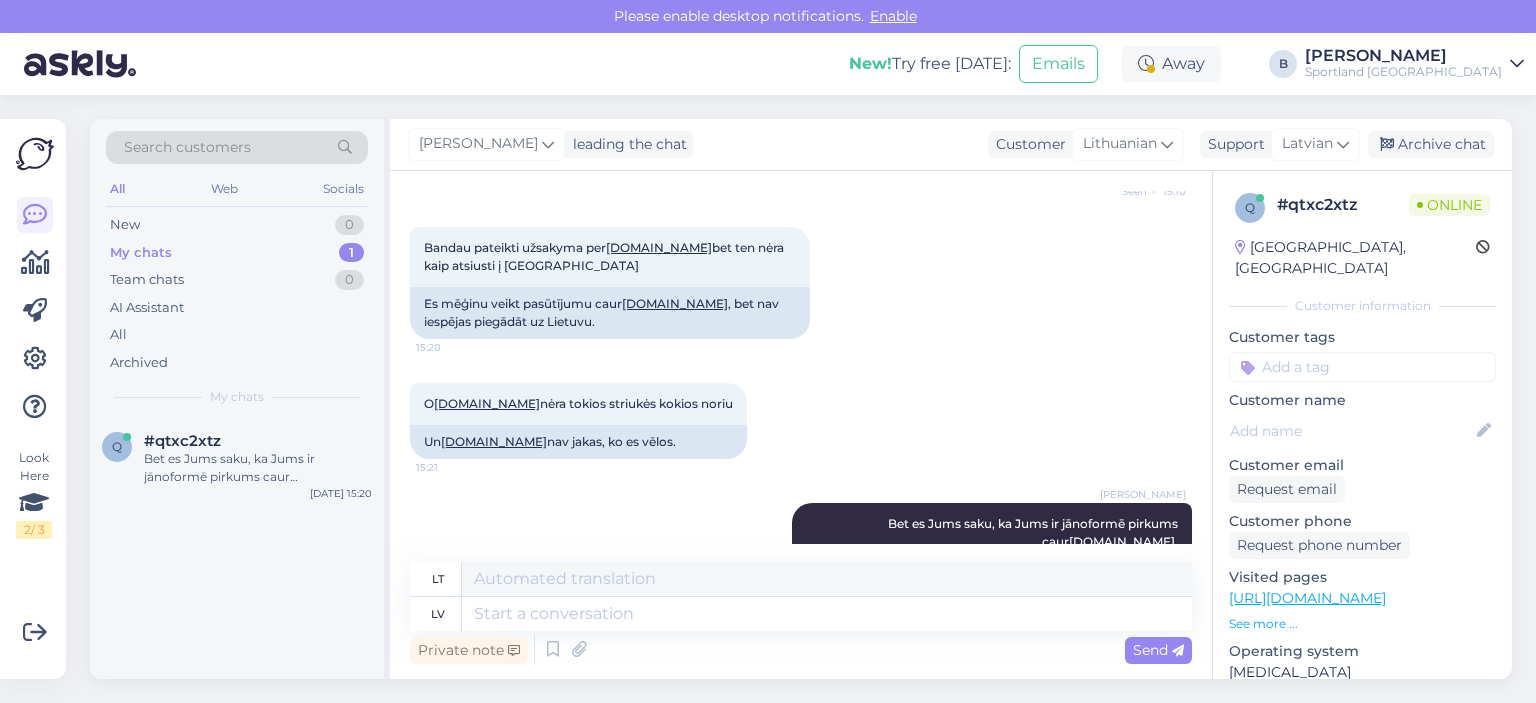 drag, startPoint x: 834, startPoint y: 486, endPoint x: 1168, endPoint y: 511, distance: 334.93433 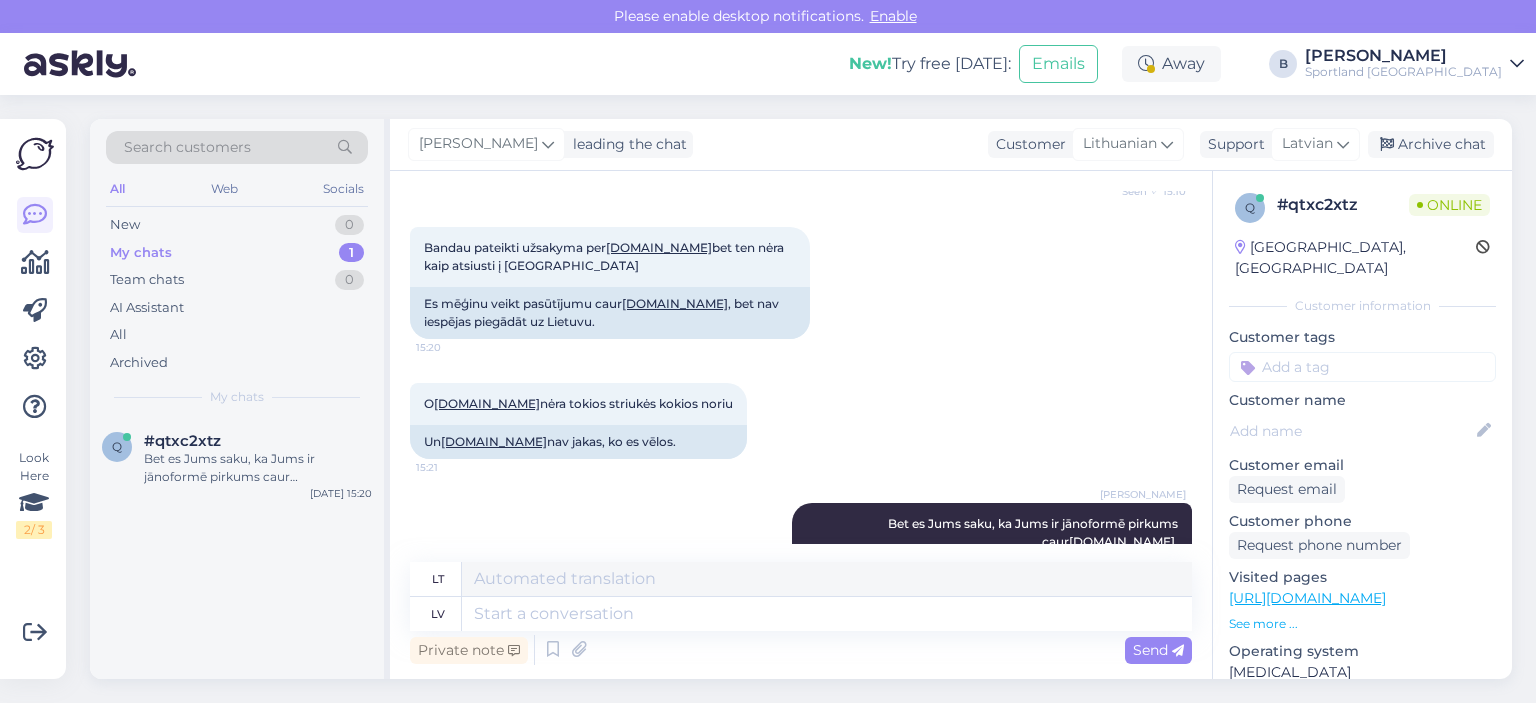 click on "Bet es Jums saku, ka Jums ir jānoformē pirkums caur  [DOMAIN_NAME] ." at bounding box center [992, 589] 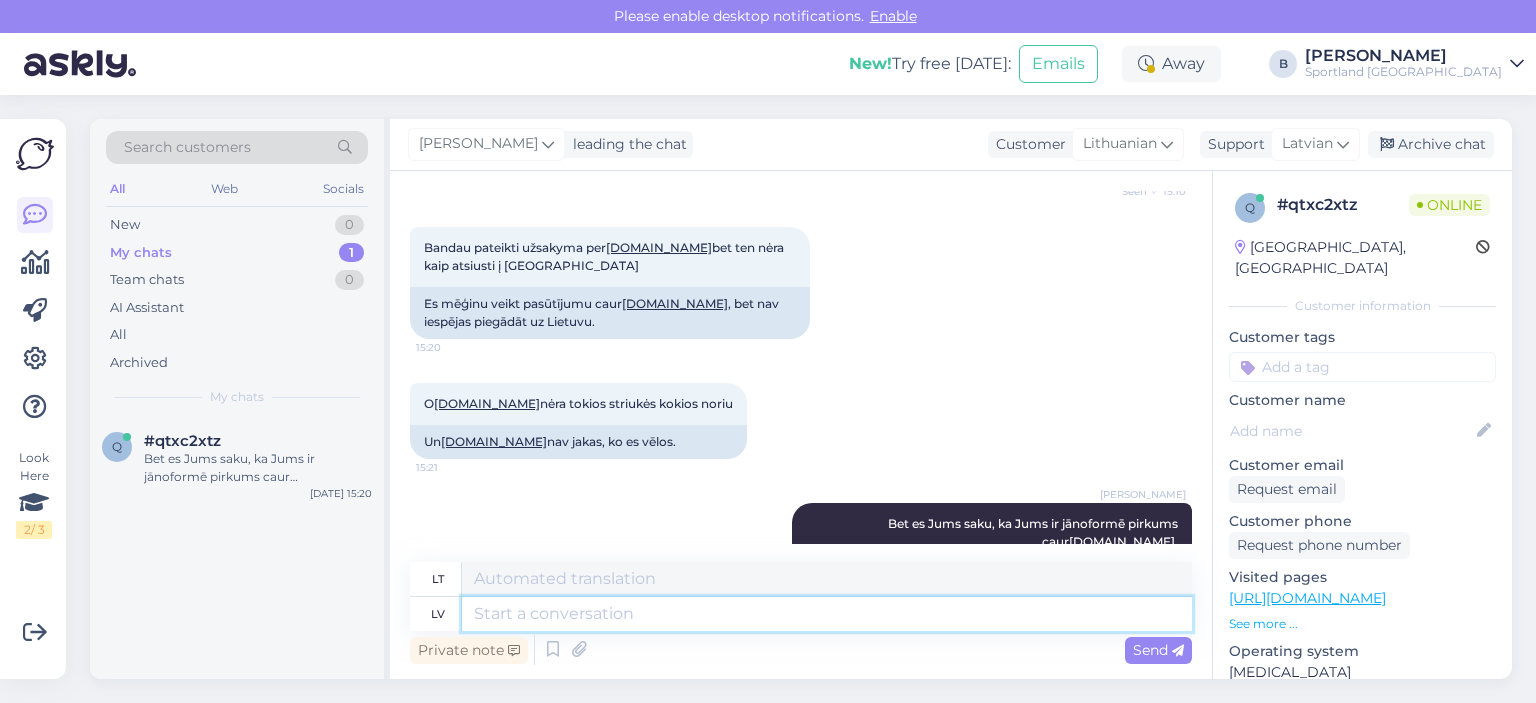 click at bounding box center [827, 614] 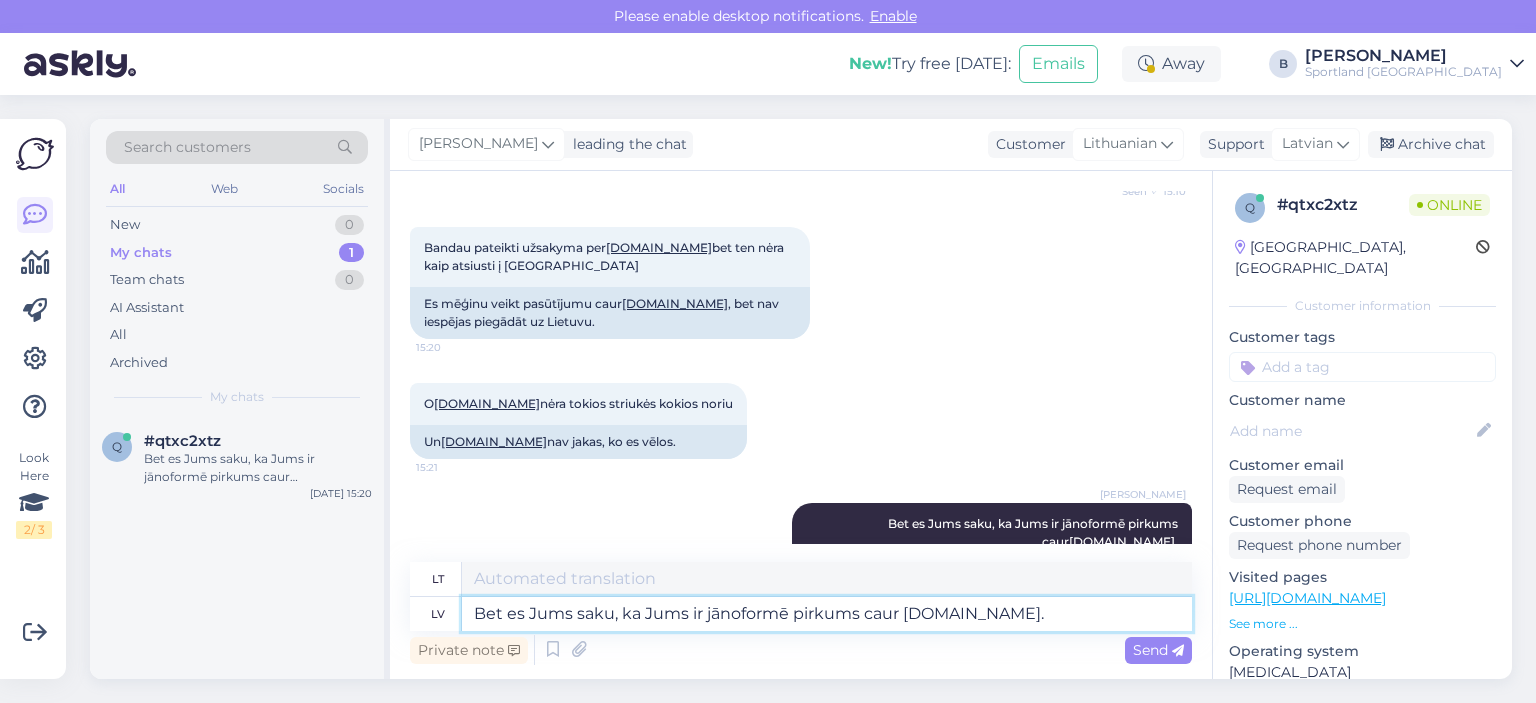 type on "Bet sakau jums, kad pirkimą turite atlikti per [DOMAIN_NAME]." 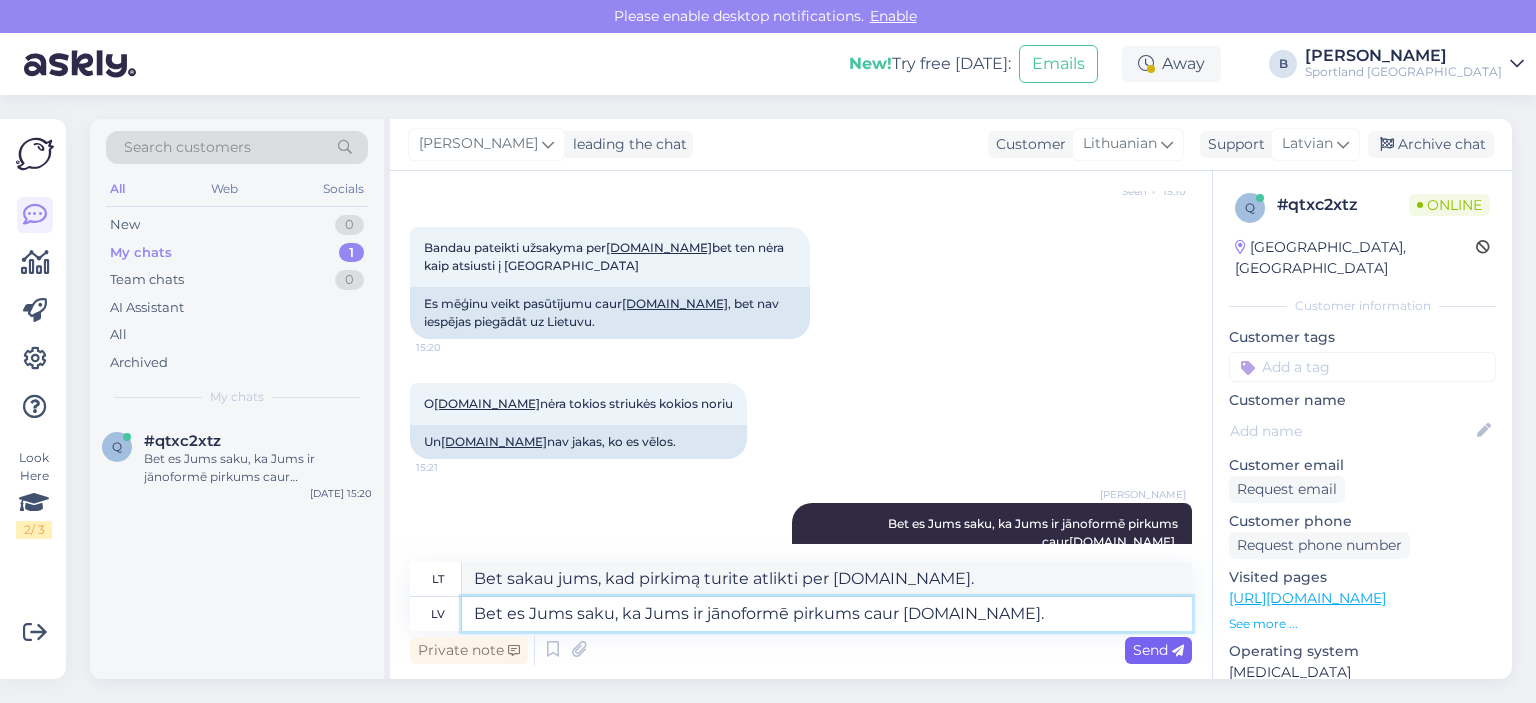 type on "Bet es Jums saku, ka Jums ir jānoformē pirkums caur [DOMAIN_NAME]." 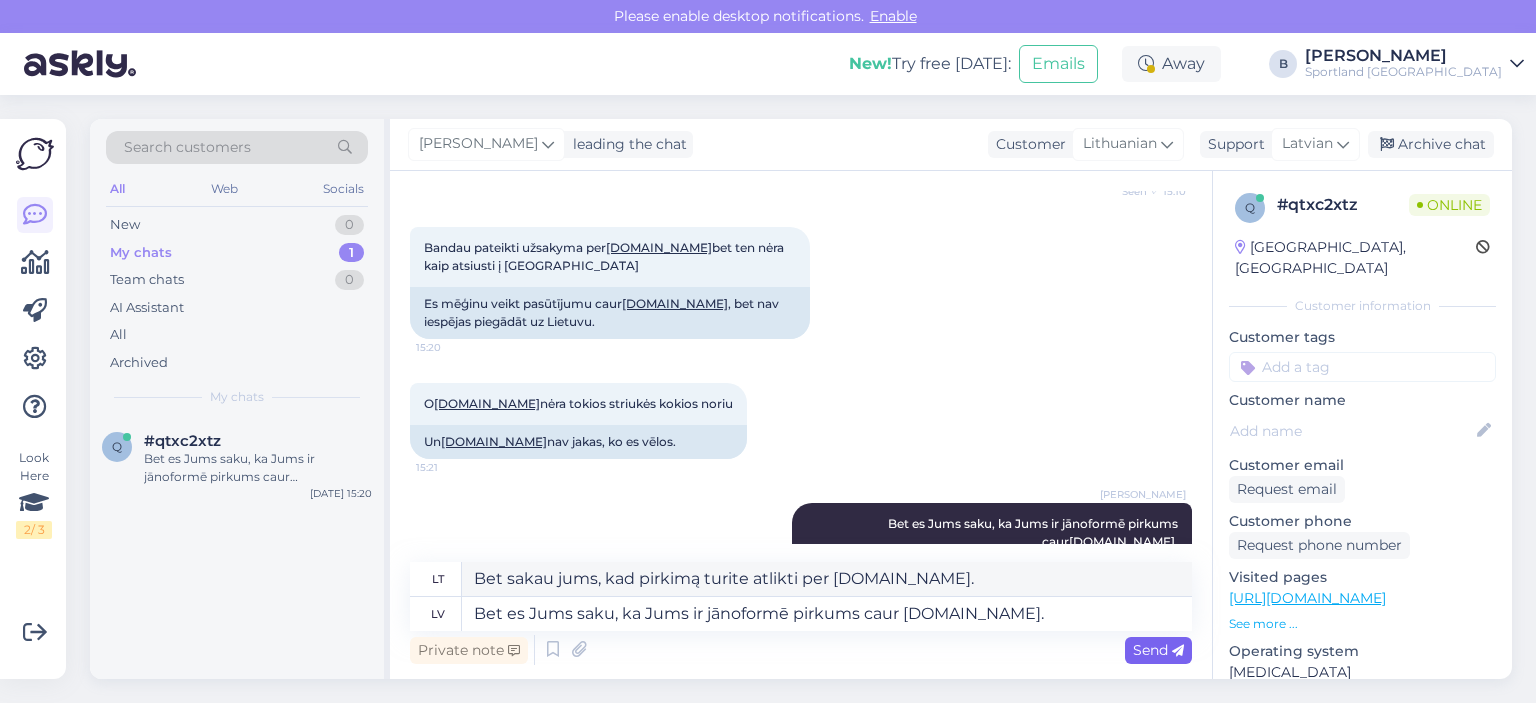 click on "Send" at bounding box center (1158, 650) 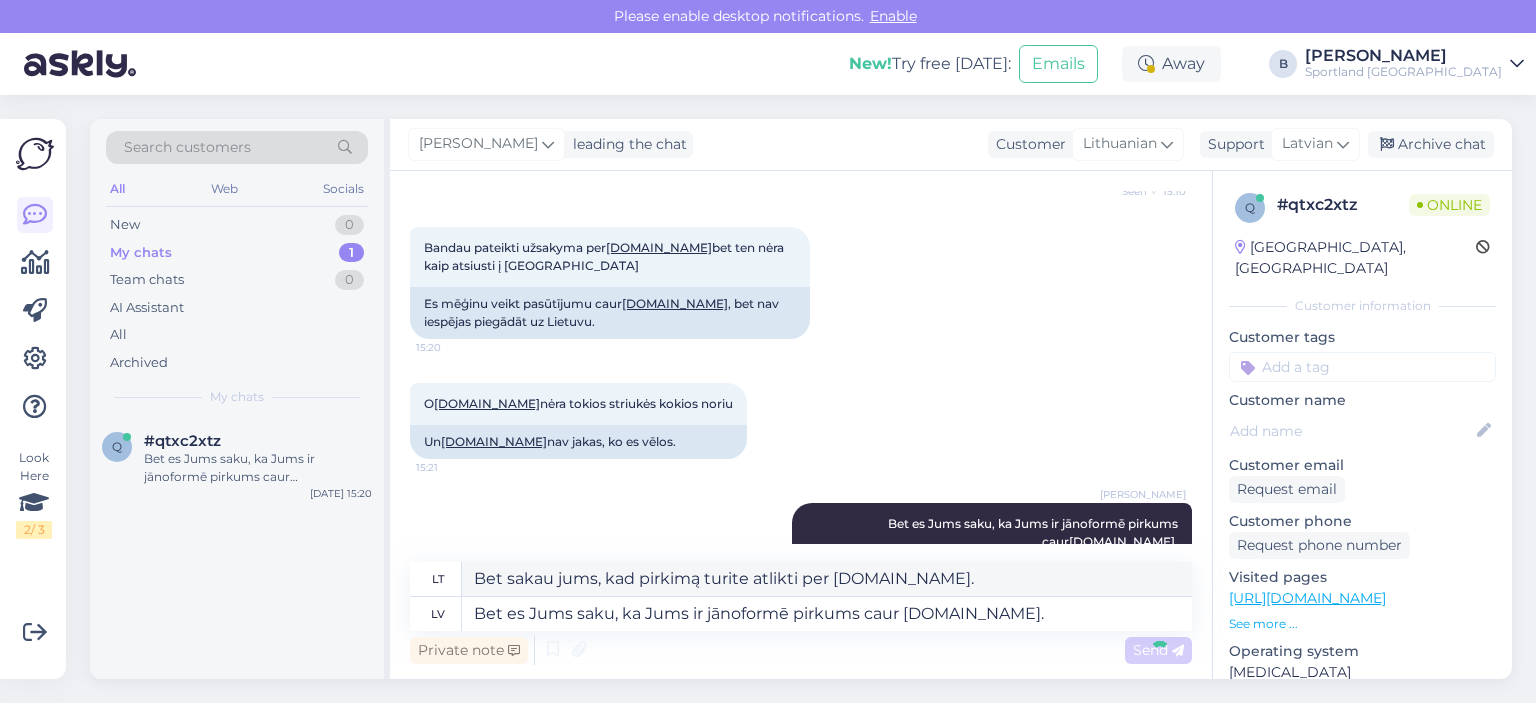 type 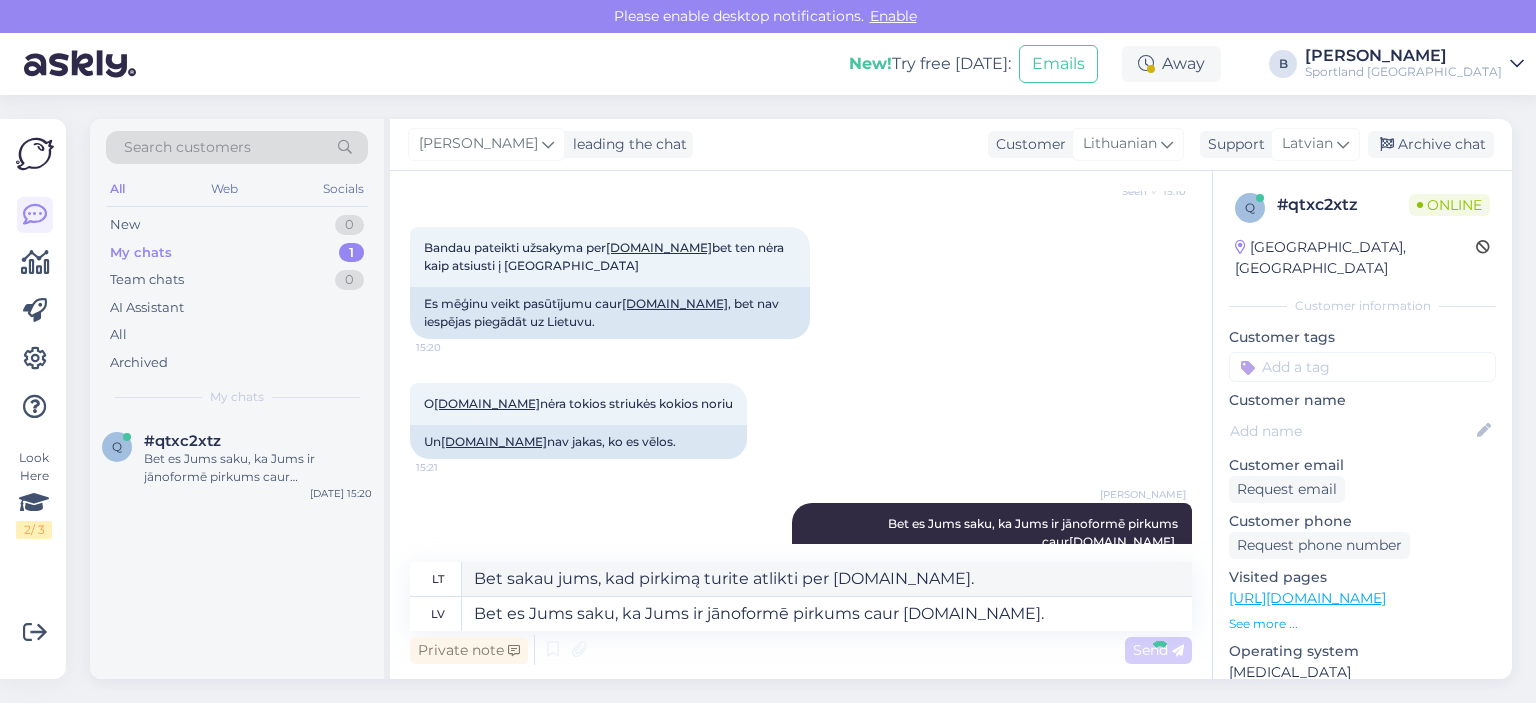 type 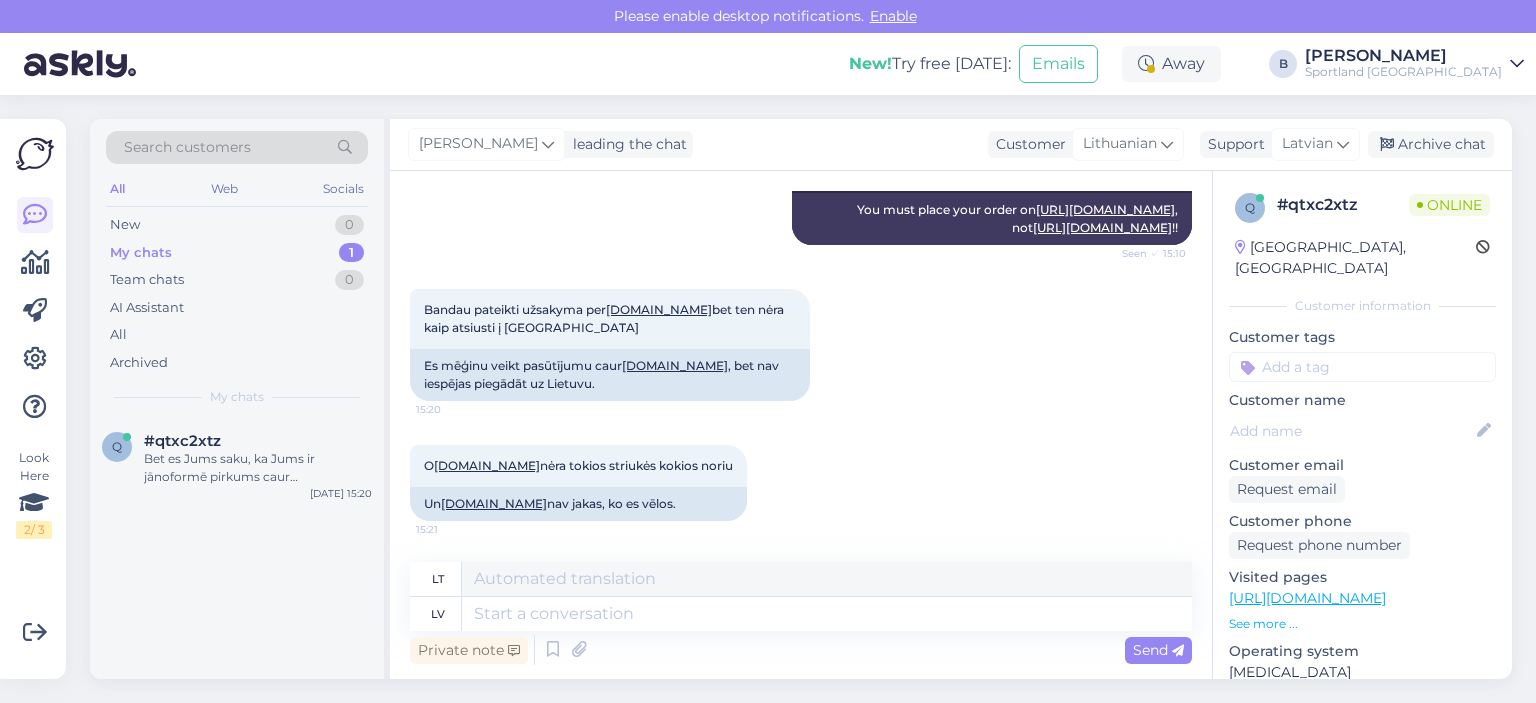 scroll, scrollTop: 1804, scrollLeft: 0, axis: vertical 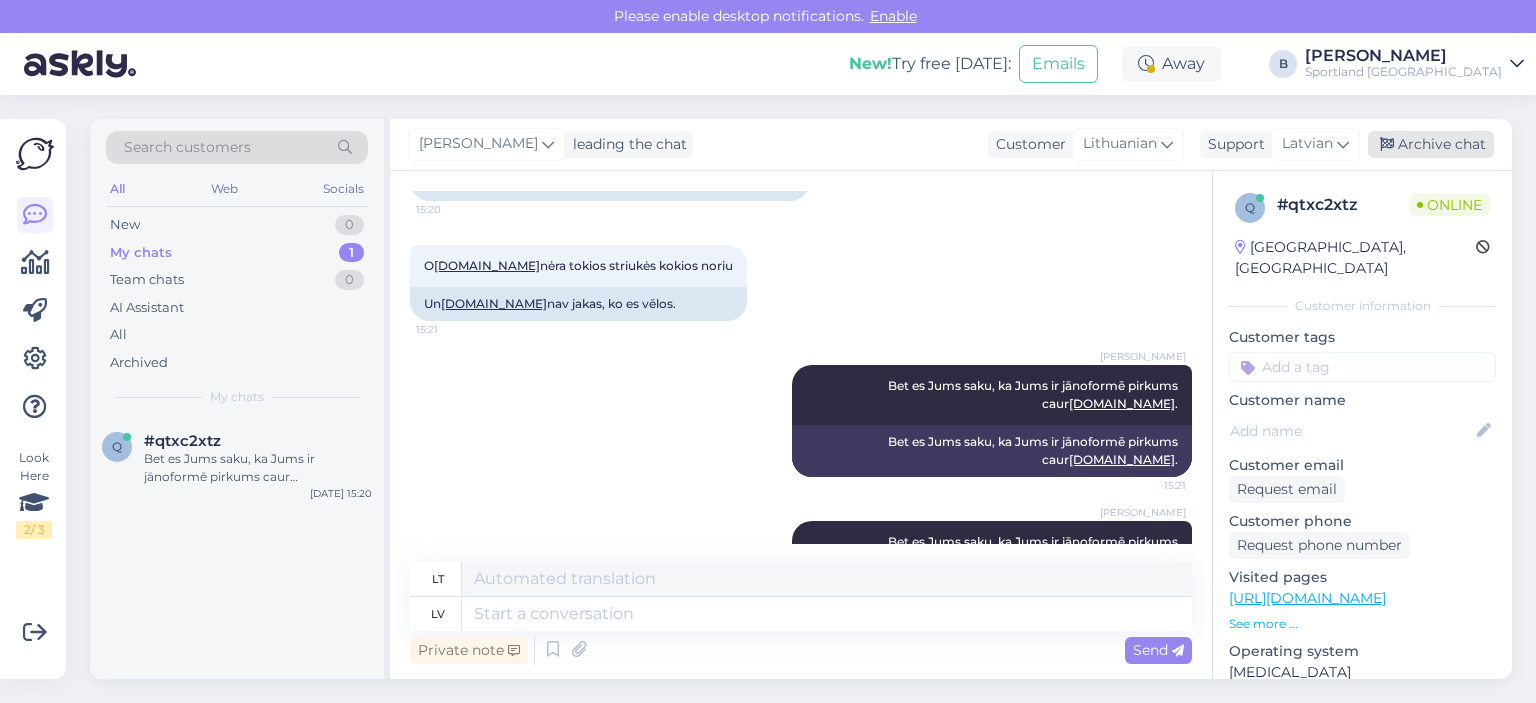 click on "Archive chat" at bounding box center [1431, 144] 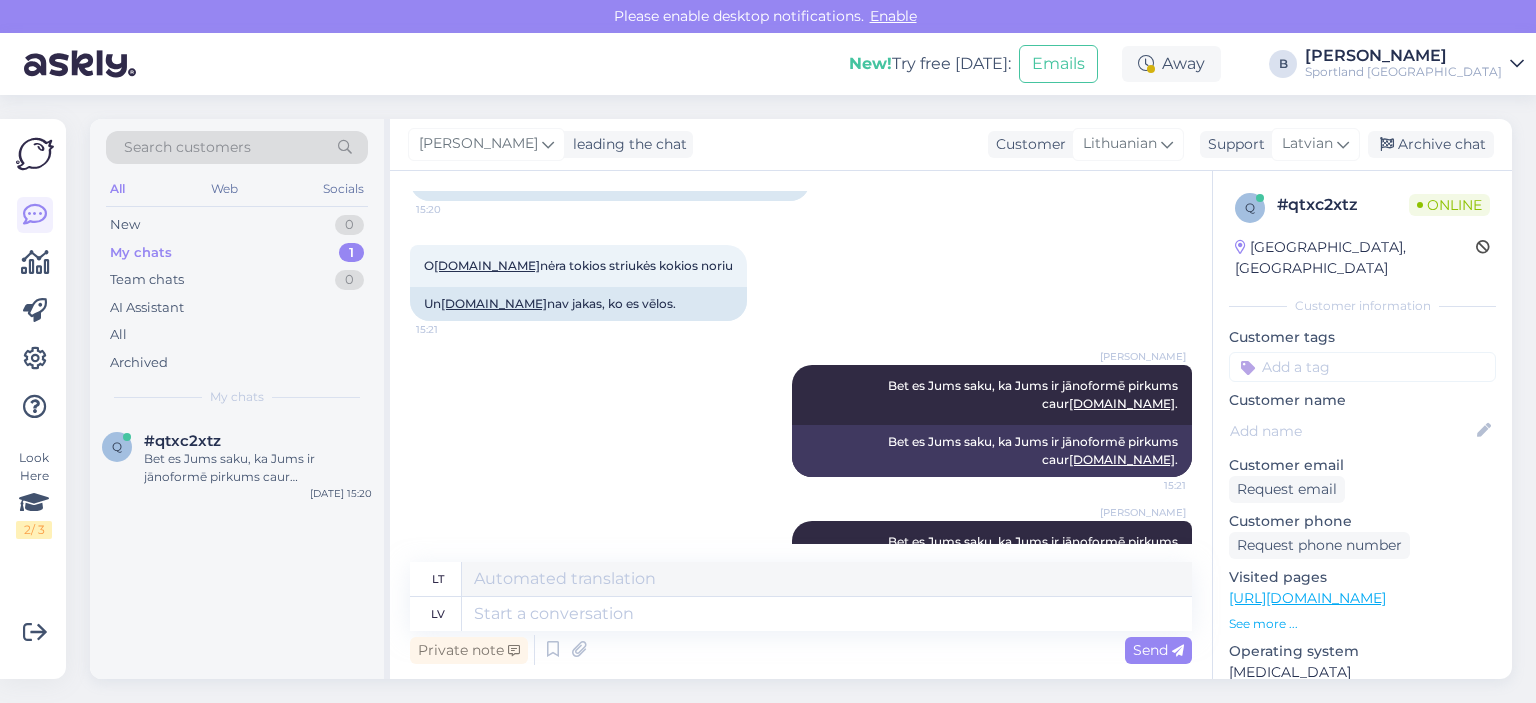 scroll, scrollTop: 1784, scrollLeft: 0, axis: vertical 